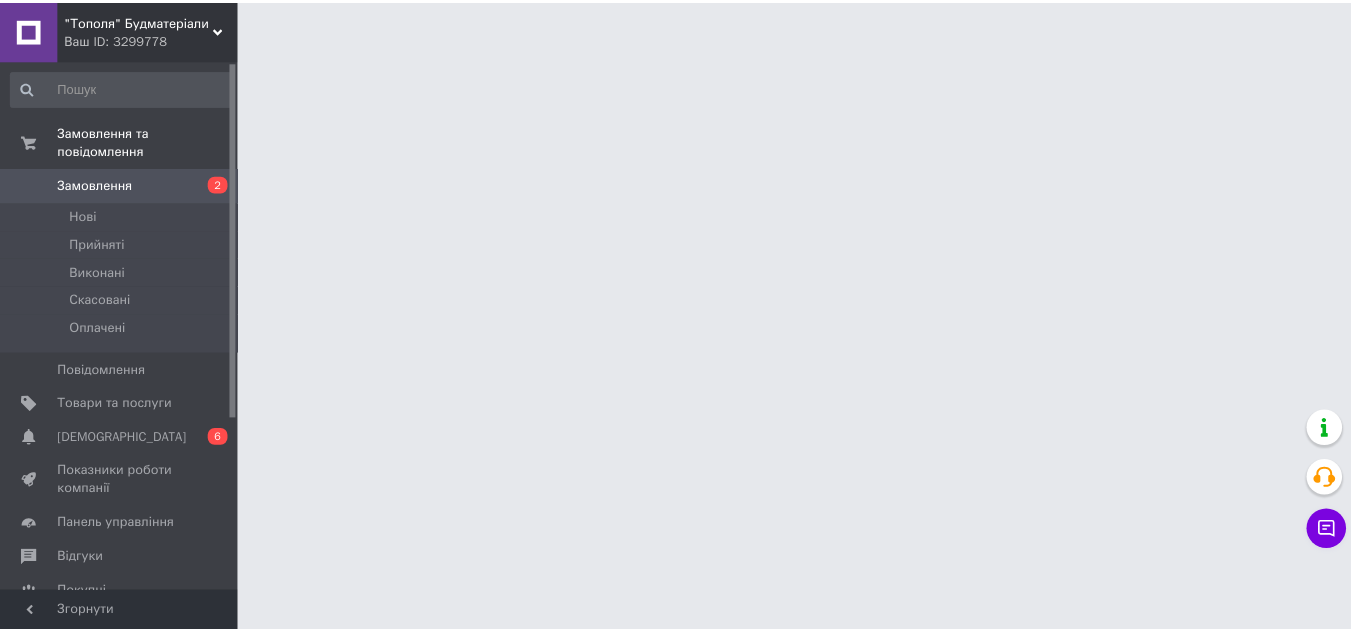 scroll, scrollTop: 0, scrollLeft: 0, axis: both 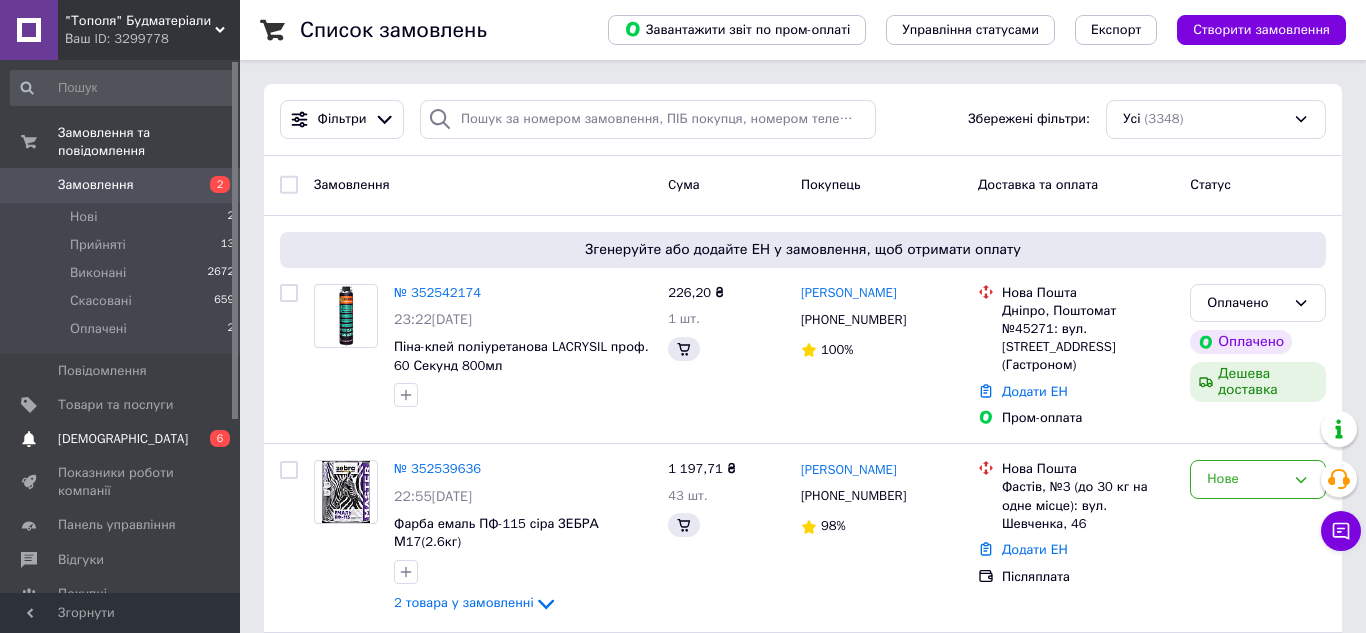 click on "[DEMOGRAPHIC_DATA]" at bounding box center (123, 439) 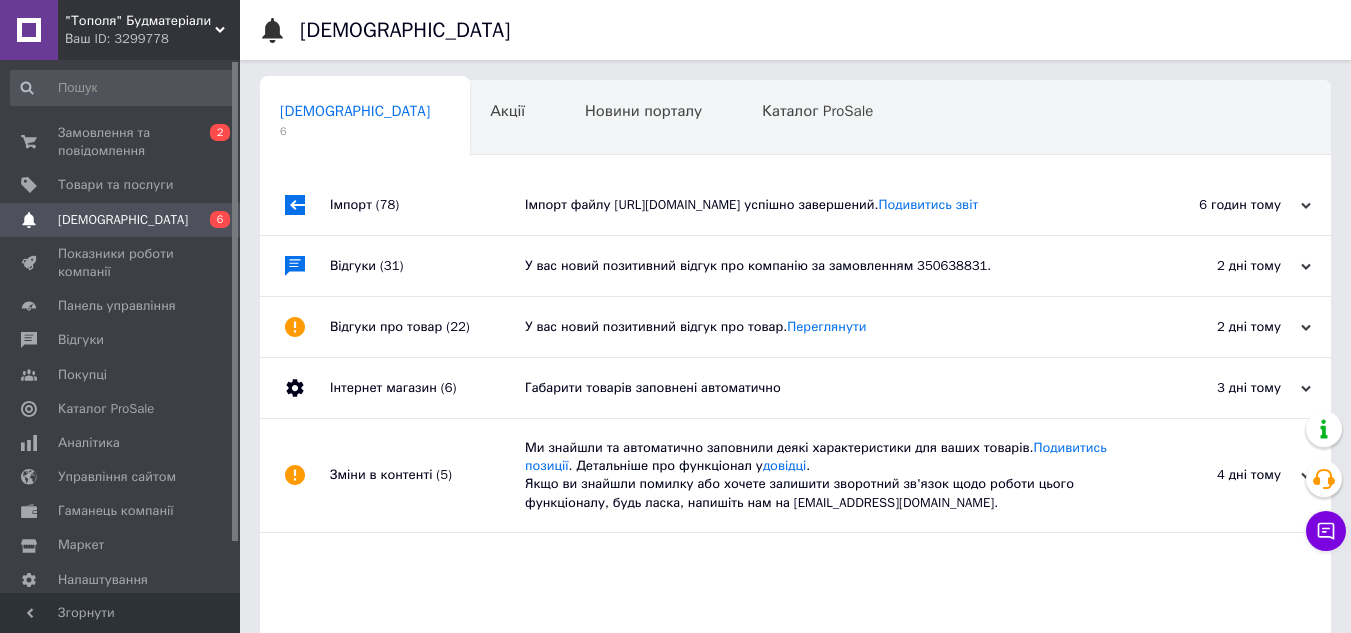 click on "Імпорт   (78)" at bounding box center (427, 205) 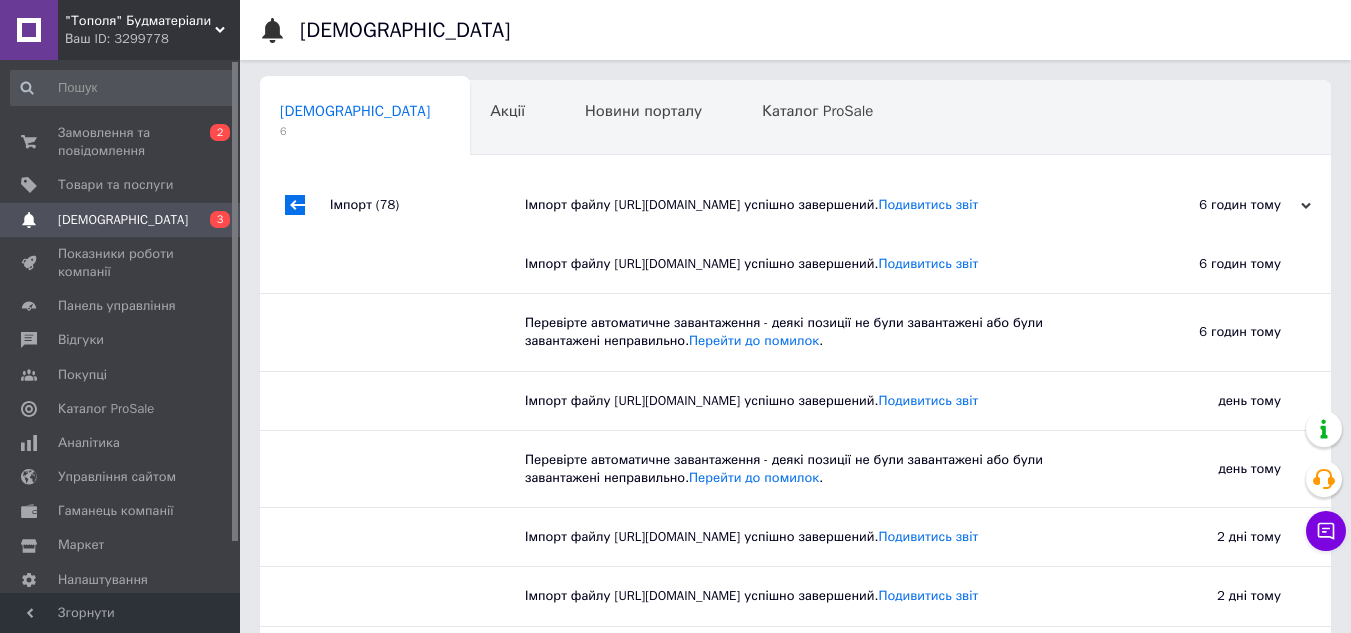 click on "Імпорт   (78)" at bounding box center [427, 205] 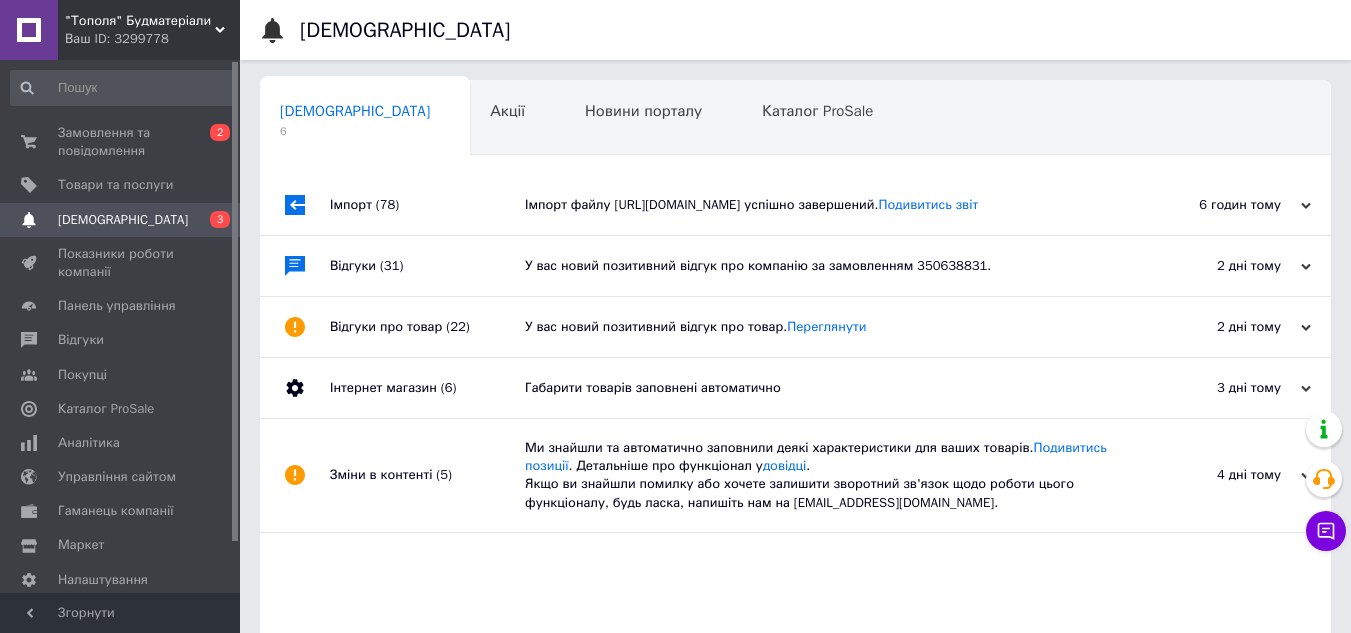 click on "Відгуки   (31)" at bounding box center [427, 266] 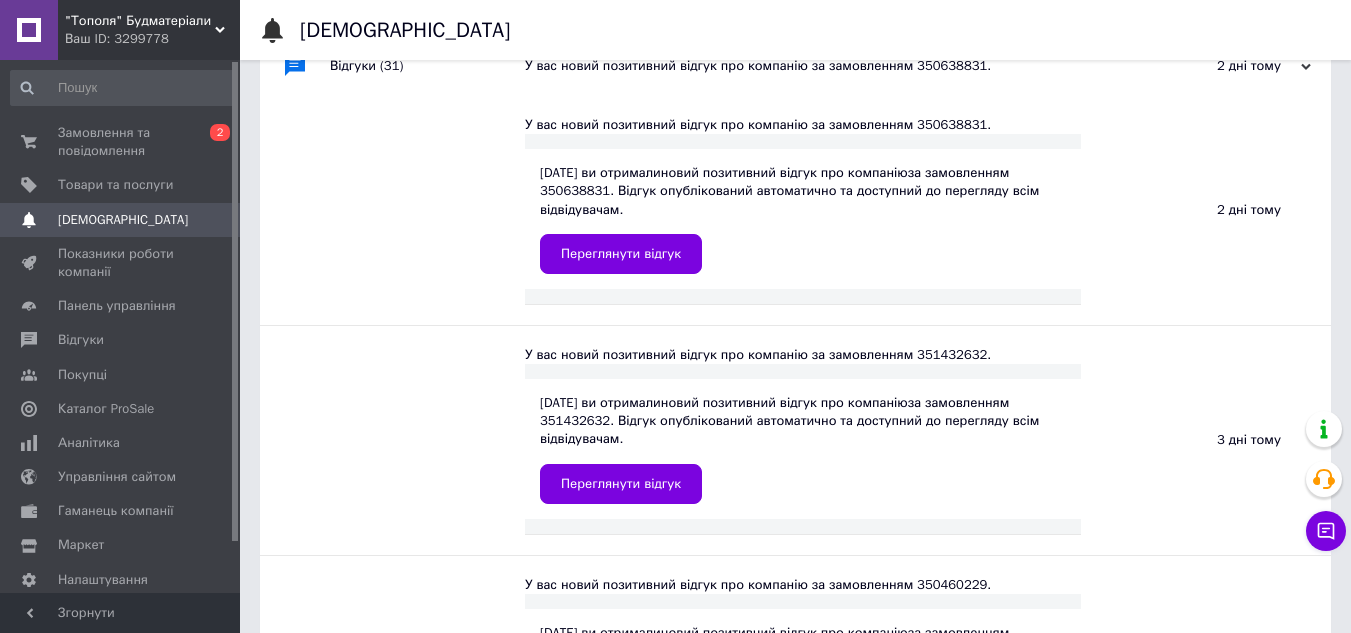 scroll, scrollTop: 100, scrollLeft: 0, axis: vertical 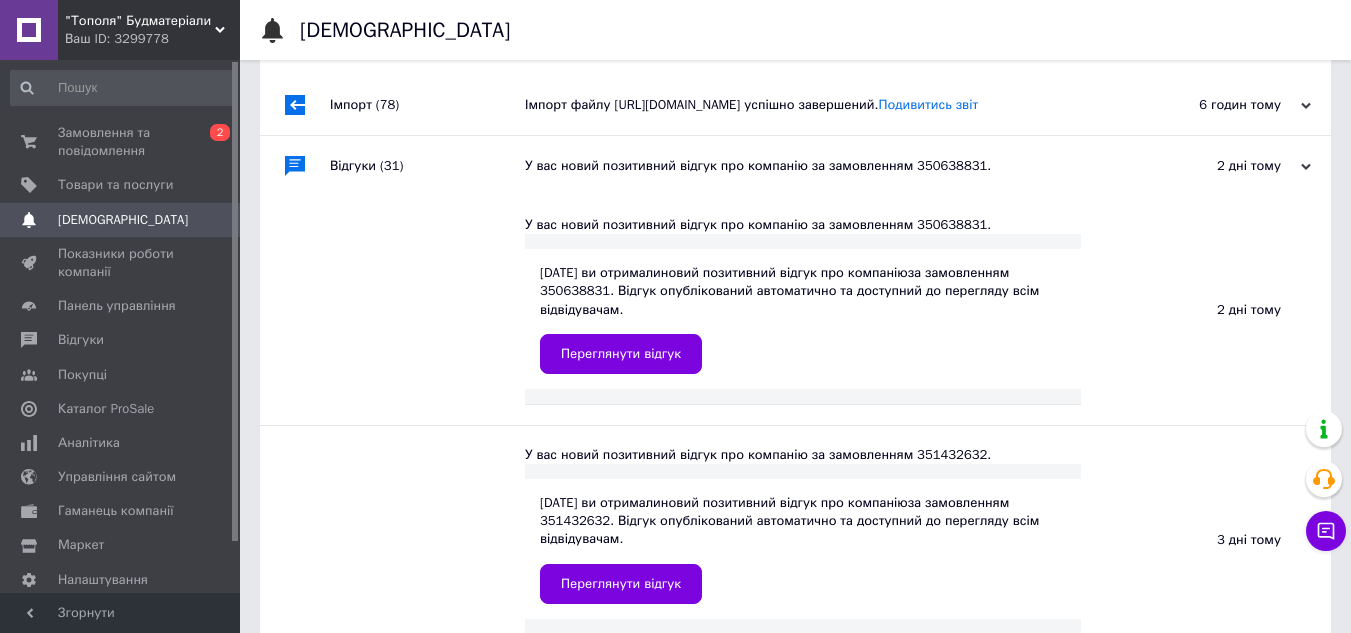 click on "Відгуки   (31)" at bounding box center [427, 166] 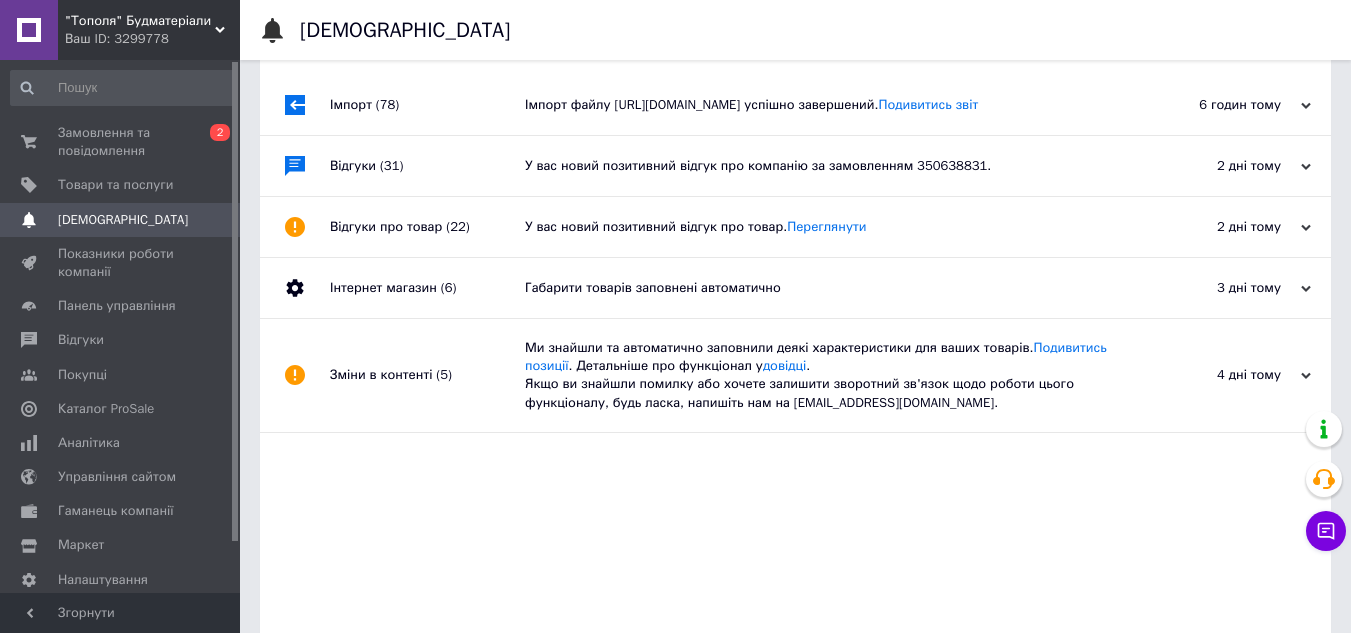 click on "Відгуки про товар   (22)" at bounding box center [427, 227] 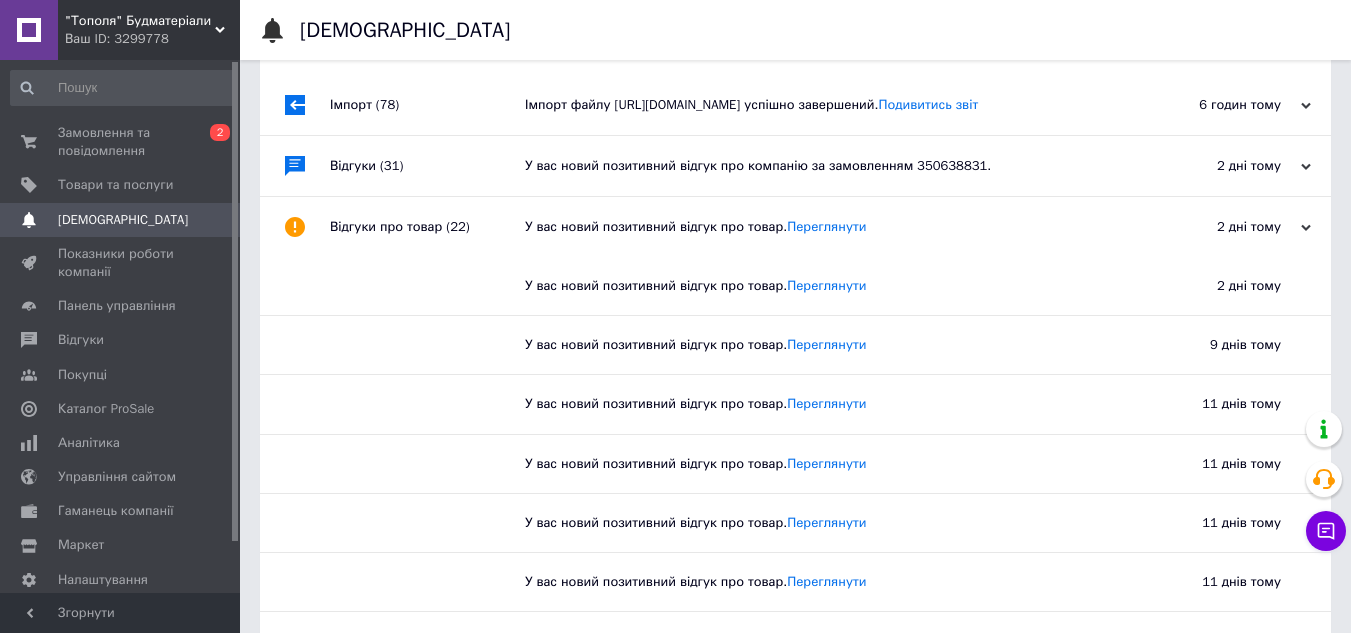 click on "Відгуки про товар   (22)" at bounding box center [427, 227] 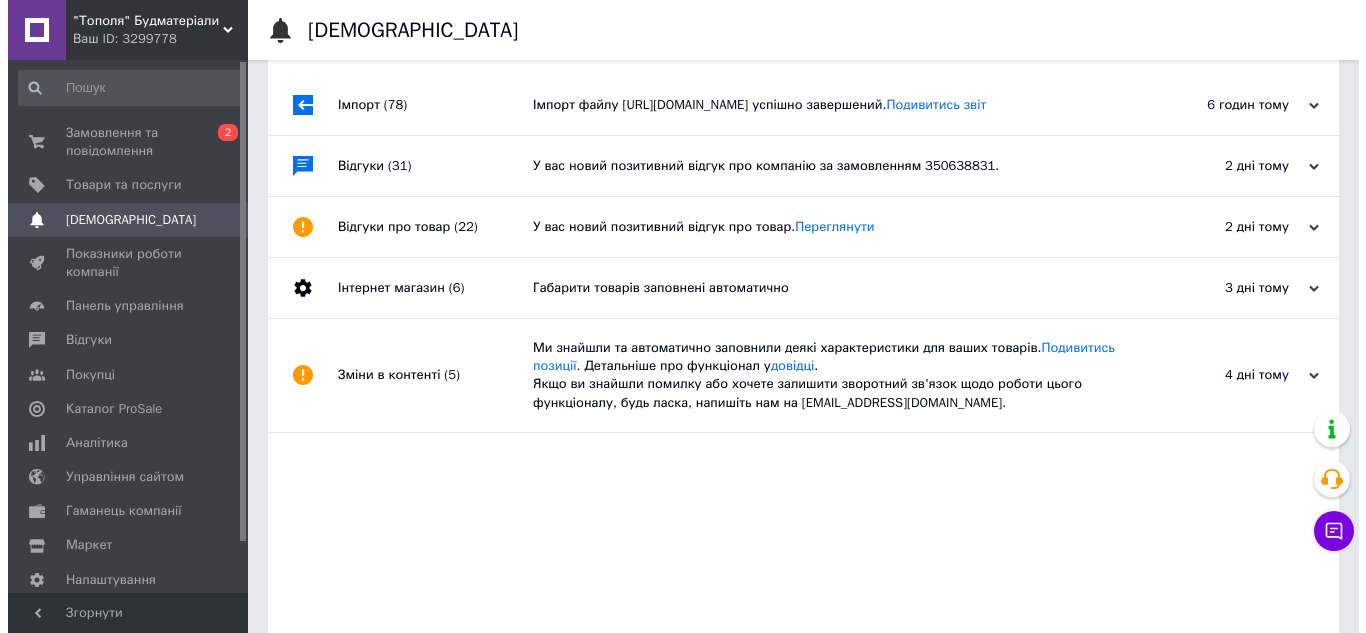 scroll, scrollTop: 0, scrollLeft: 0, axis: both 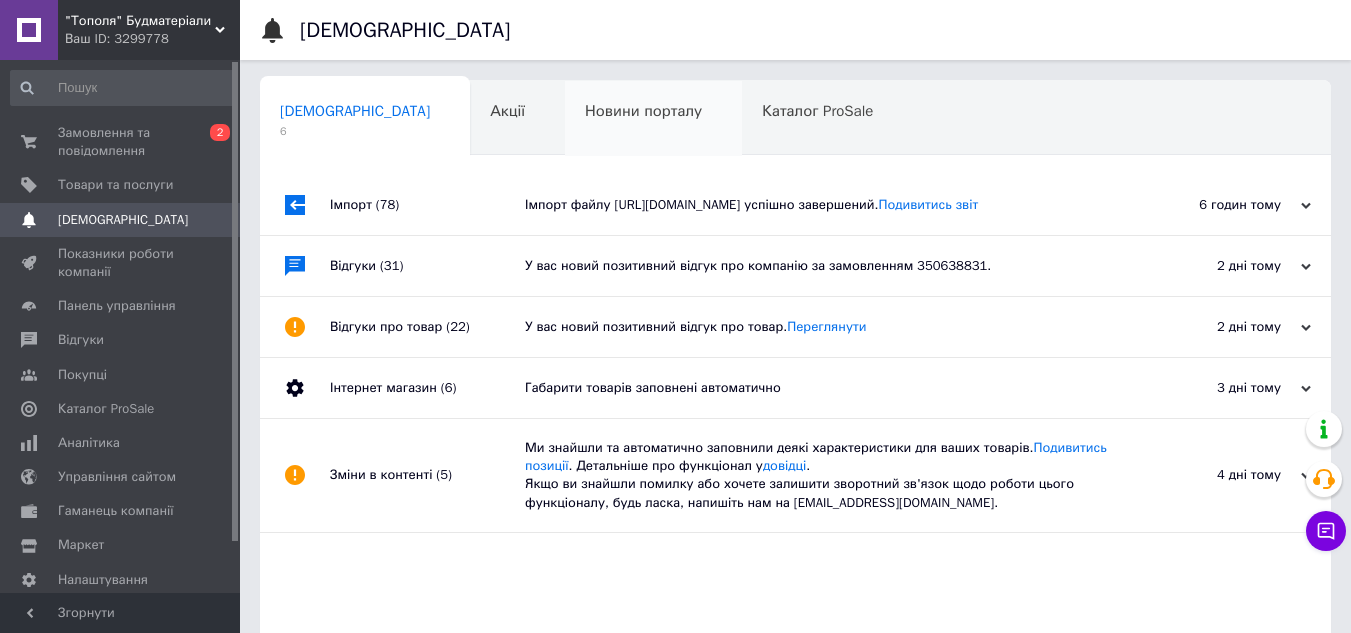 click on "Новини порталу" at bounding box center (643, 111) 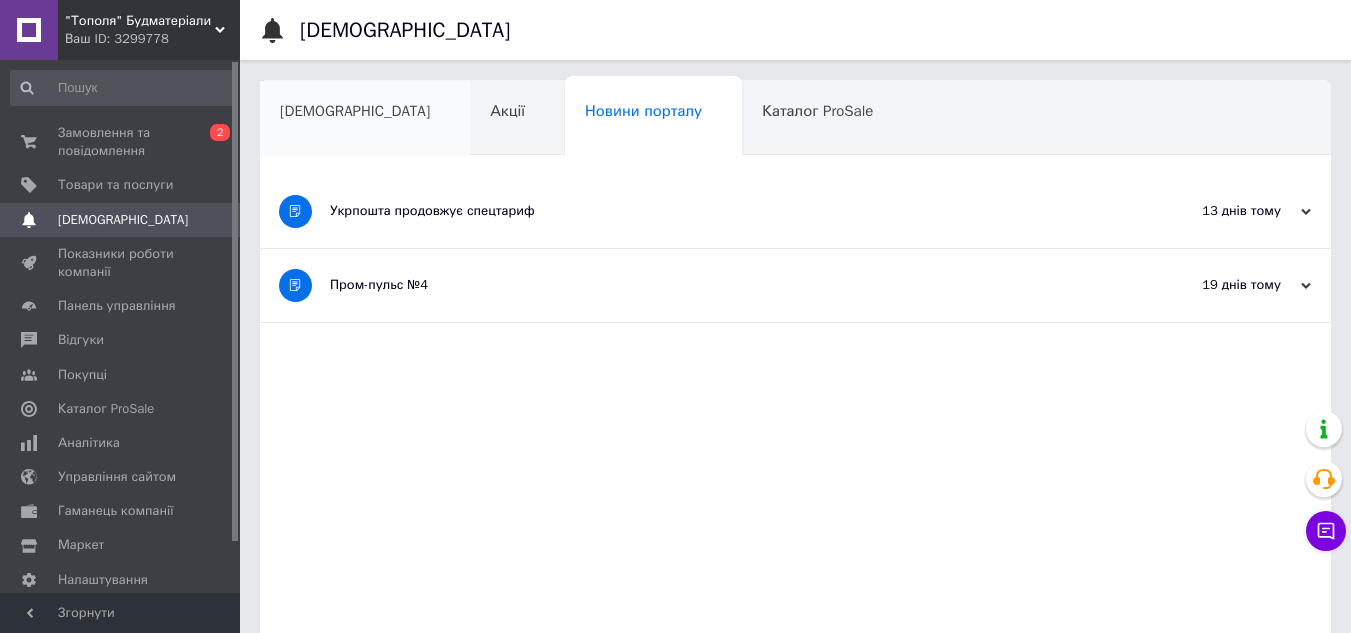 click on "[DEMOGRAPHIC_DATA]" at bounding box center [365, 119] 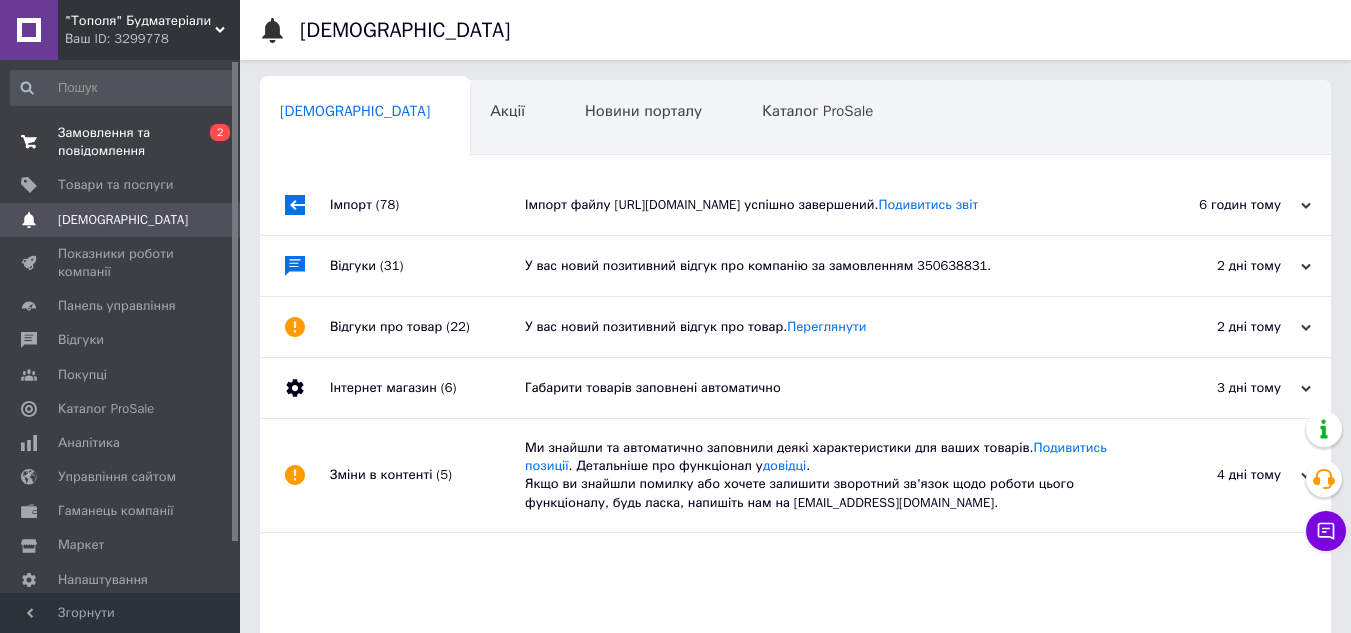 click on "Замовлення та повідомлення" at bounding box center (121, 142) 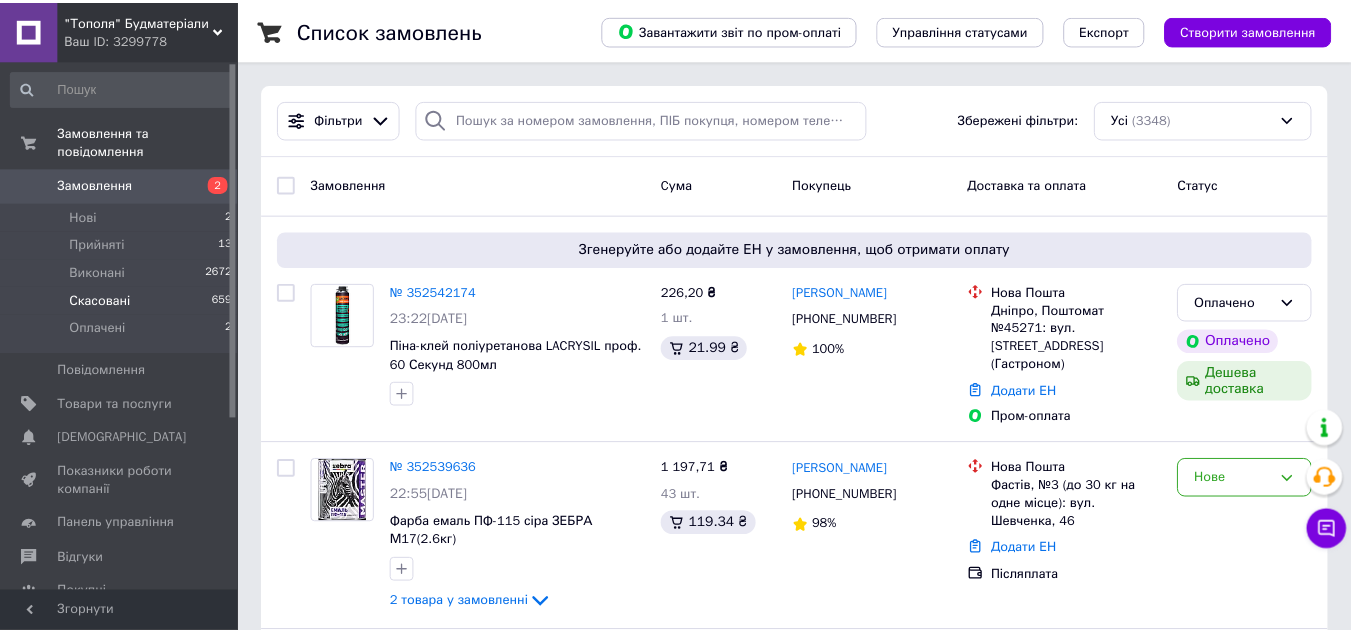 scroll, scrollTop: 100, scrollLeft: 0, axis: vertical 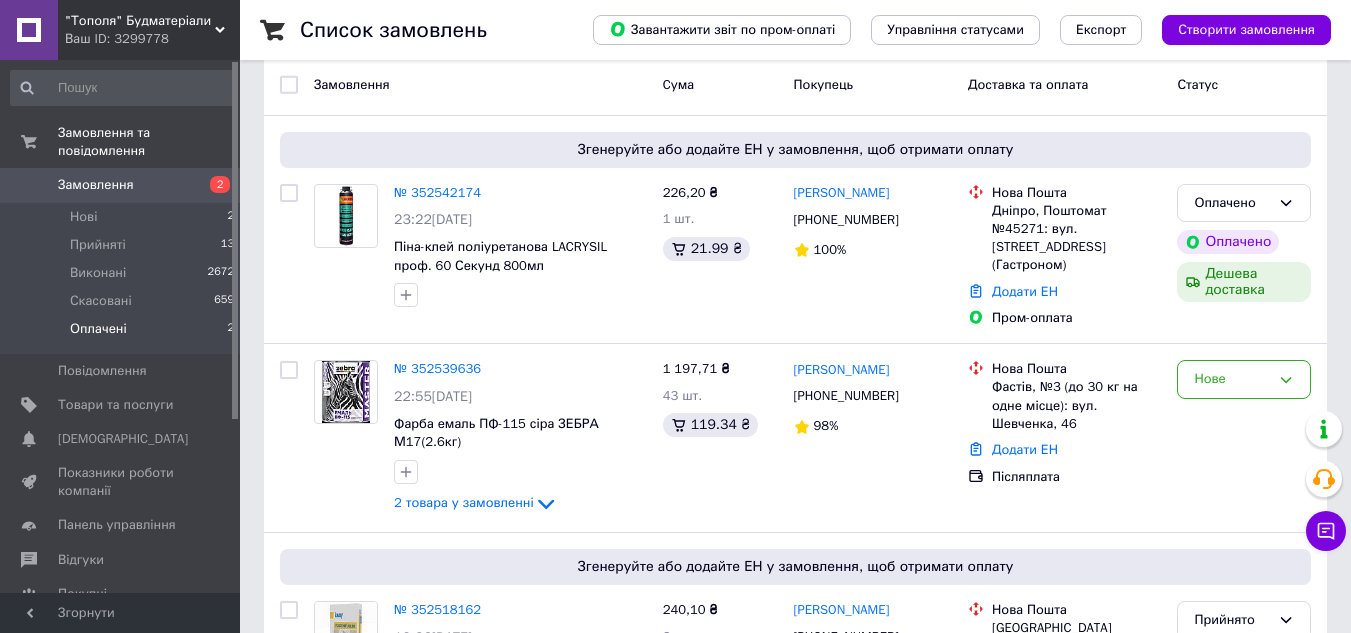 click on "Оплачені" at bounding box center [98, 329] 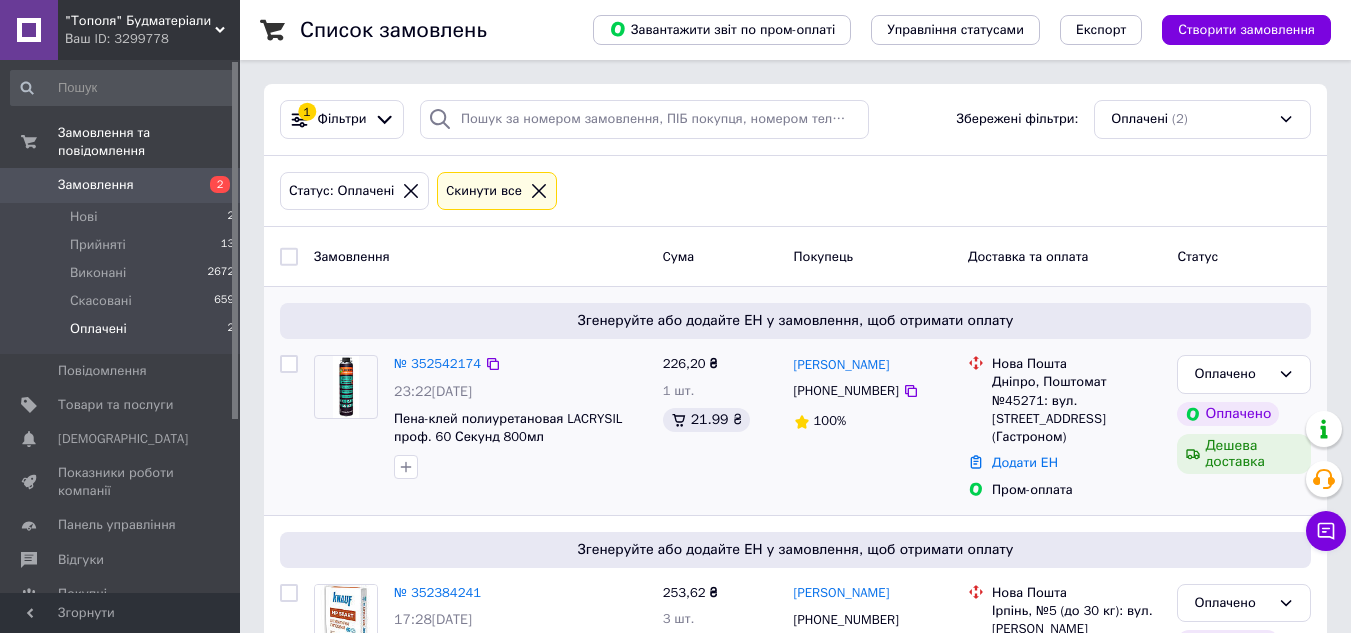 scroll, scrollTop: 100, scrollLeft: 0, axis: vertical 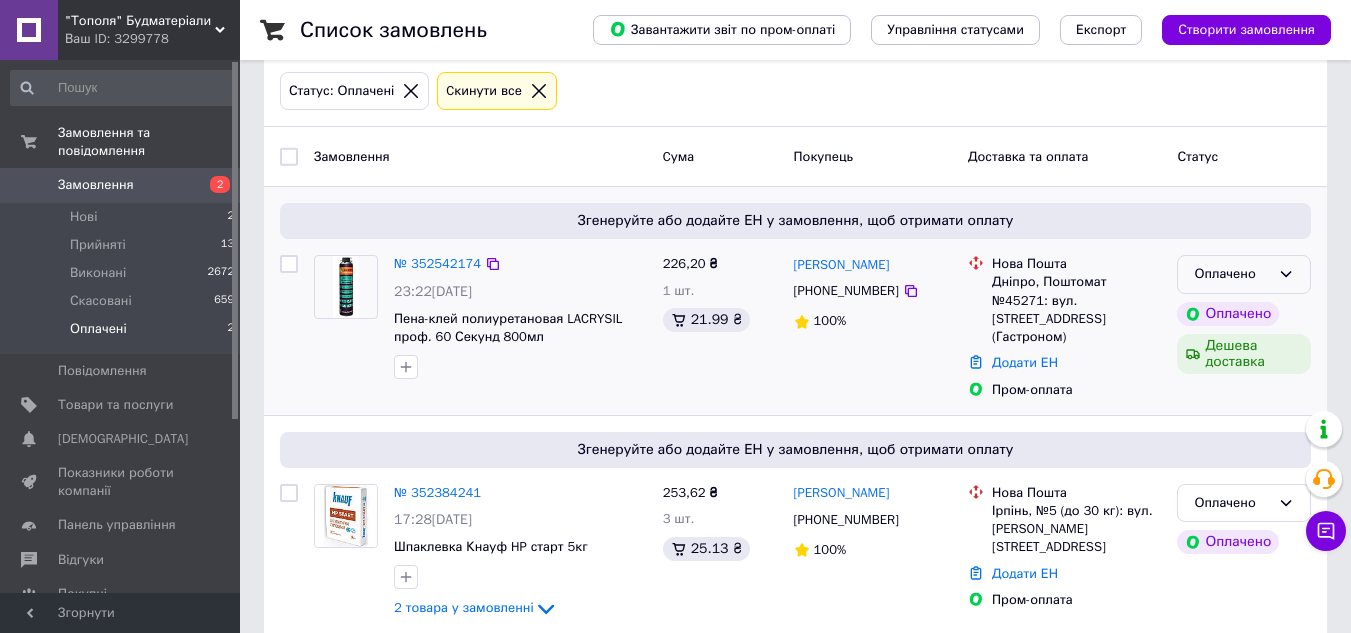 click 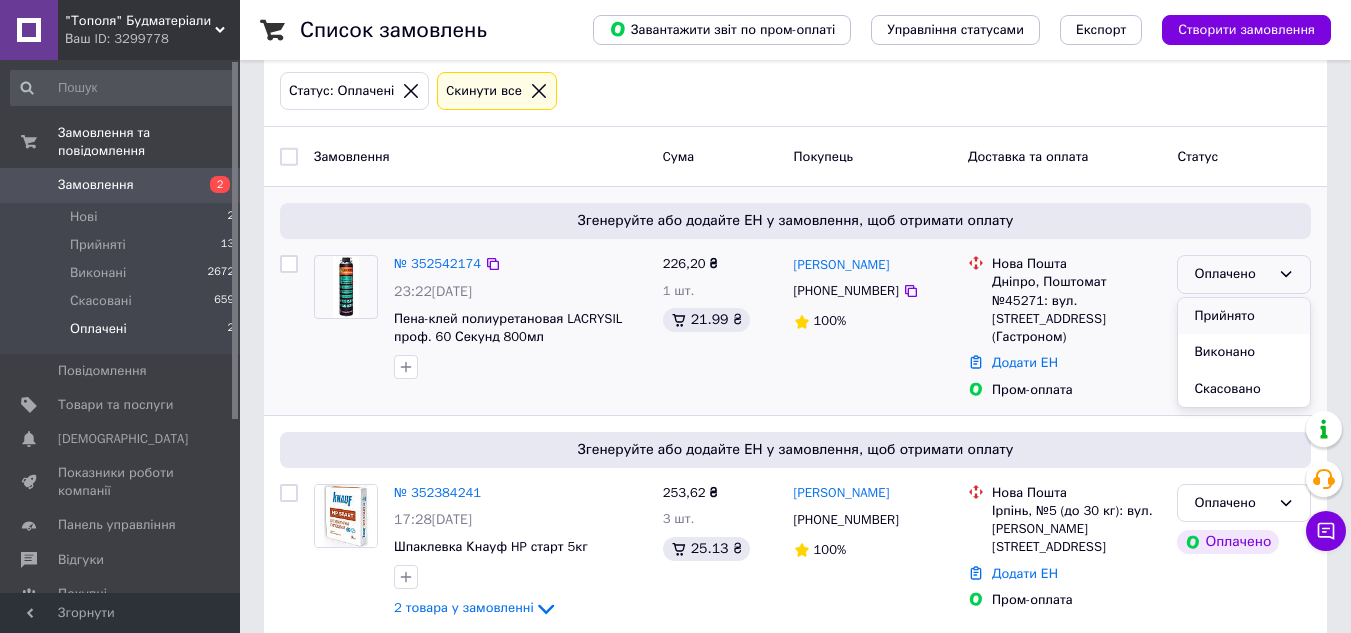 click on "Прийнято" at bounding box center [1244, 316] 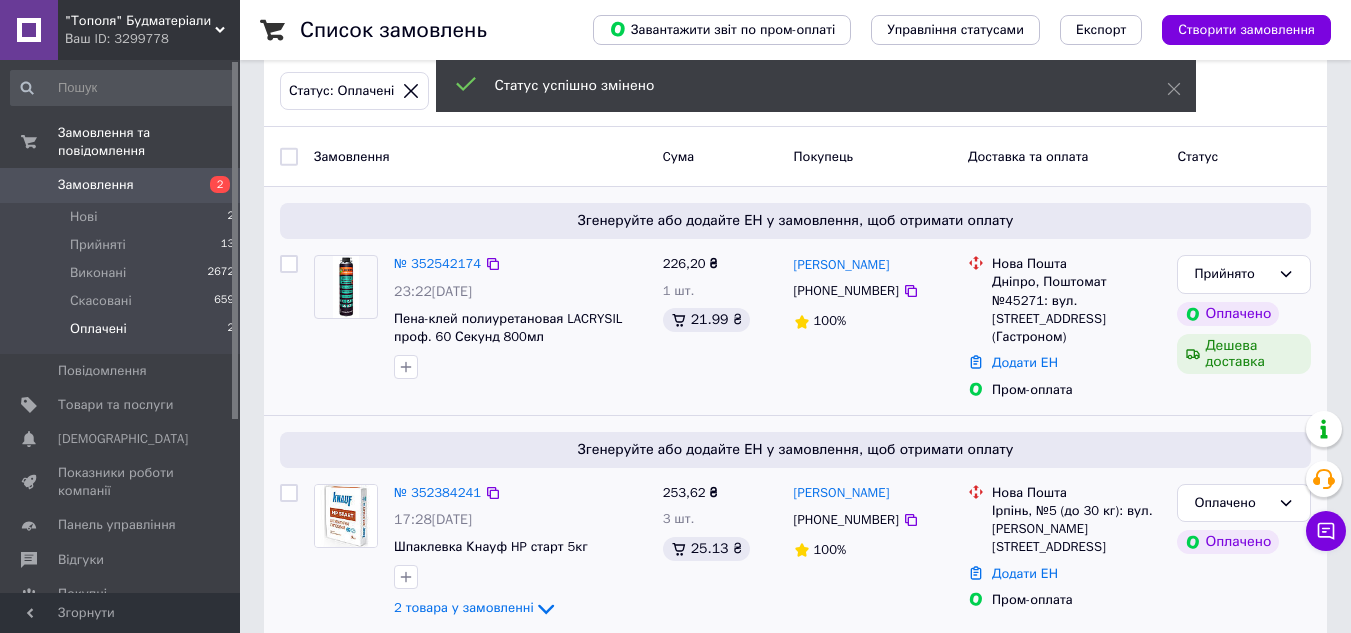 scroll, scrollTop: 110, scrollLeft: 0, axis: vertical 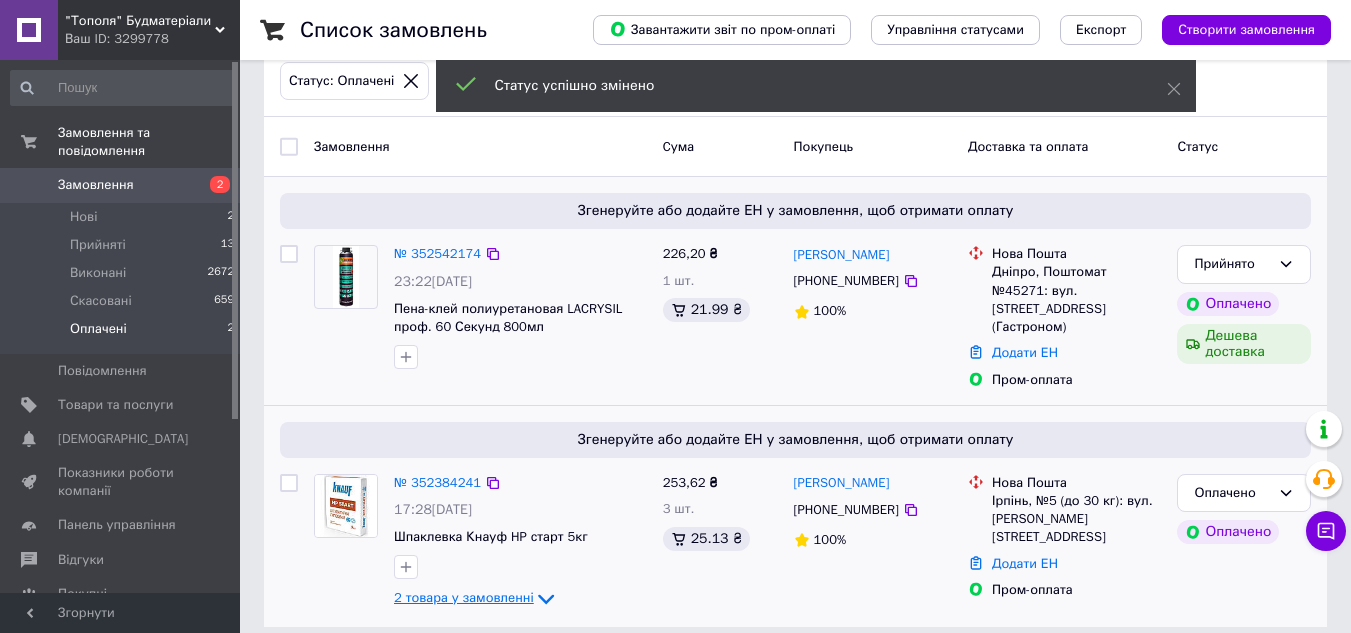 click on "2 товара у замовленні" at bounding box center (464, 598) 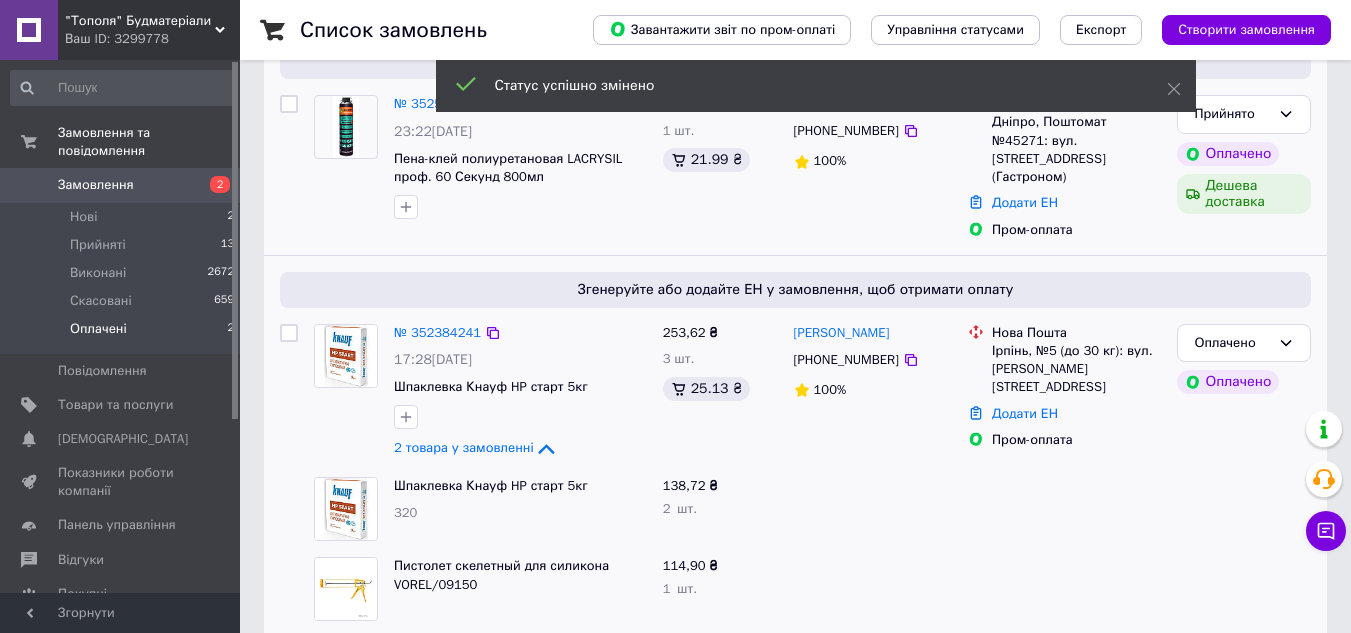 scroll, scrollTop: 271, scrollLeft: 0, axis: vertical 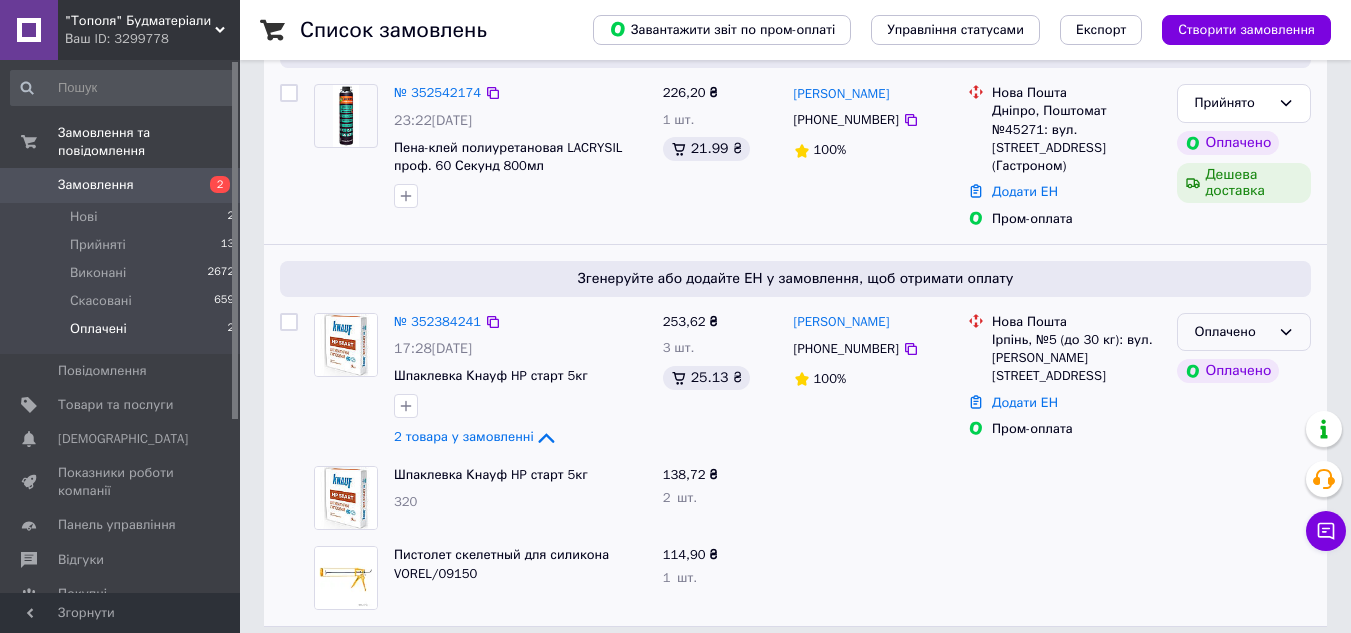 click 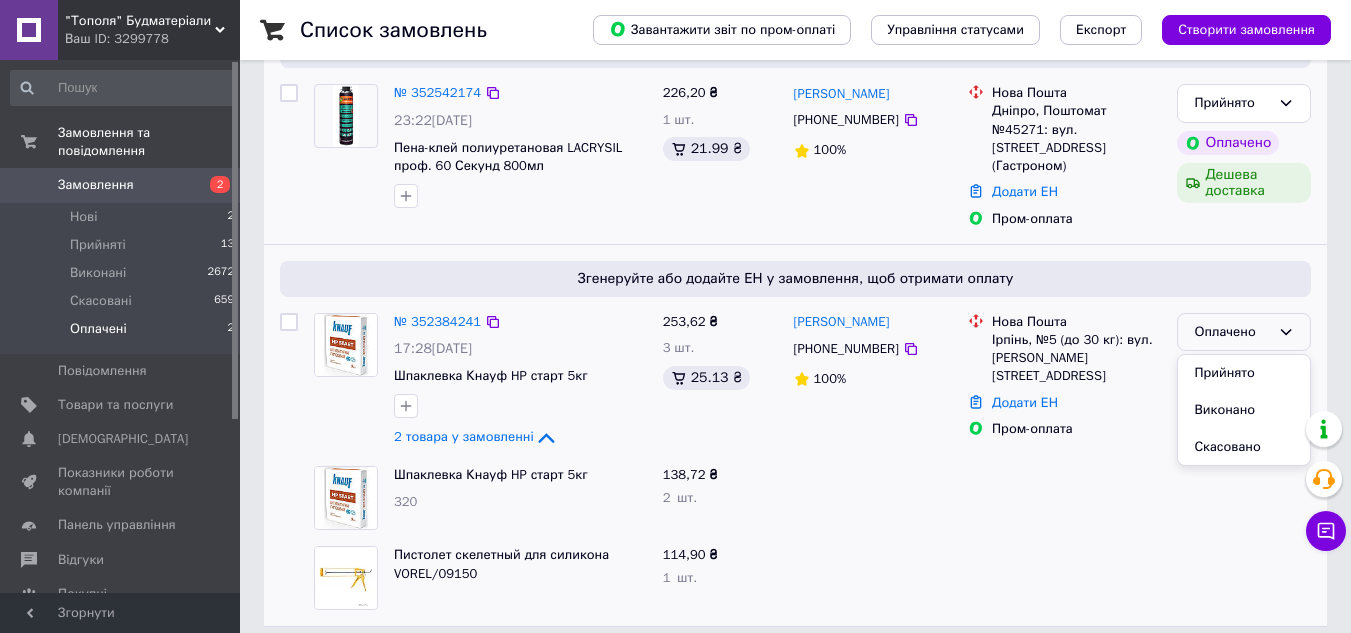 click on "Прийнято" at bounding box center [1244, 373] 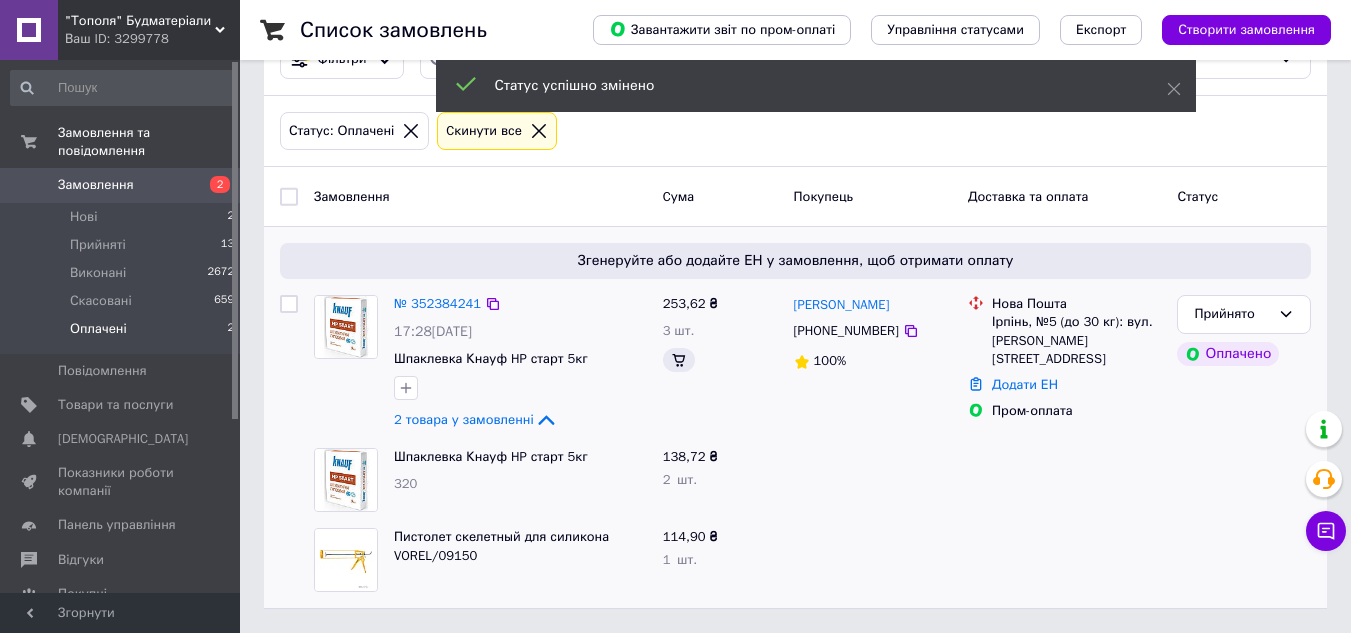 scroll, scrollTop: 60, scrollLeft: 0, axis: vertical 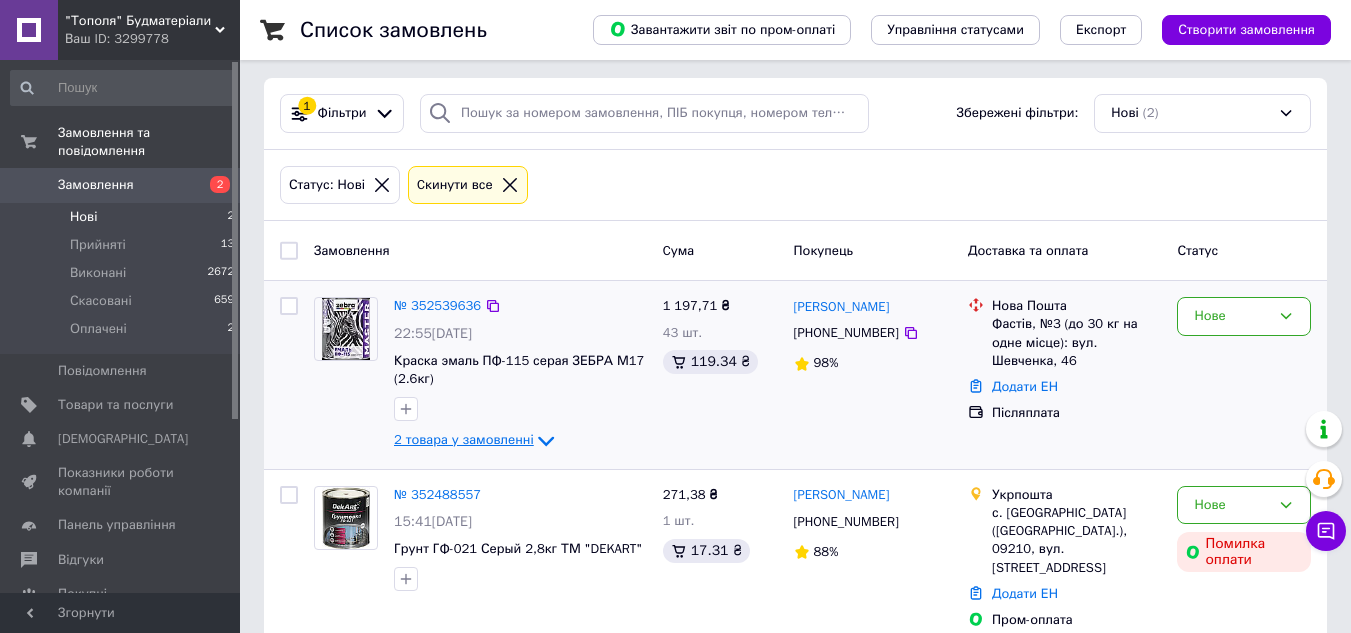 click on "2 товара у замовленні" at bounding box center [464, 440] 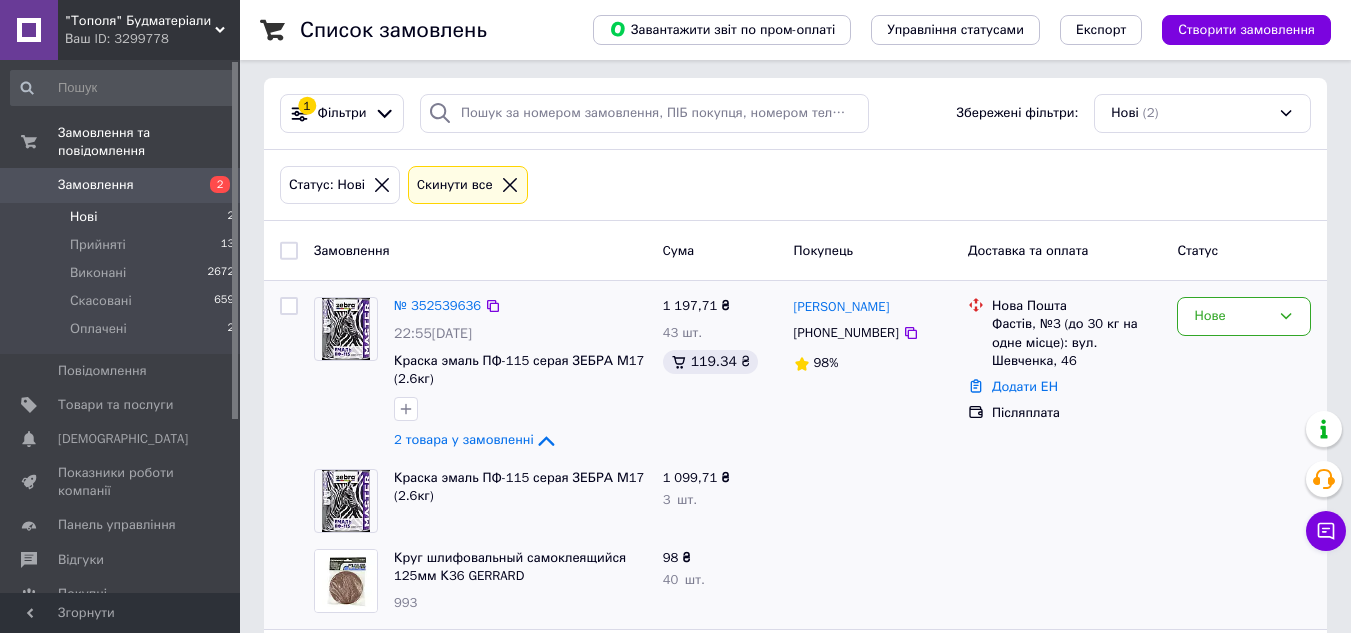 scroll, scrollTop: 106, scrollLeft: 0, axis: vertical 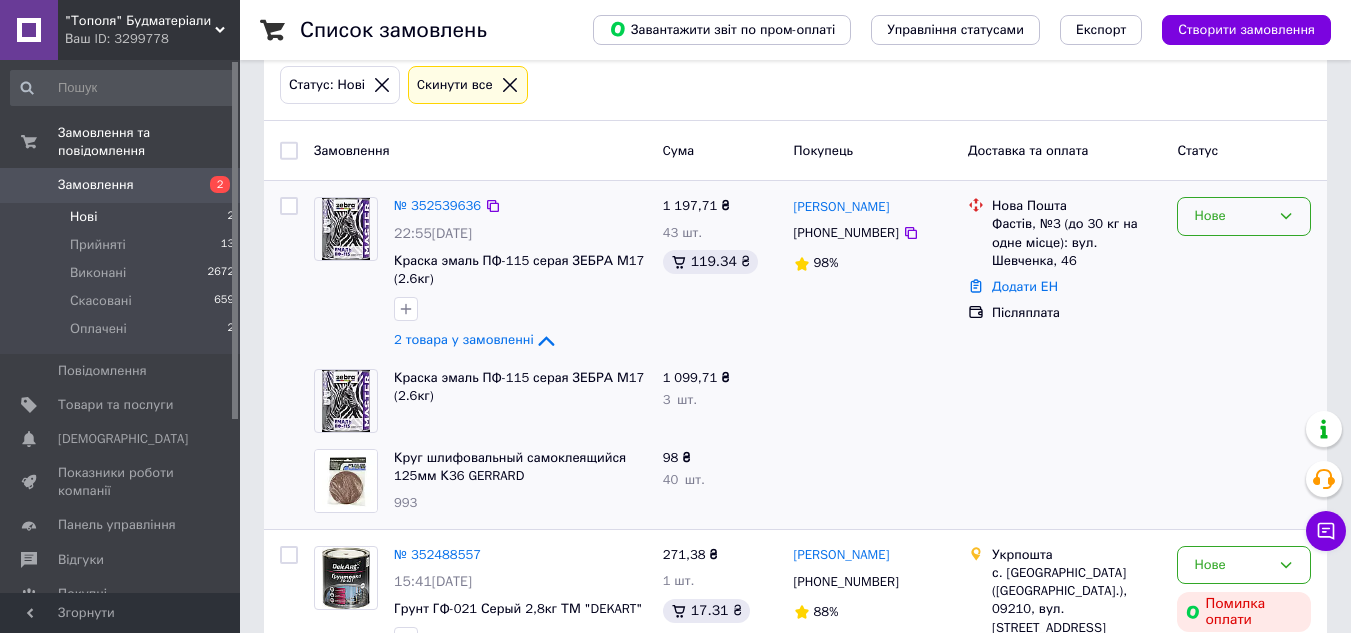 click on "Нове" at bounding box center [1244, 216] 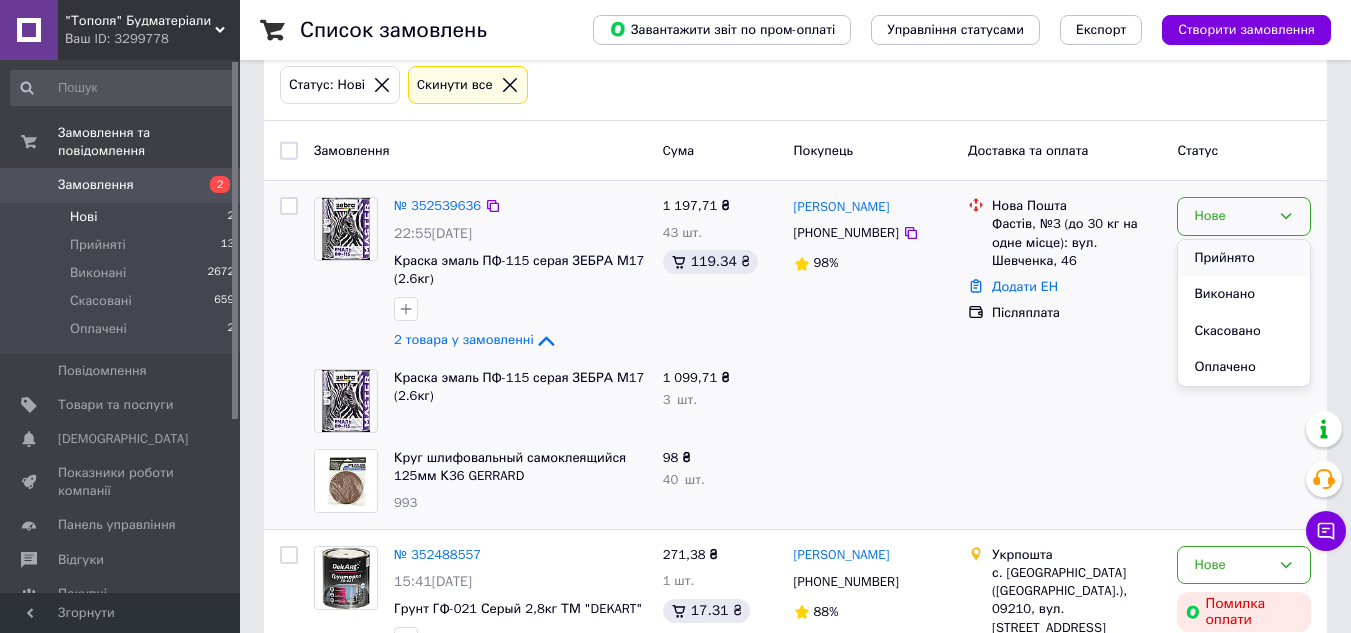 click on "Прийнято" at bounding box center [1244, 258] 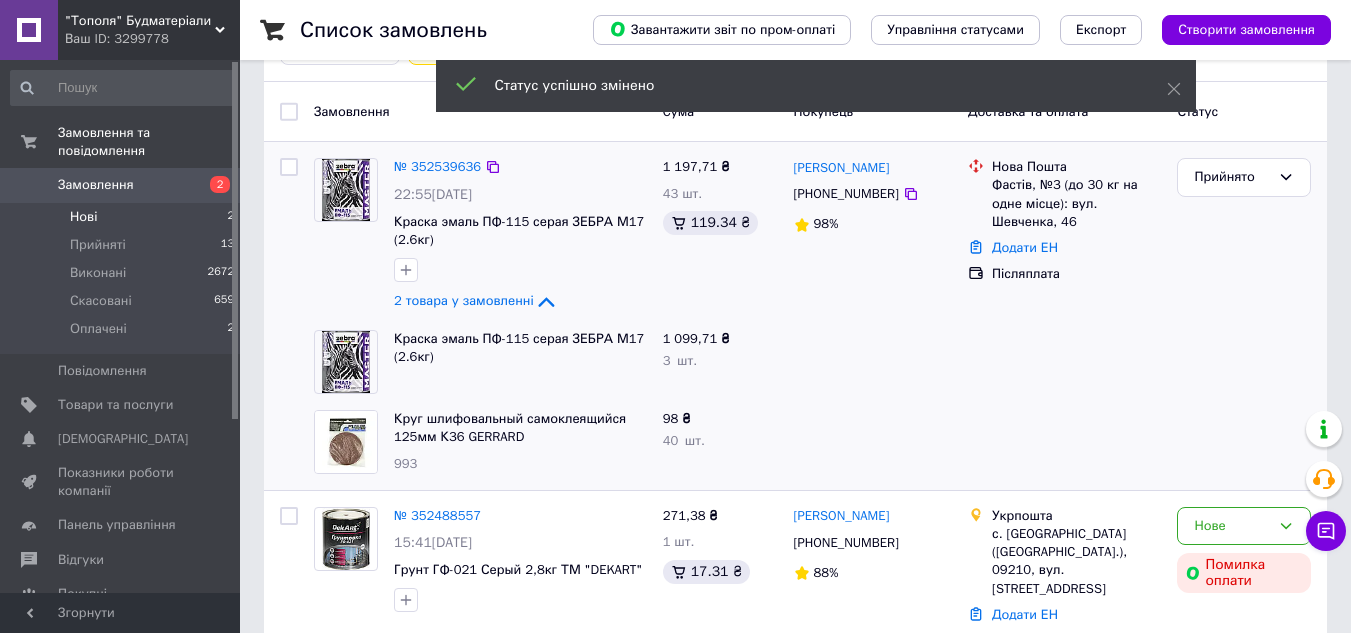 scroll, scrollTop: 166, scrollLeft: 0, axis: vertical 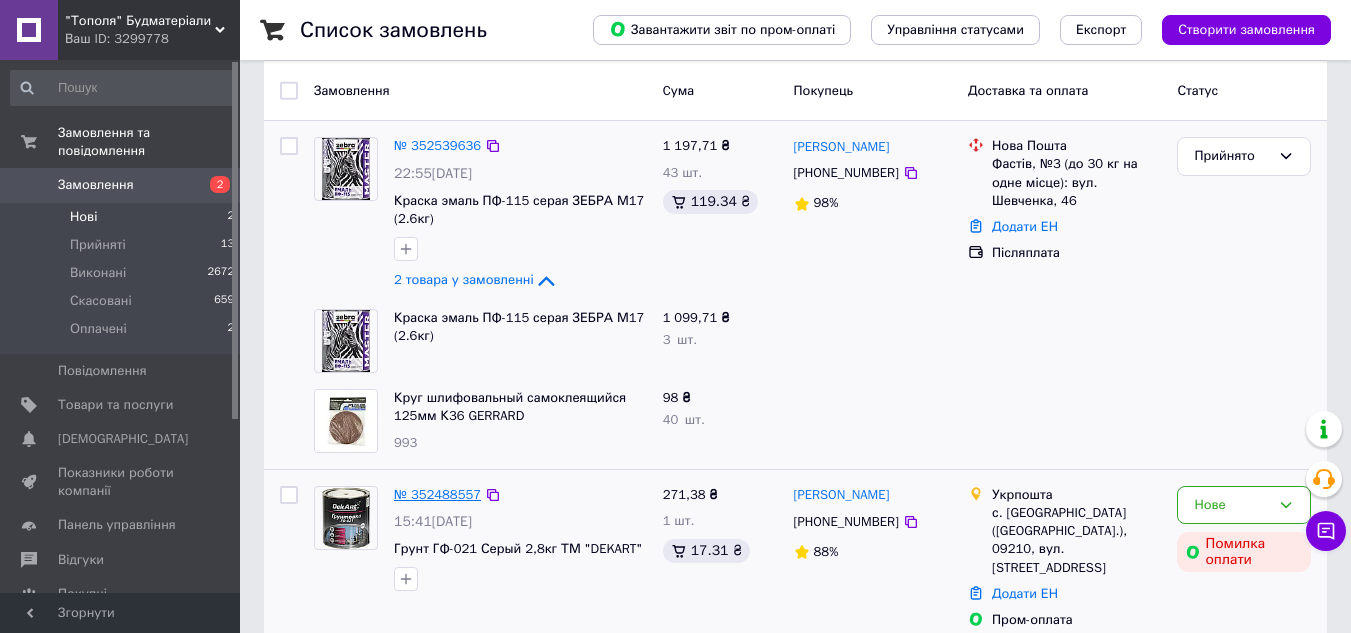 click on "№ 352488557" at bounding box center (437, 494) 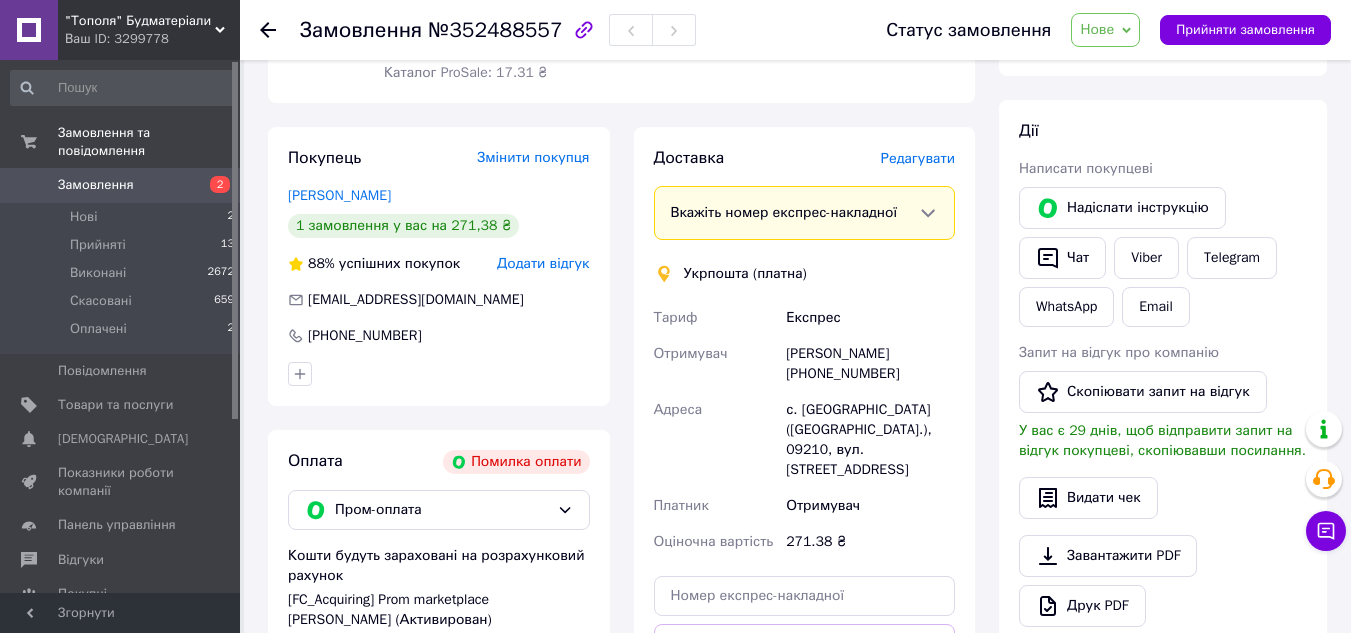 scroll, scrollTop: 202, scrollLeft: 0, axis: vertical 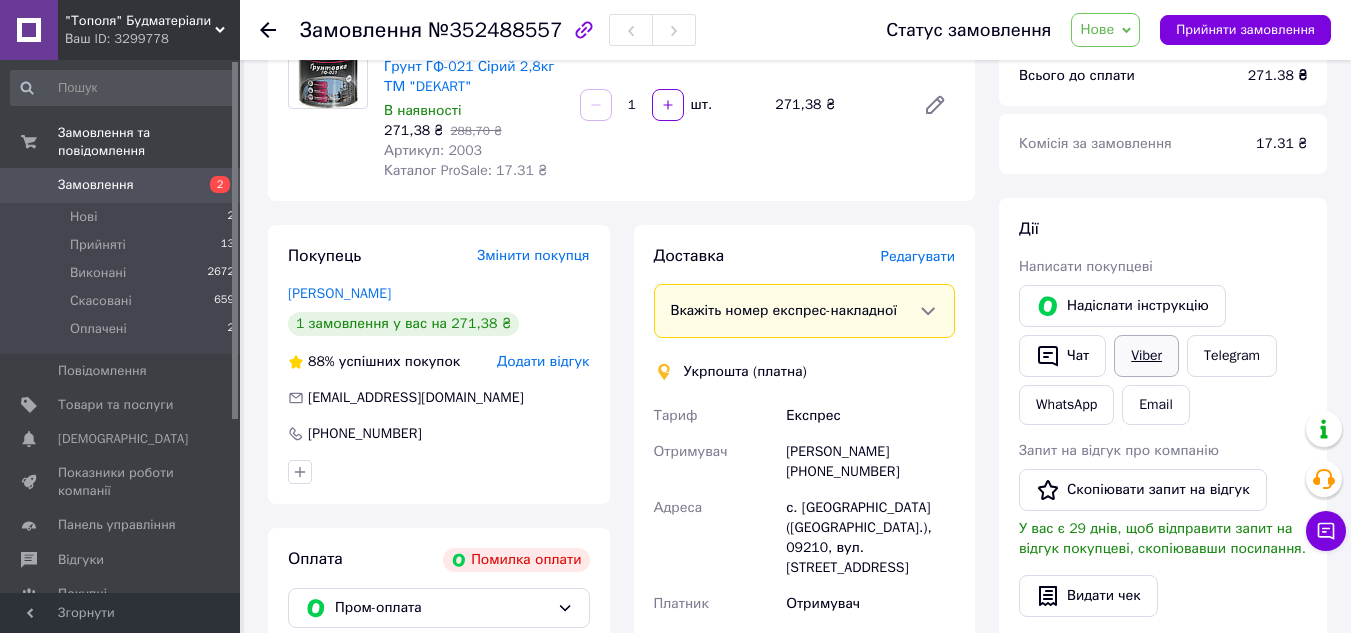 click on "Viber" at bounding box center (1146, 356) 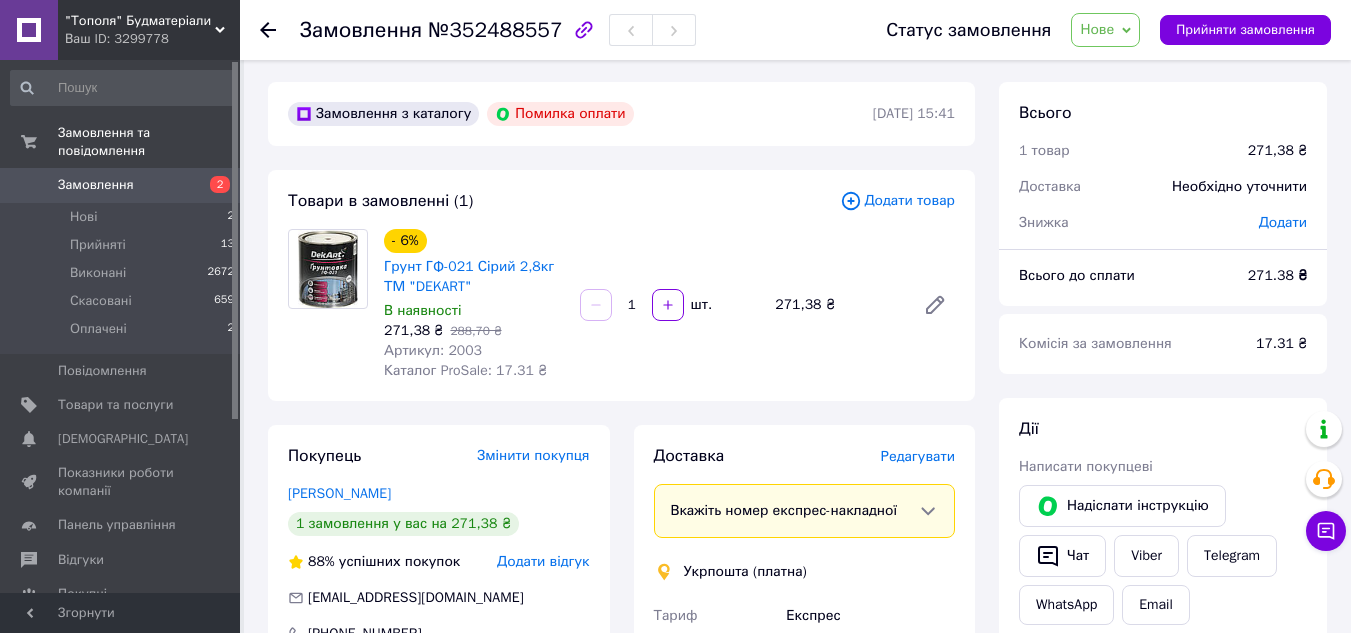 scroll, scrollTop: 0, scrollLeft: 0, axis: both 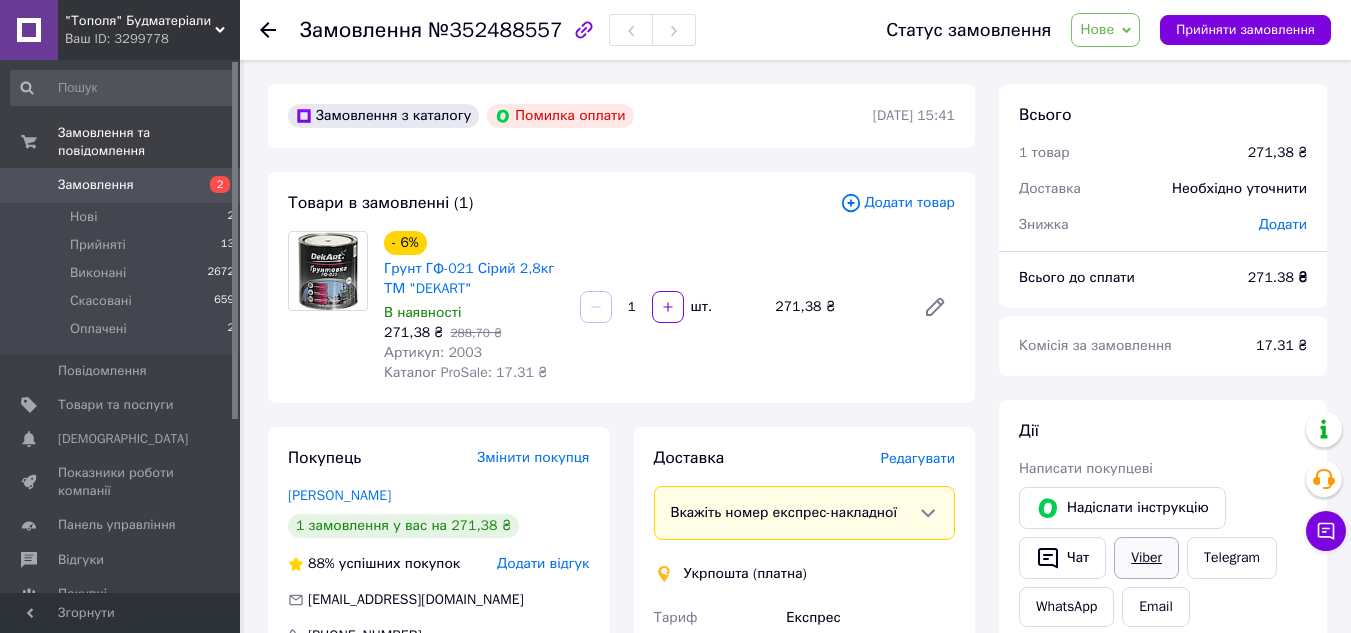 click on "Viber" at bounding box center (1146, 558) 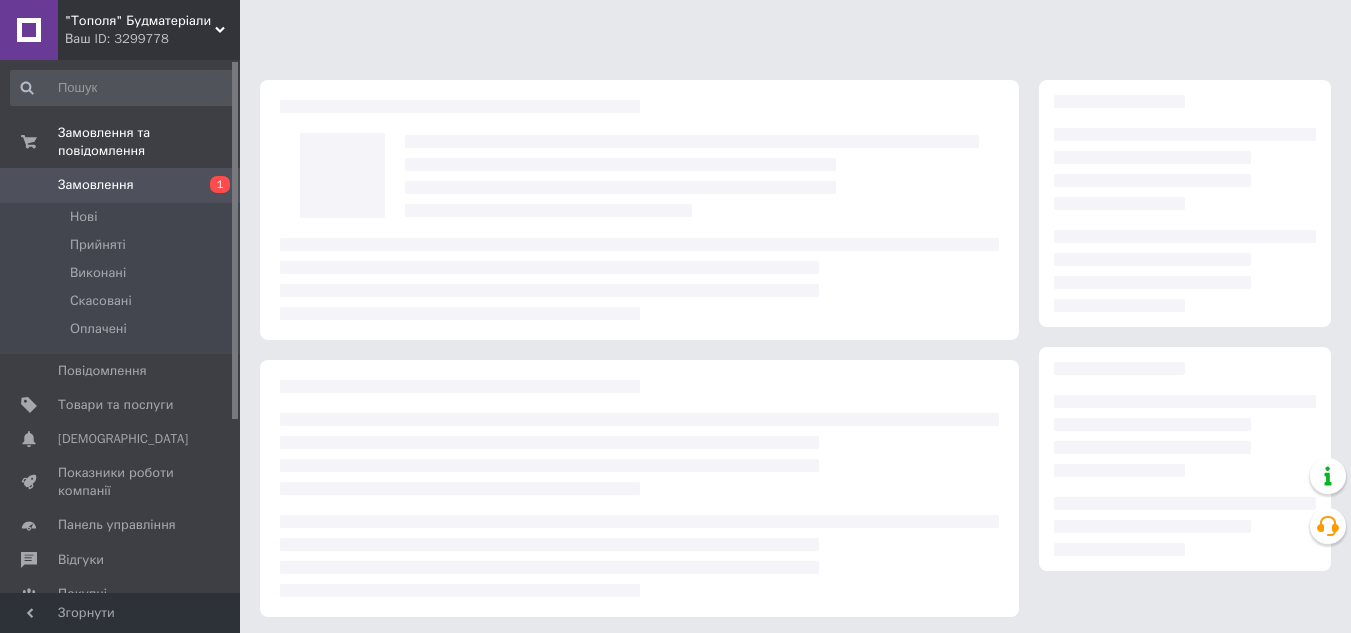 scroll, scrollTop: 0, scrollLeft: 0, axis: both 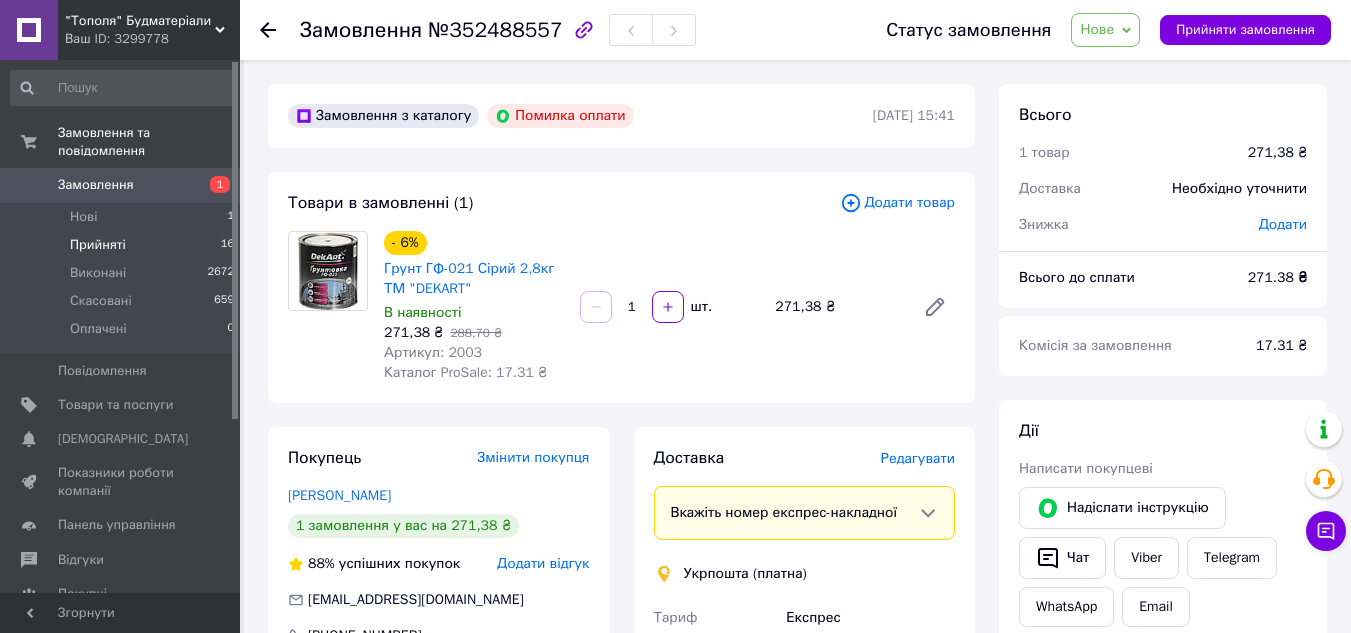click on "Прийняті" at bounding box center [98, 245] 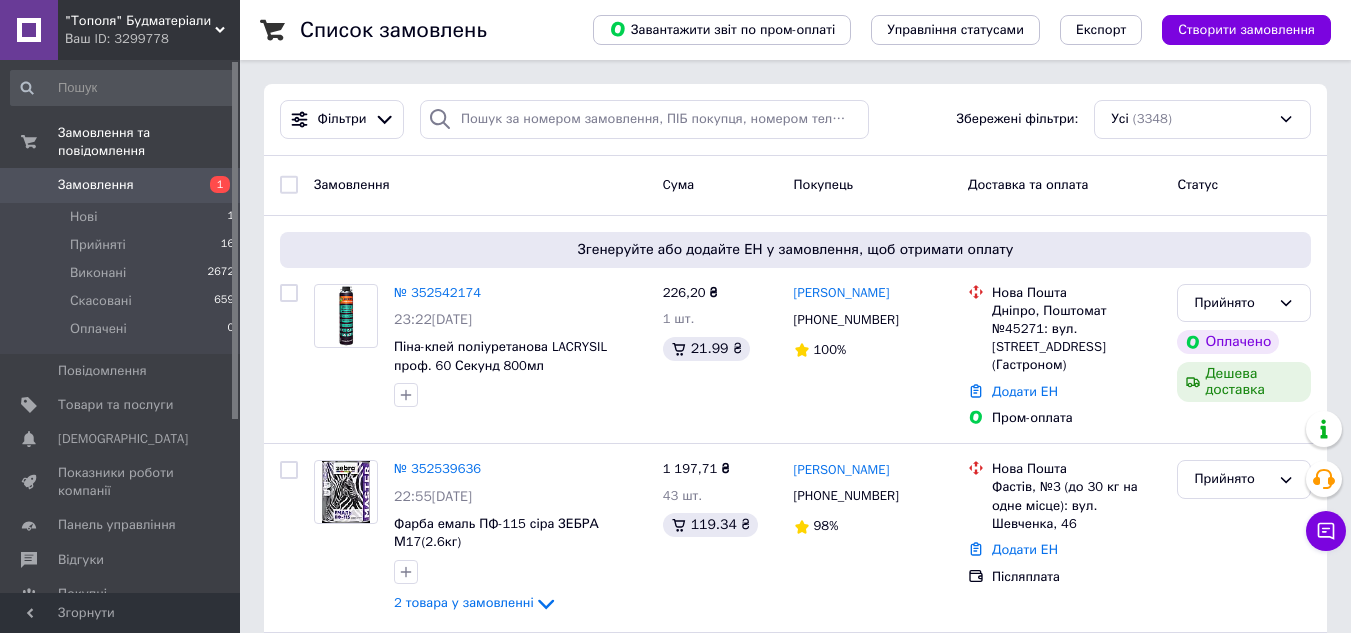 scroll, scrollTop: 7562, scrollLeft: 0, axis: vertical 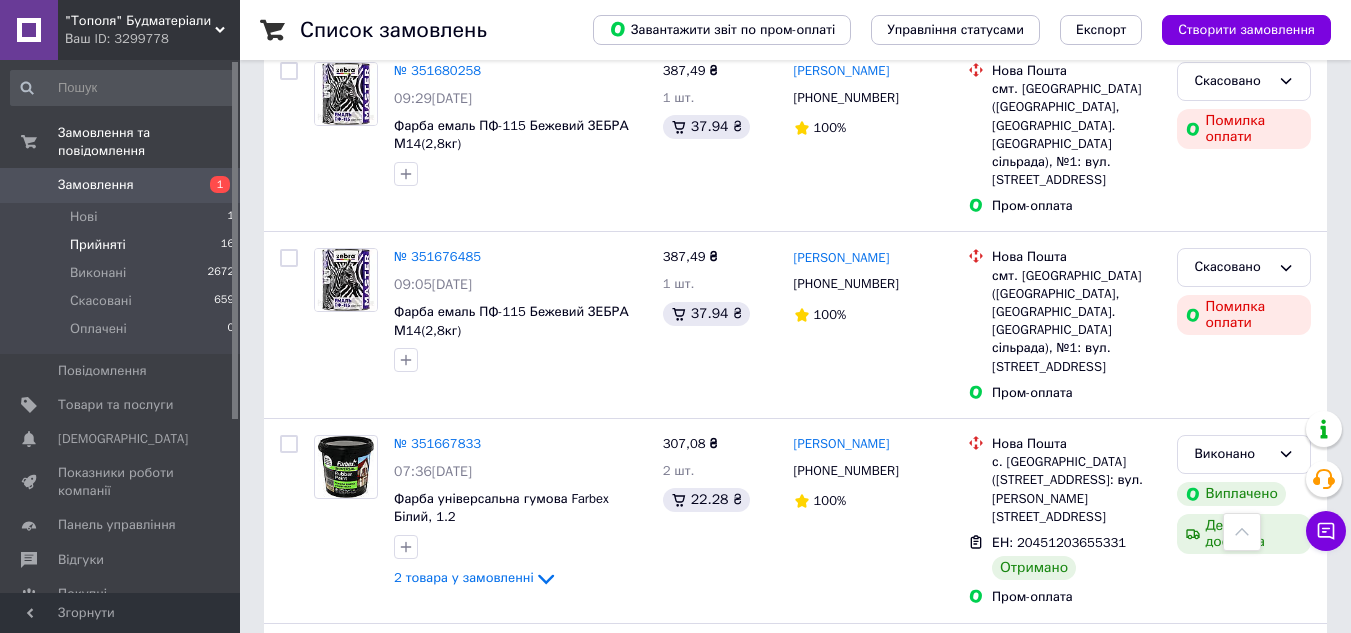 click on "Прийняті" at bounding box center (98, 245) 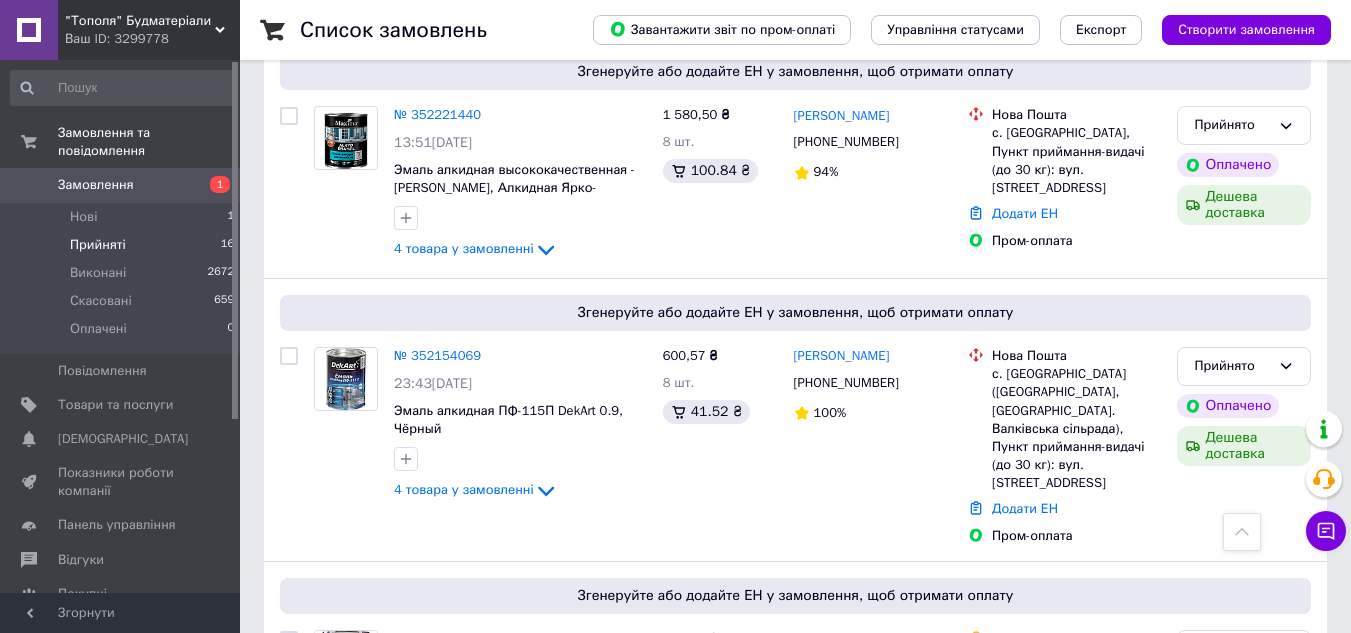 scroll, scrollTop: 2904, scrollLeft: 0, axis: vertical 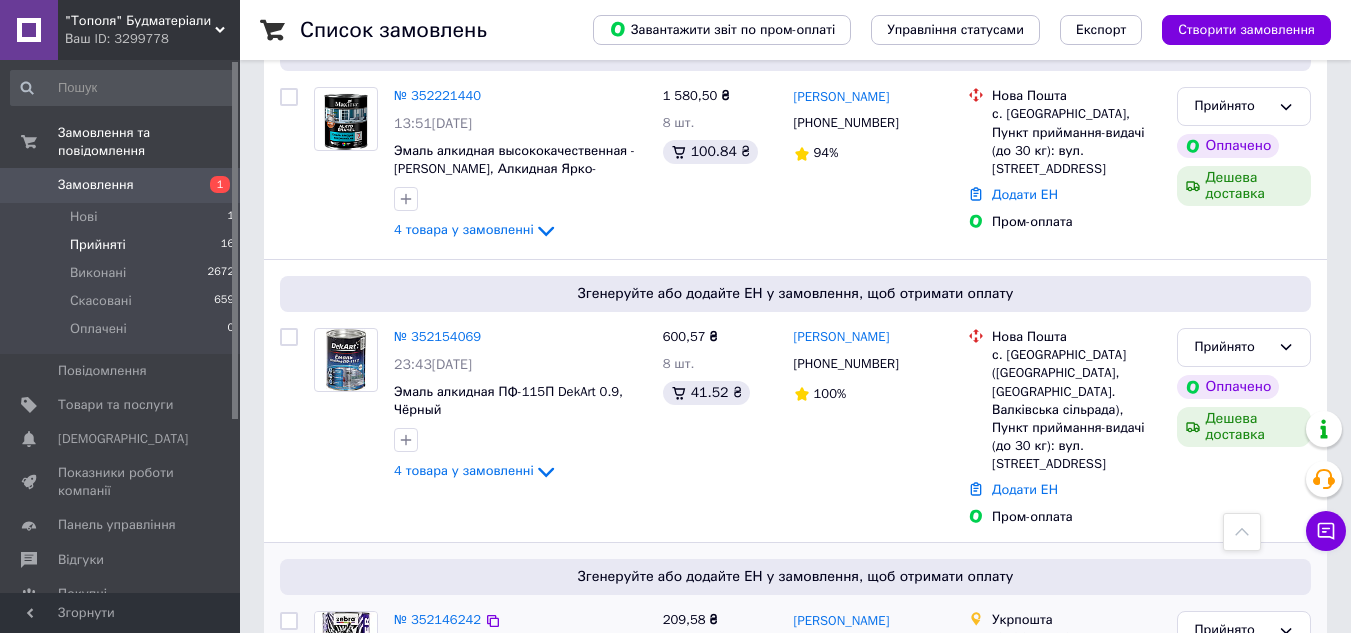 click 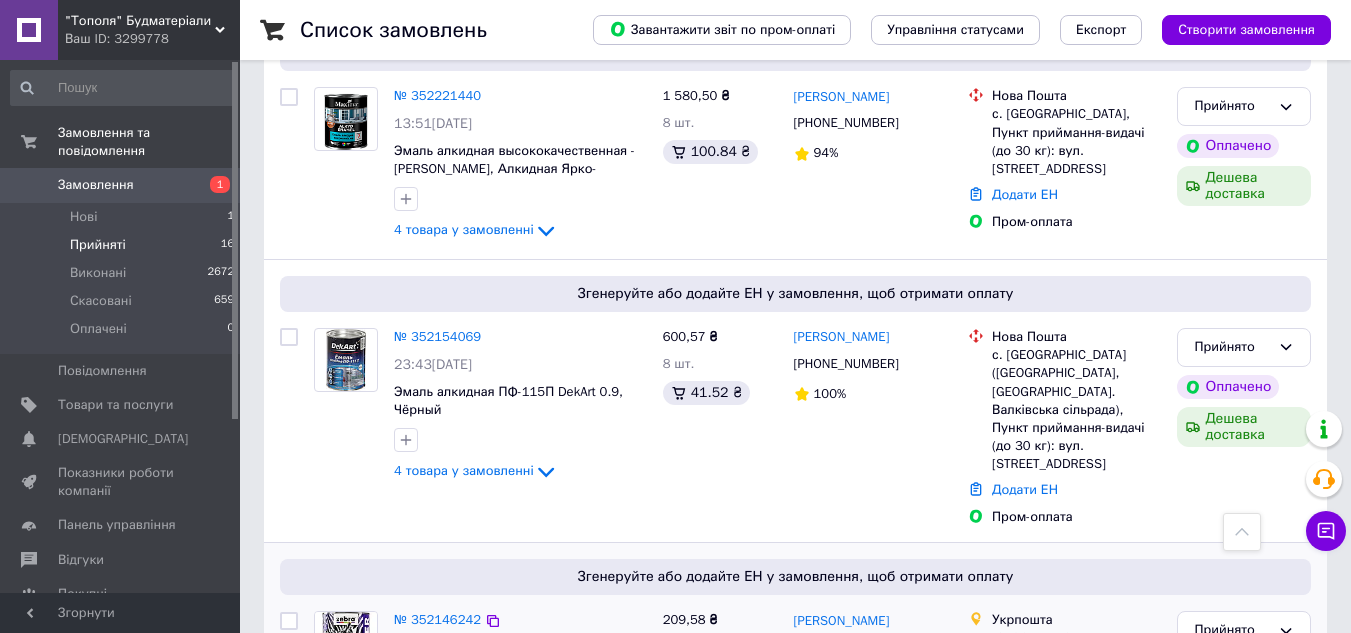 click on "4 товара у замовленні" at bounding box center (464, 754) 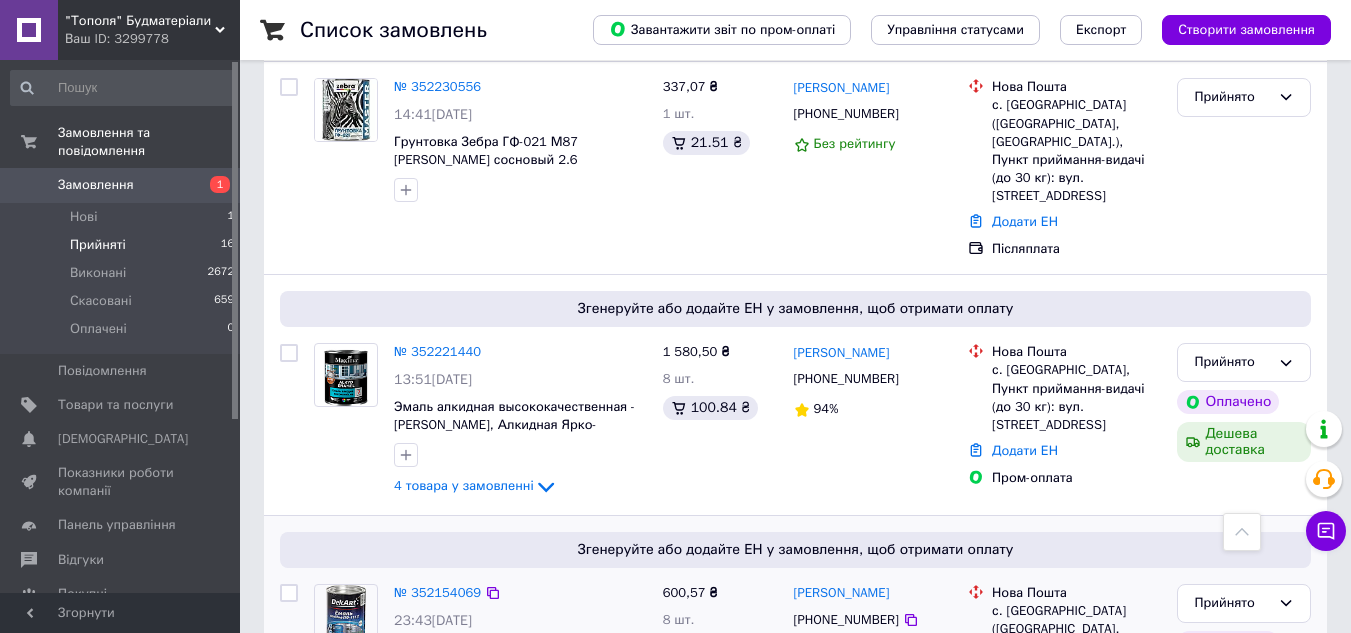 scroll, scrollTop: 2604, scrollLeft: 0, axis: vertical 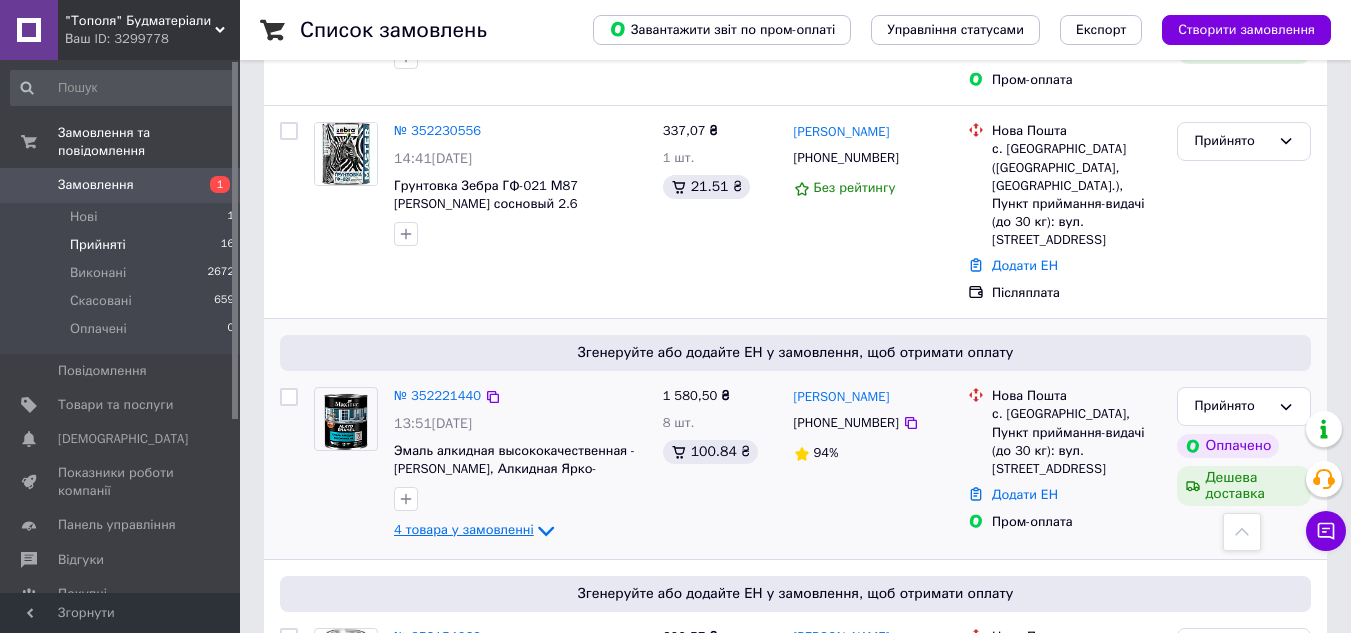 click on "4 товара у замовленні" at bounding box center (464, 530) 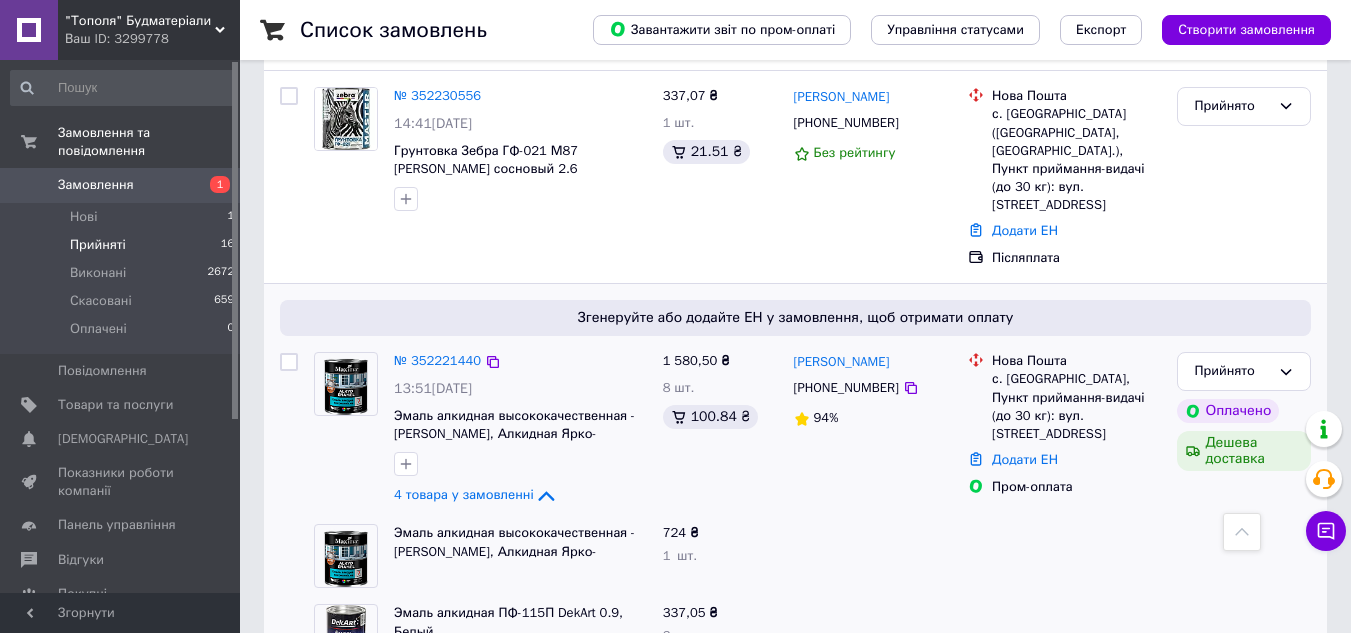 scroll, scrollTop: 2604, scrollLeft: 0, axis: vertical 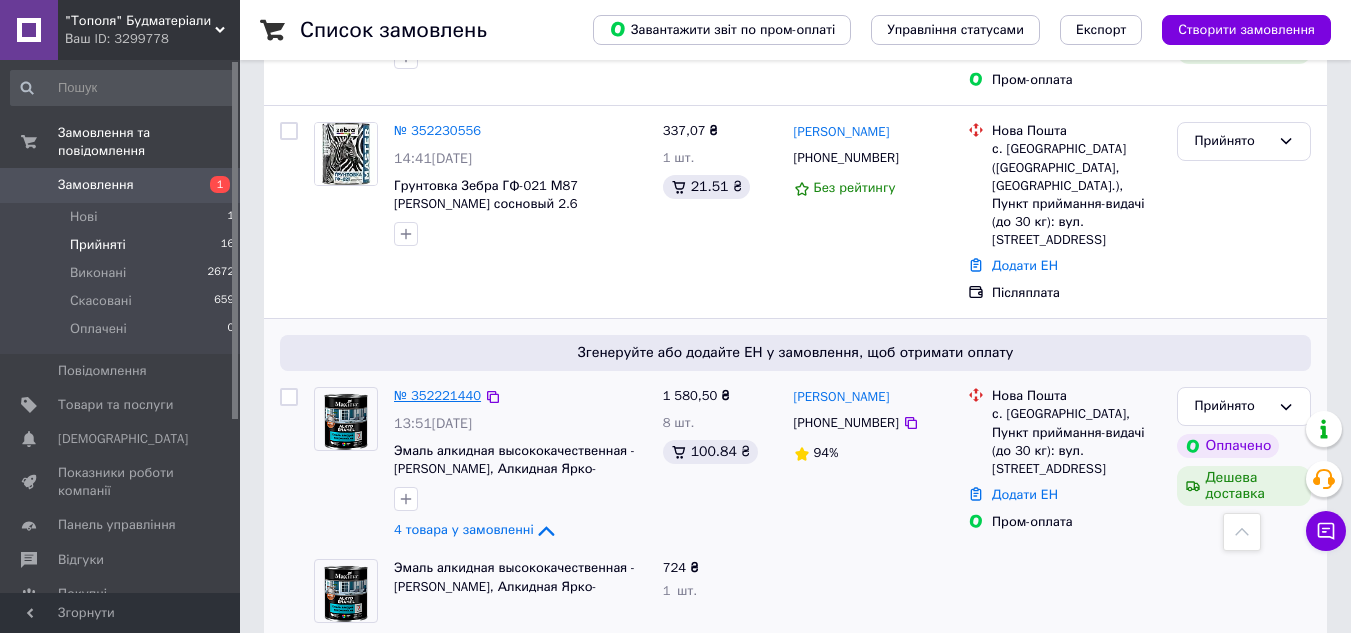 click on "№ 352221440" at bounding box center (437, 395) 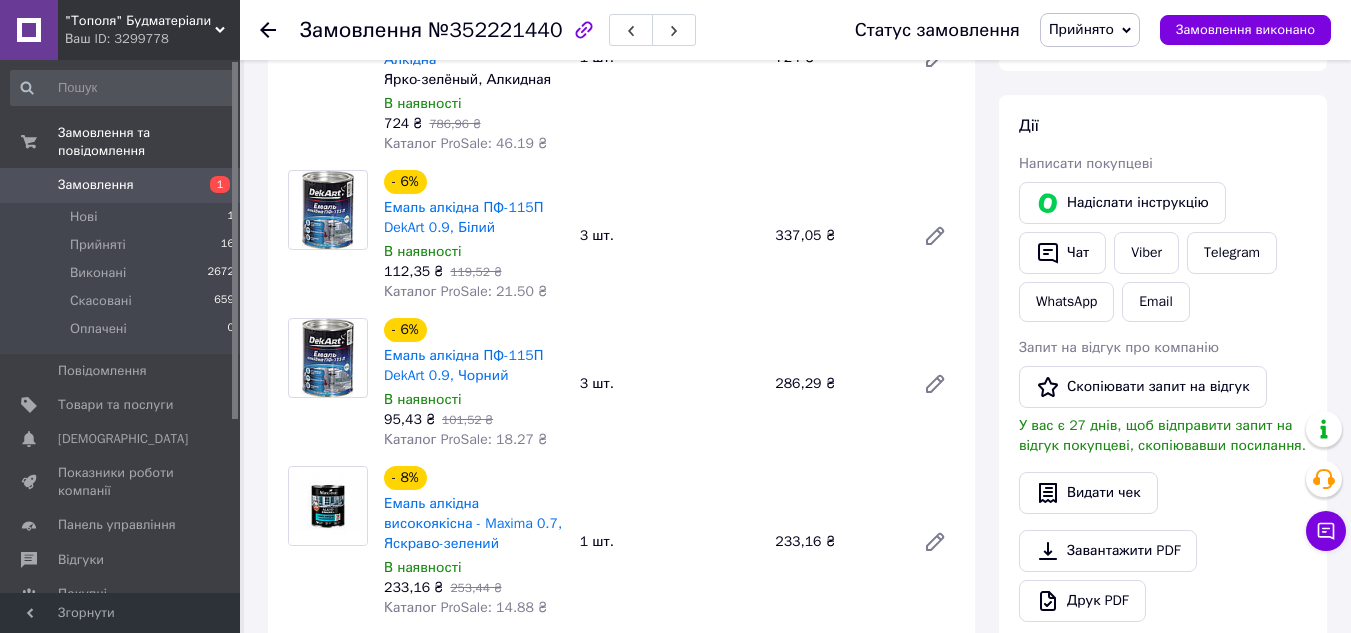 scroll, scrollTop: 310, scrollLeft: 0, axis: vertical 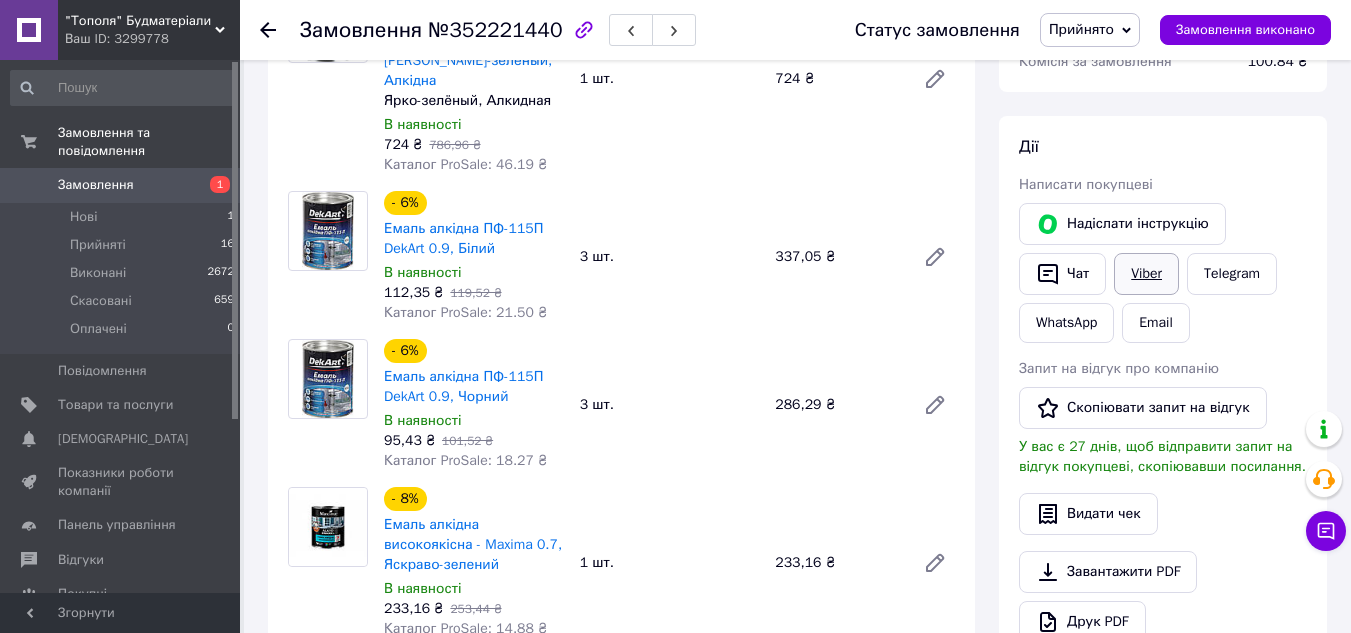 click on "Viber" at bounding box center [1146, 274] 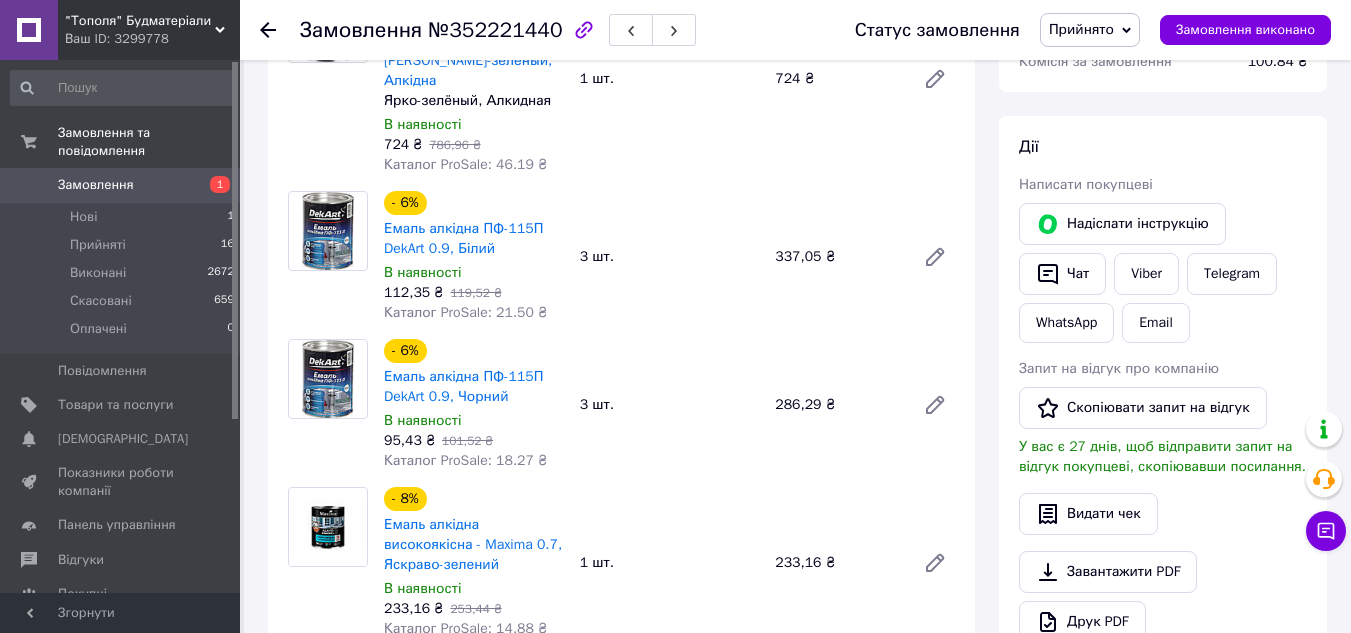 click 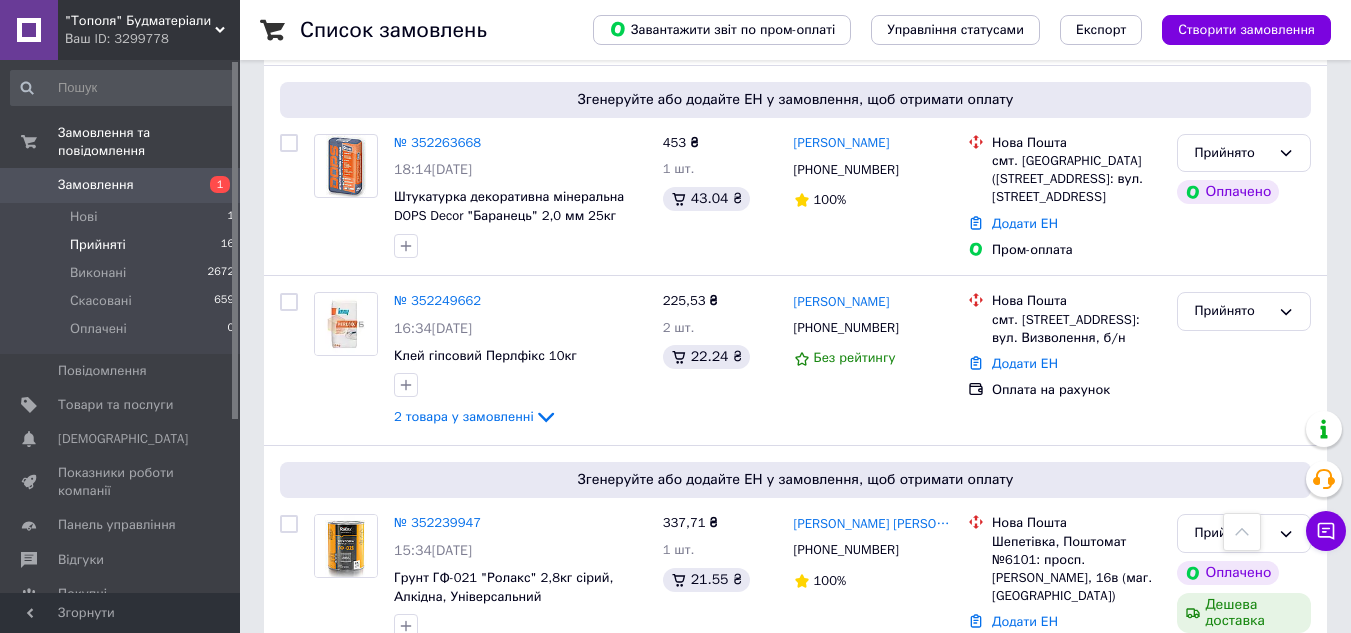 scroll, scrollTop: 2000, scrollLeft: 0, axis: vertical 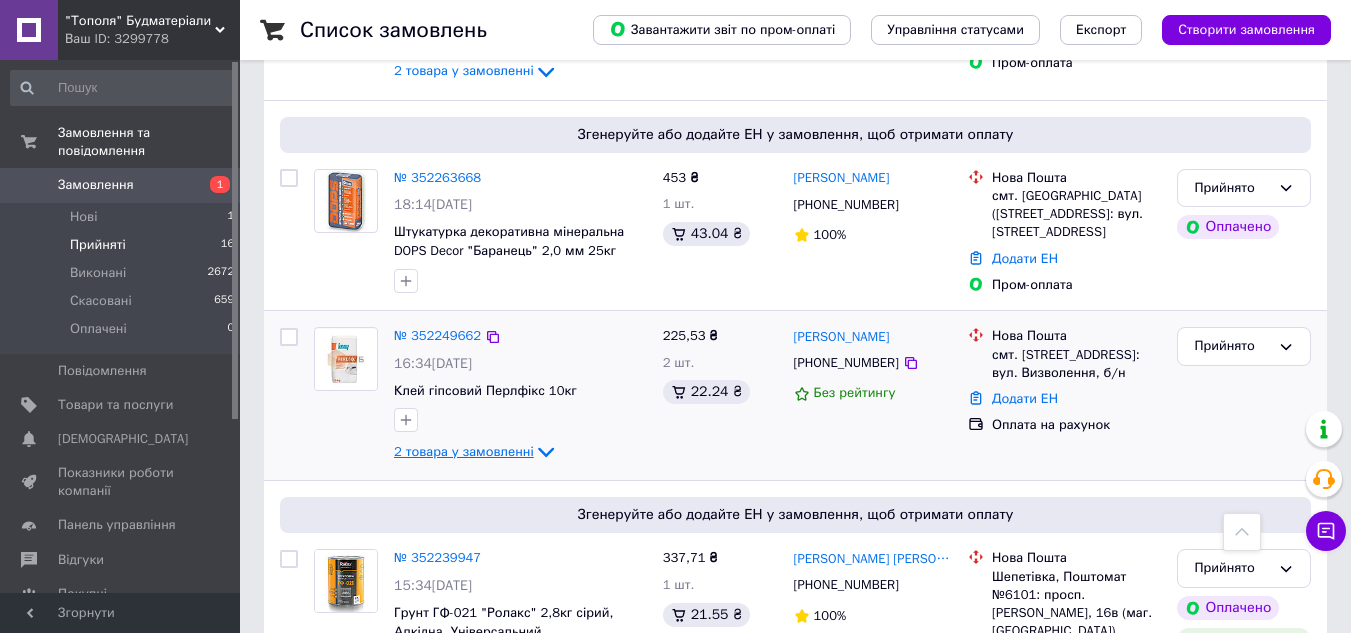 click 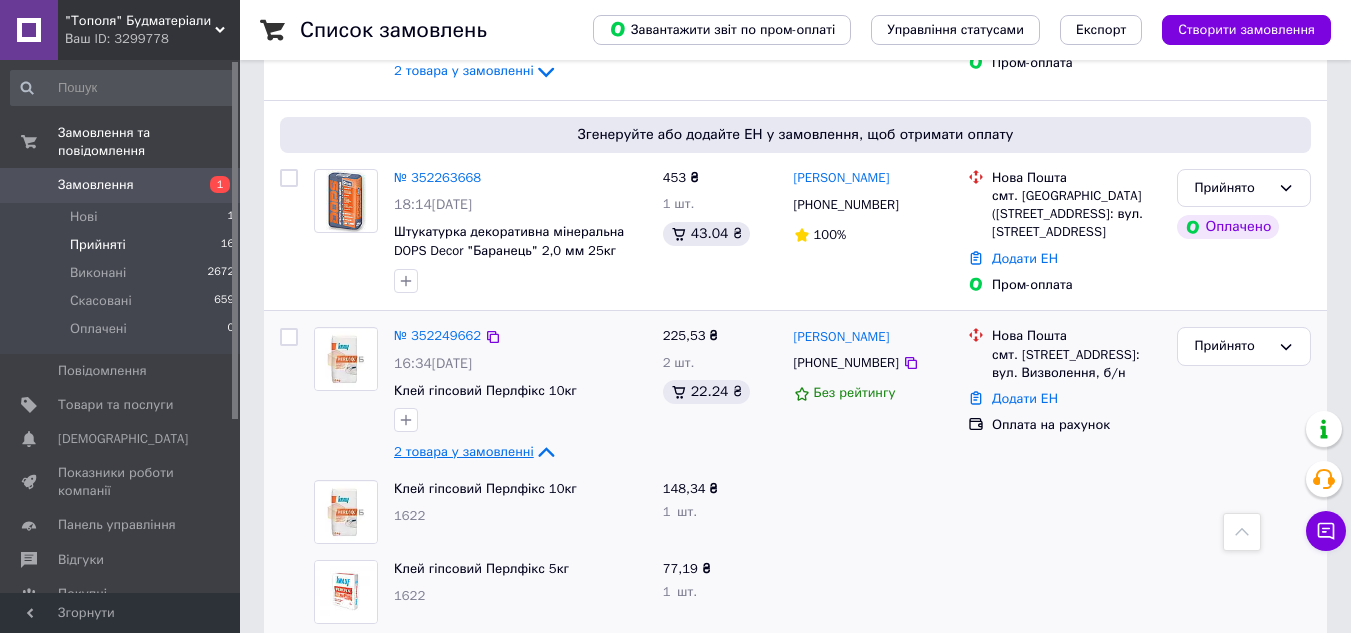 click 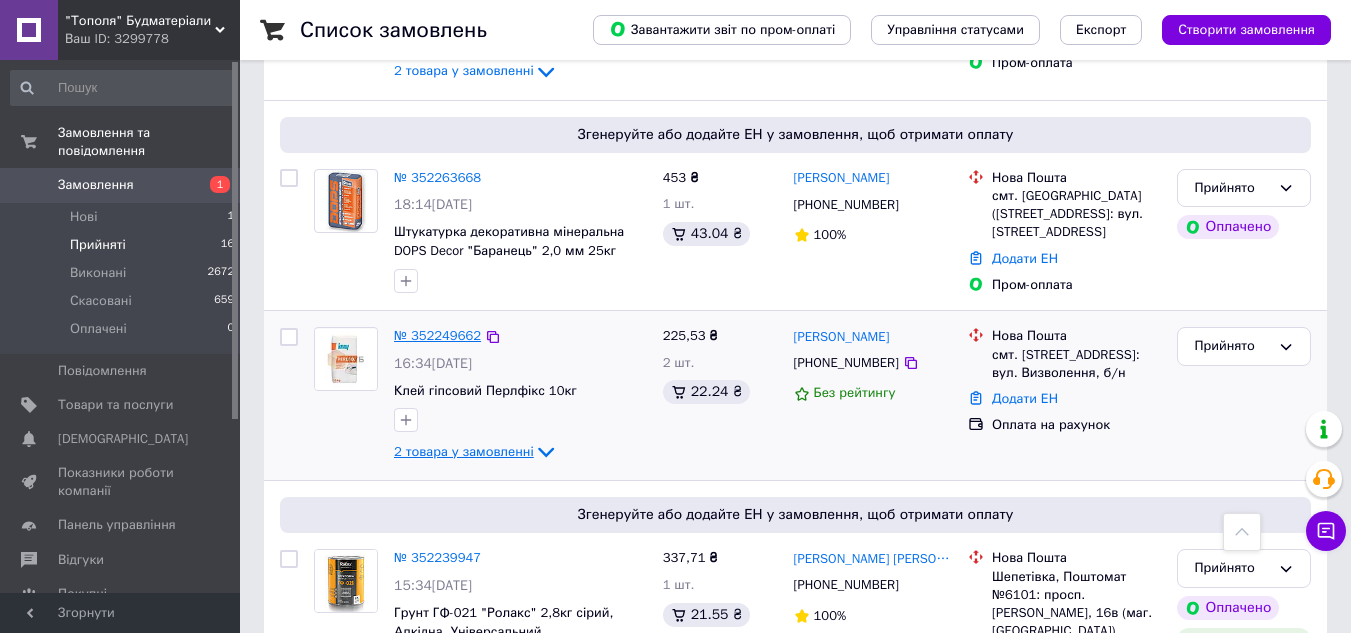 click on "№ 352249662" at bounding box center [437, 335] 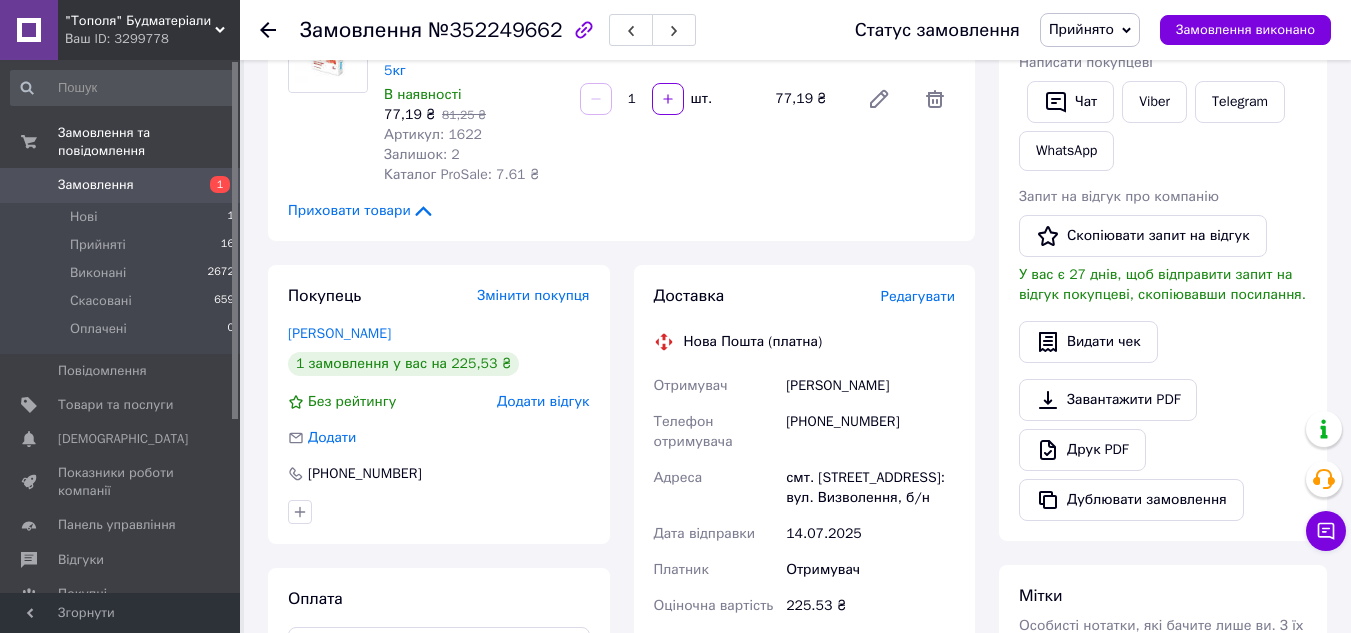 scroll, scrollTop: 405, scrollLeft: 0, axis: vertical 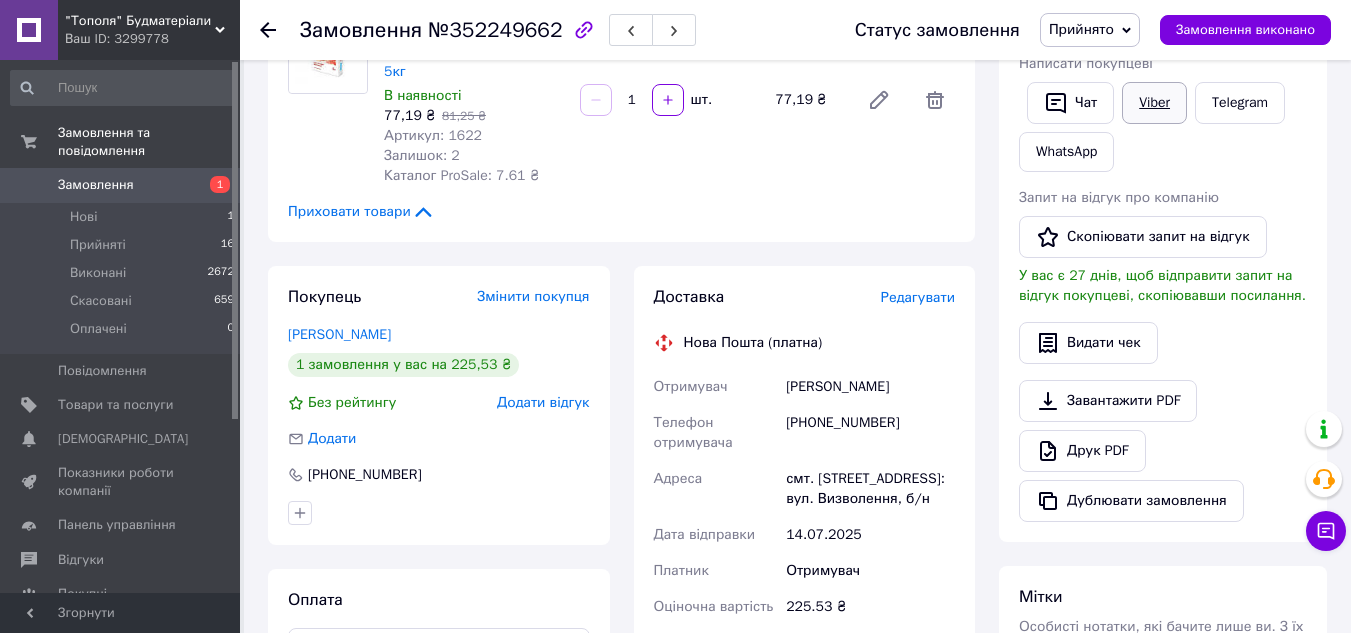 click on "Viber" at bounding box center [1154, 103] 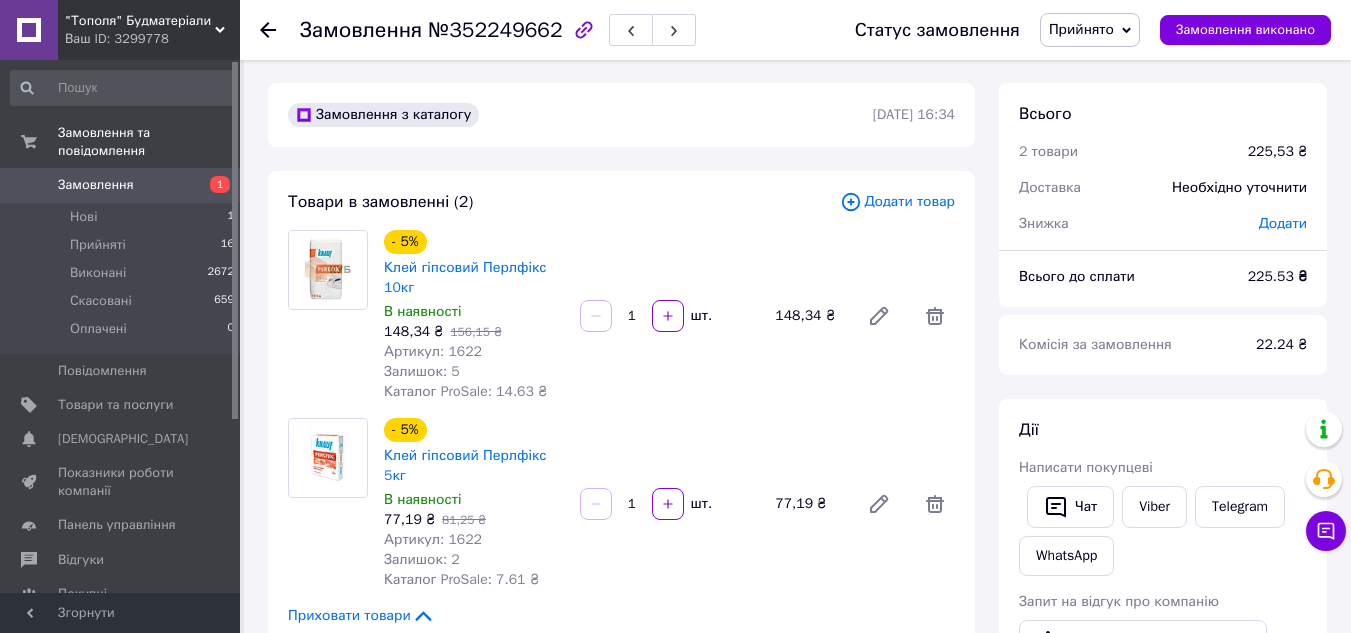 scroll, scrollTop: 0, scrollLeft: 0, axis: both 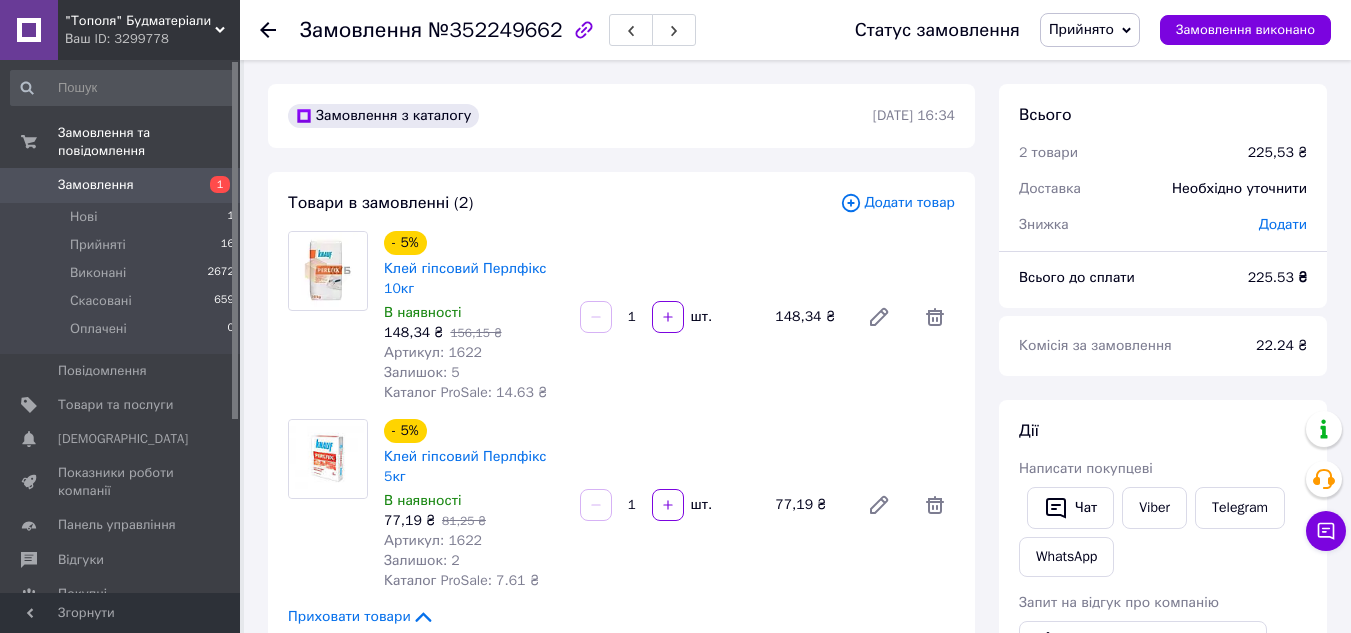 click 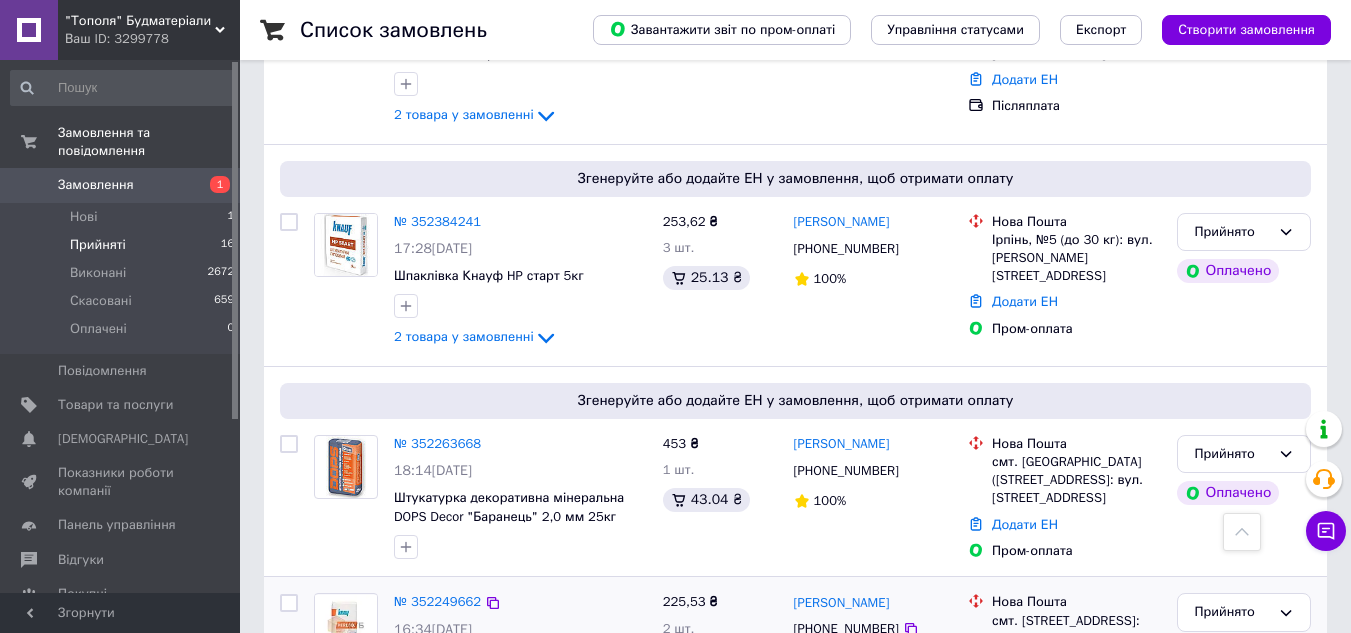scroll, scrollTop: 1700, scrollLeft: 0, axis: vertical 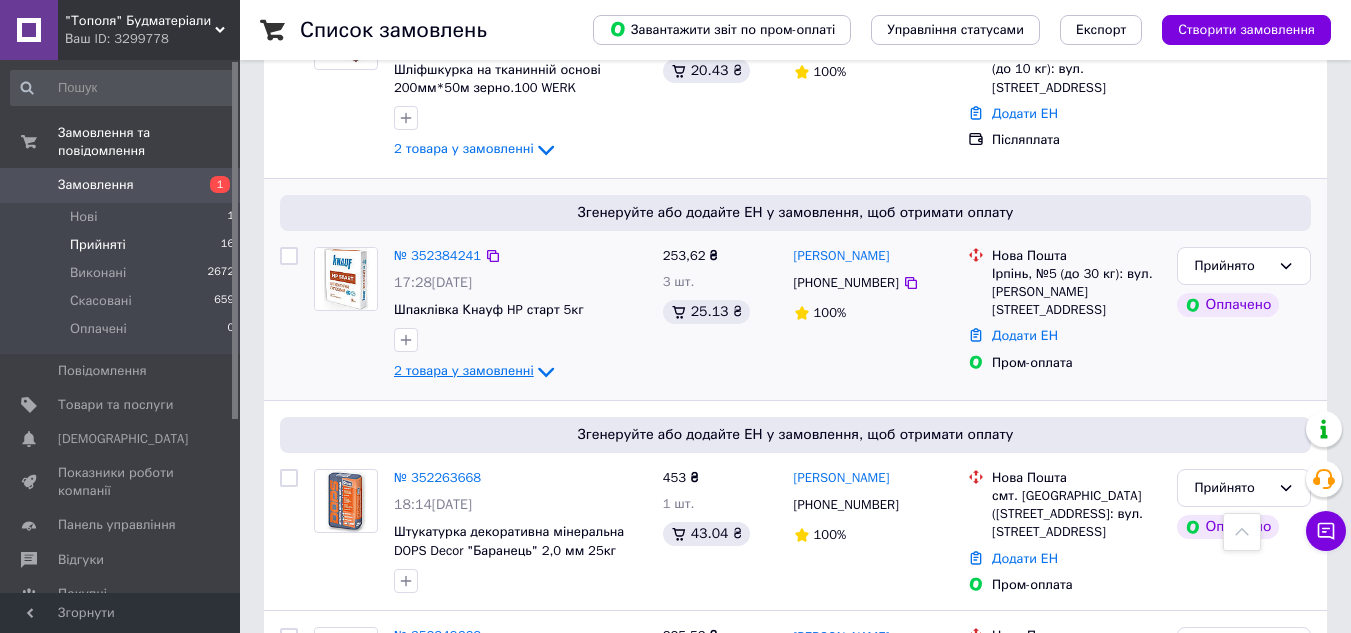 click 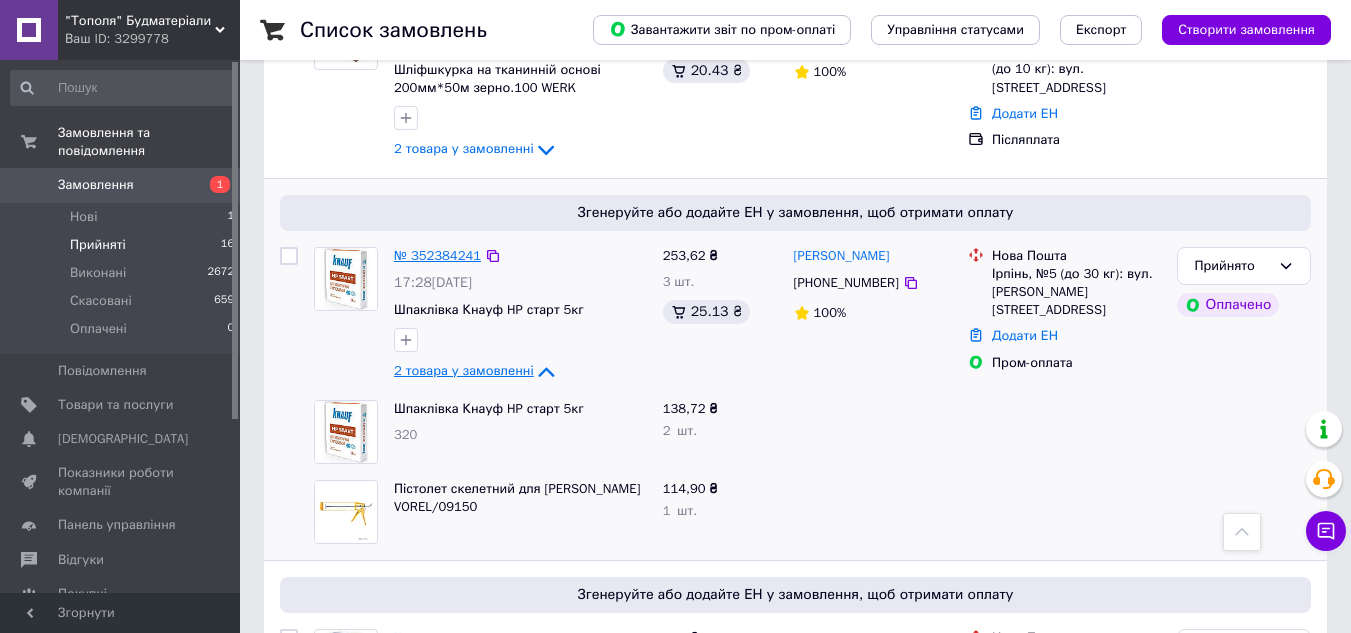click on "№ 352384241" at bounding box center [437, 255] 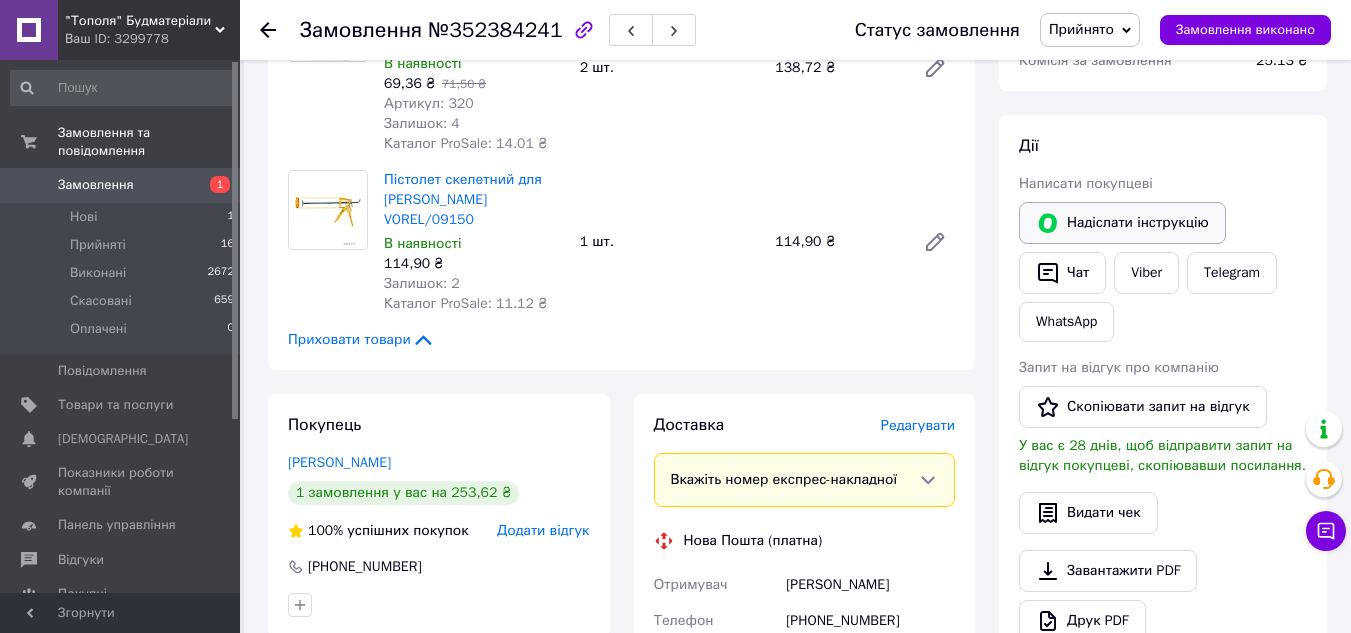 scroll, scrollTop: 305, scrollLeft: 0, axis: vertical 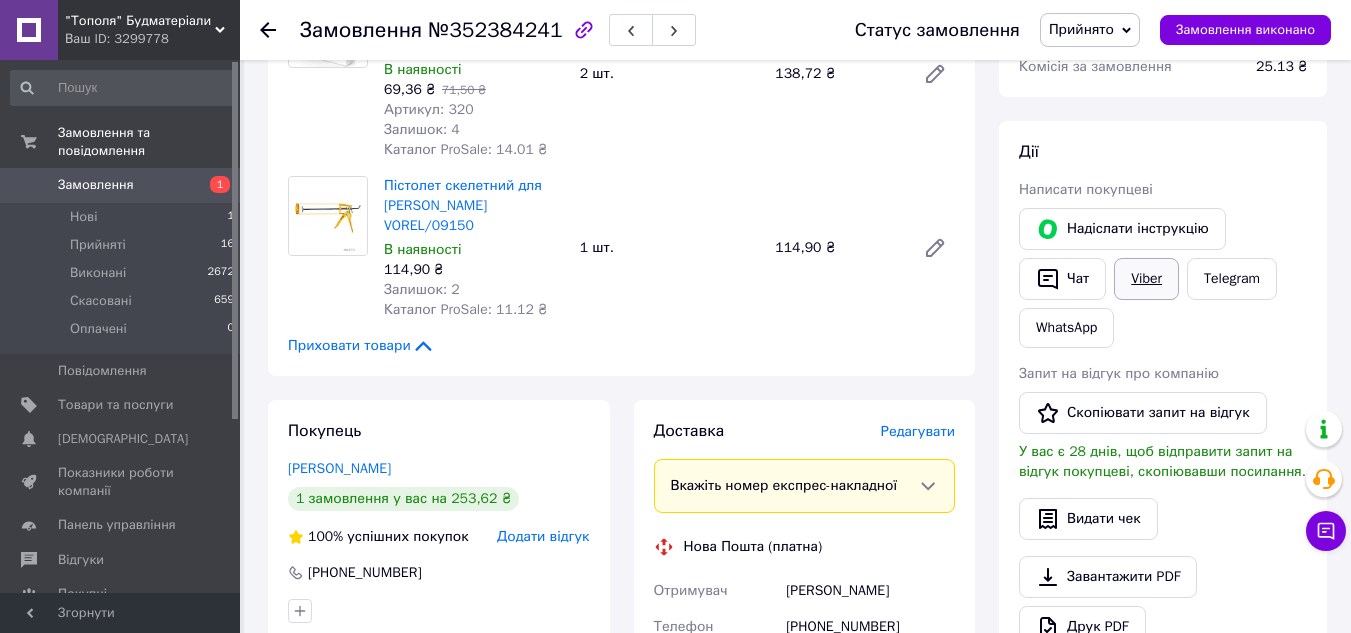 click on "Viber" at bounding box center (1146, 279) 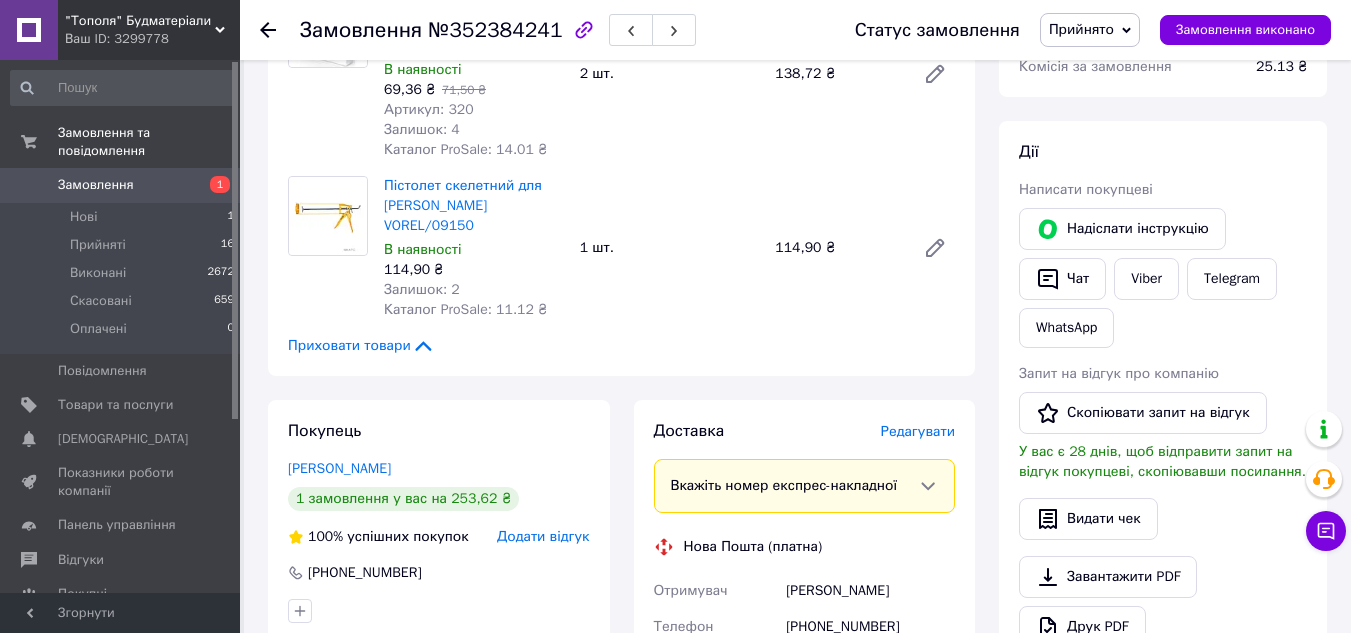 scroll, scrollTop: 5, scrollLeft: 0, axis: vertical 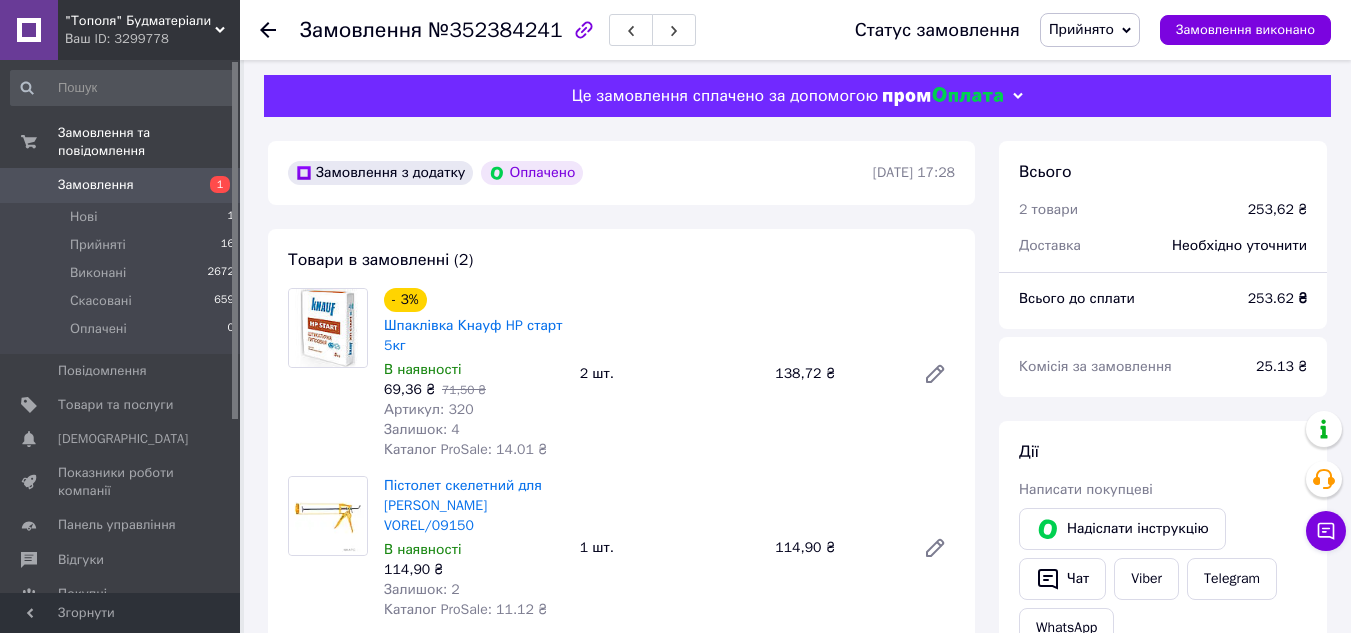 click 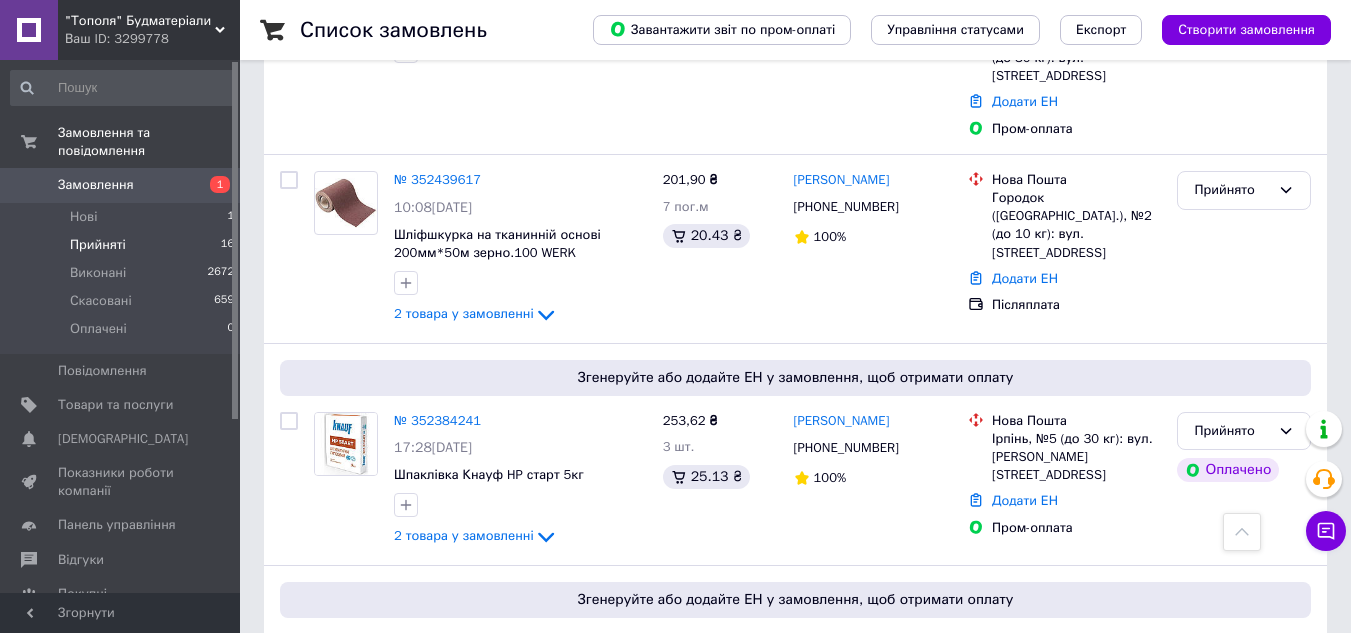 scroll, scrollTop: 1500, scrollLeft: 0, axis: vertical 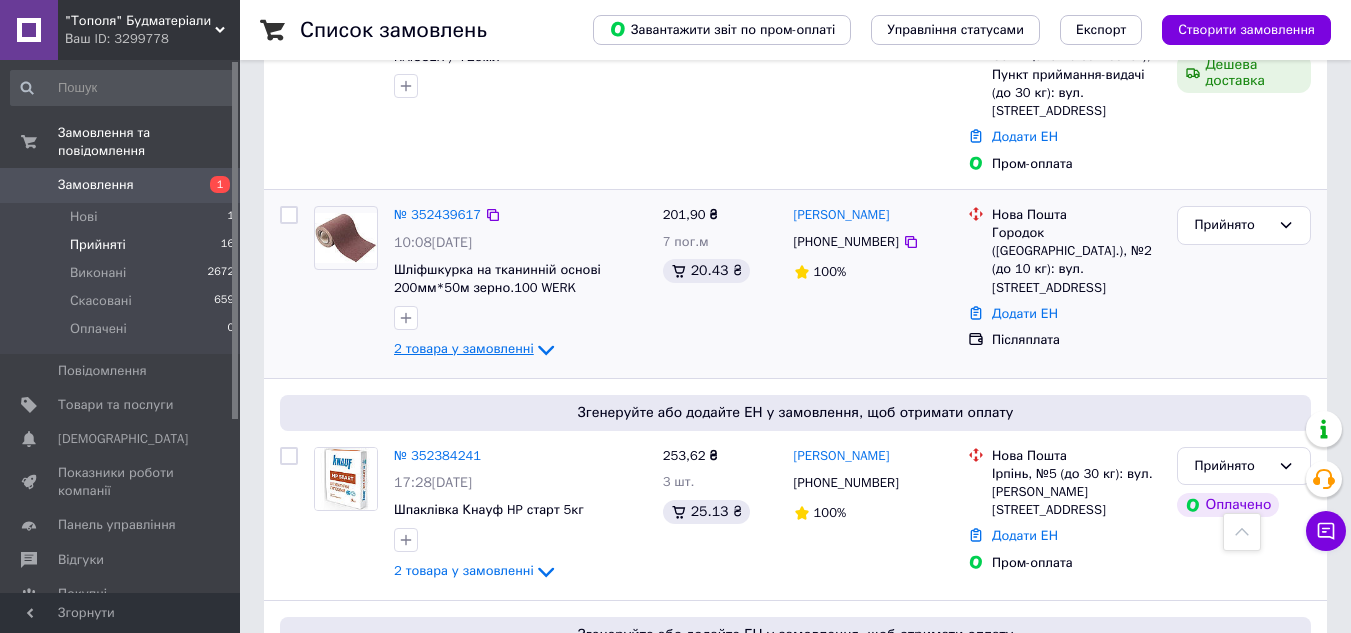 click on "2 товара у замовленні" at bounding box center [464, 348] 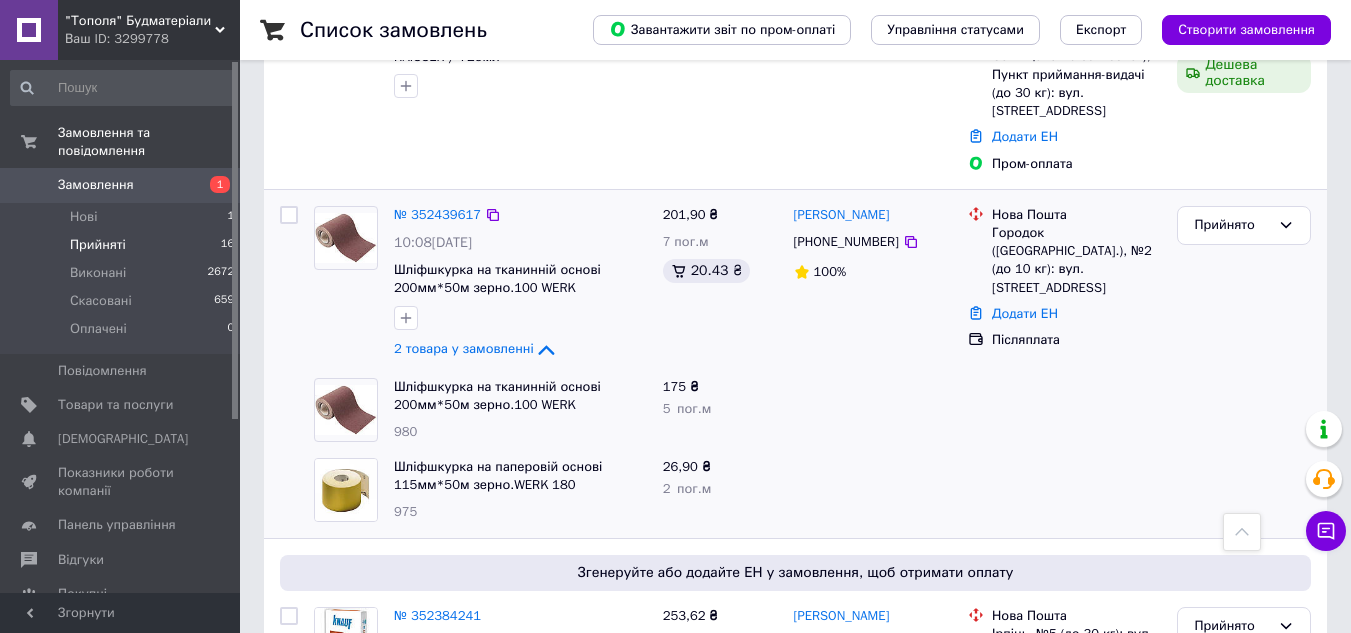 scroll, scrollTop: 1400, scrollLeft: 0, axis: vertical 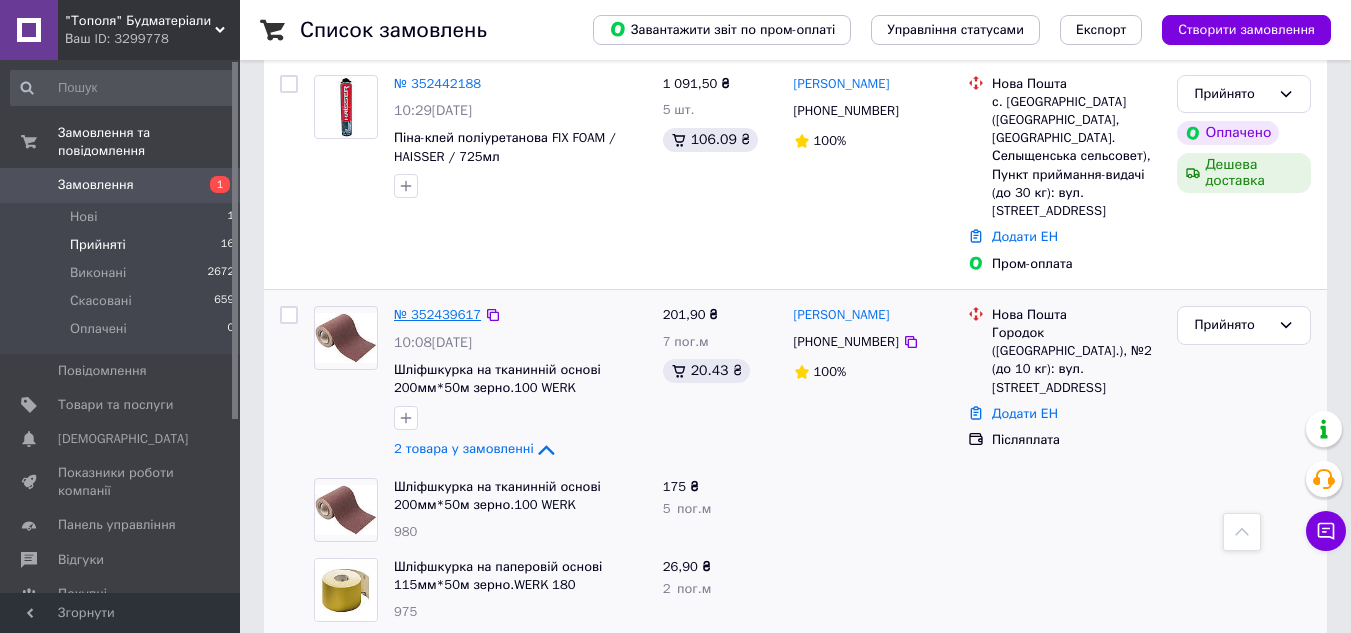 click on "№ 352439617" at bounding box center (437, 314) 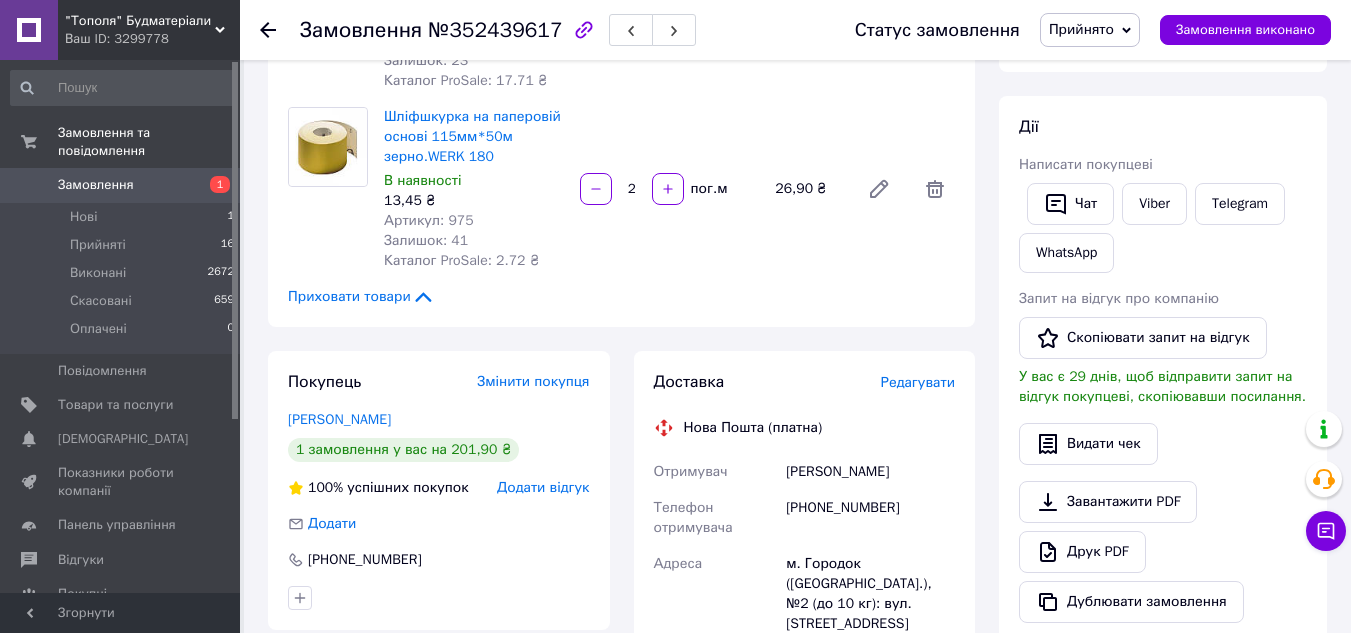 scroll, scrollTop: 166, scrollLeft: 0, axis: vertical 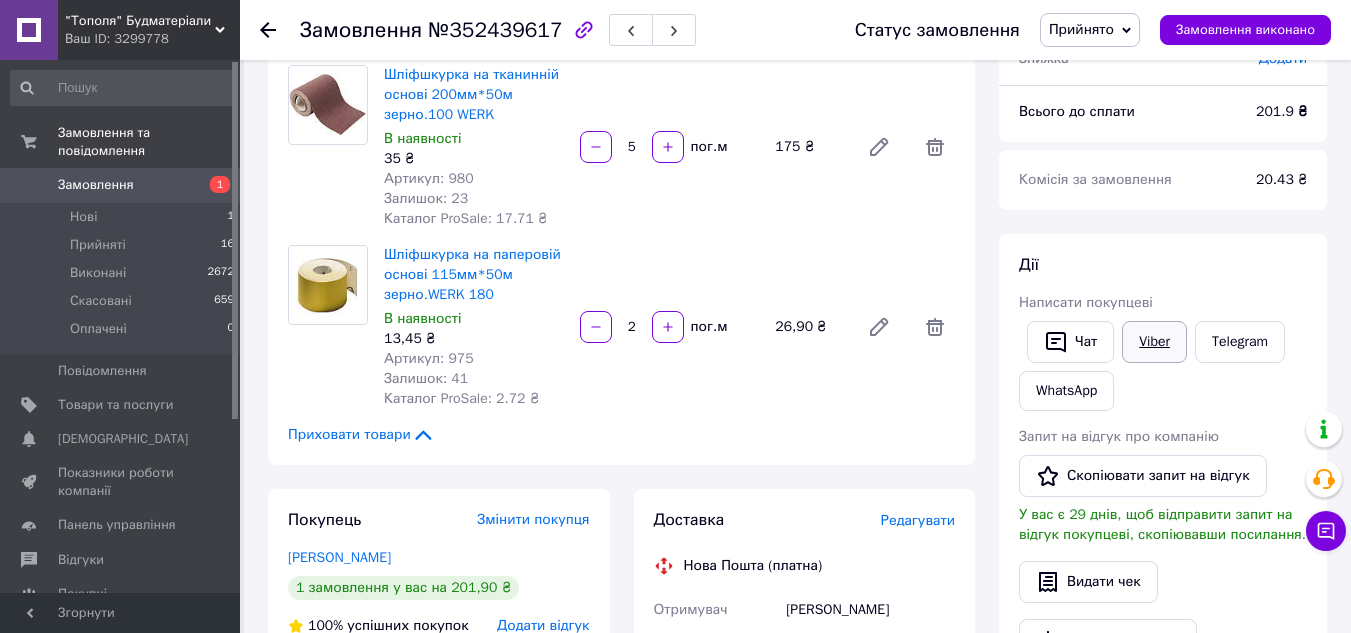 click on "Viber" at bounding box center [1154, 342] 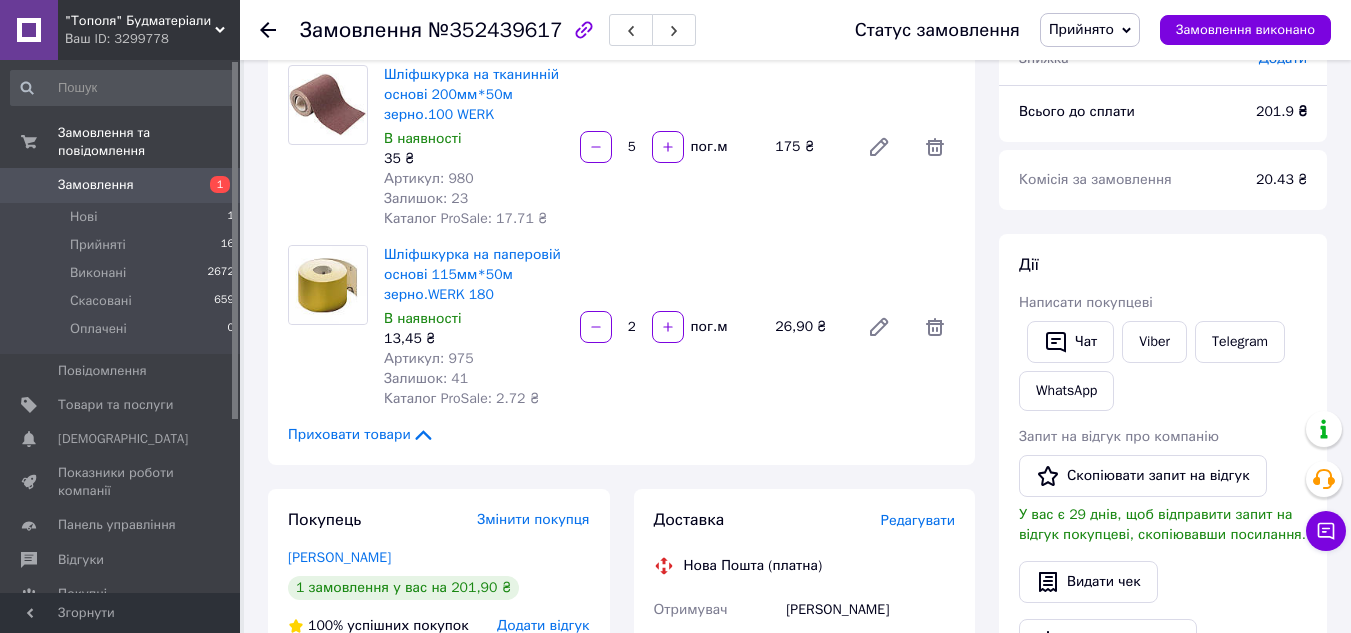 click 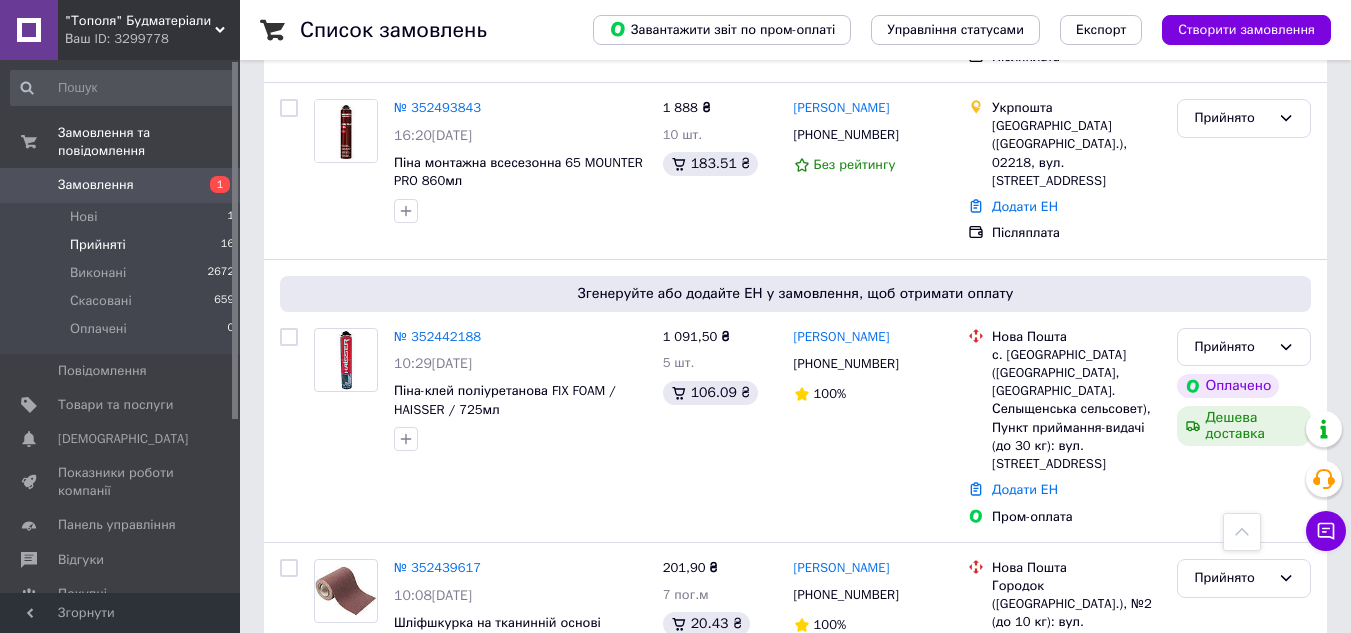 scroll, scrollTop: 1100, scrollLeft: 0, axis: vertical 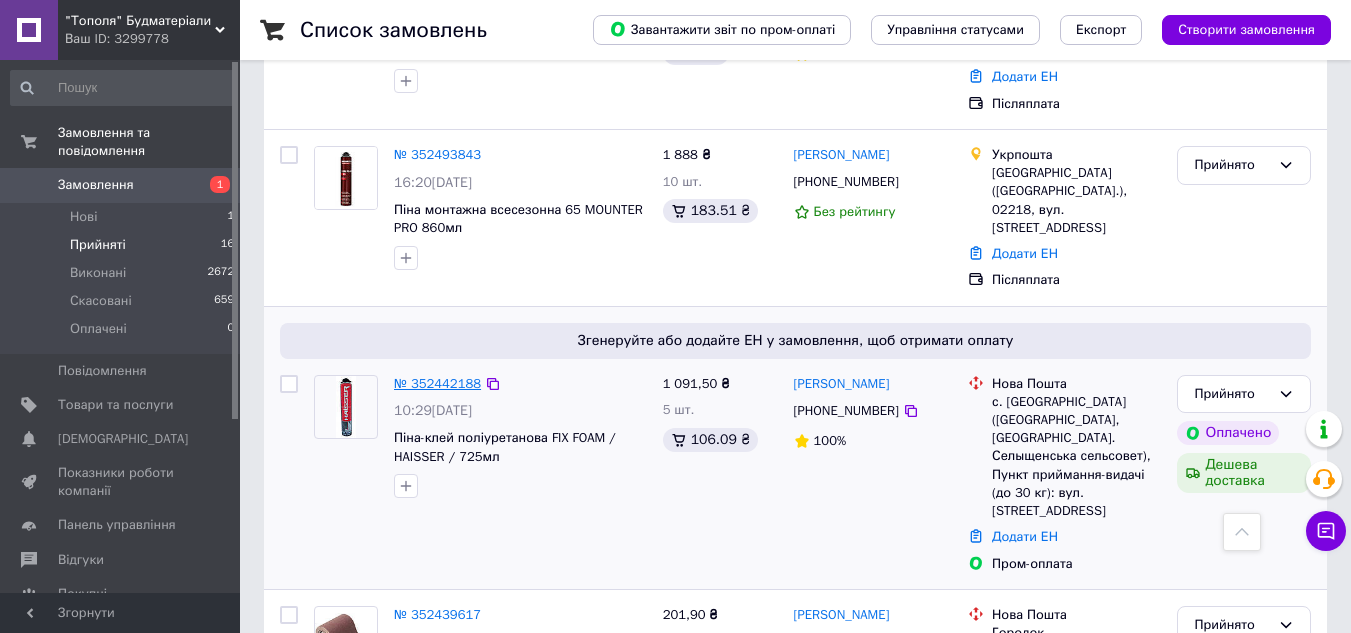 click on "№ 352442188" at bounding box center (437, 383) 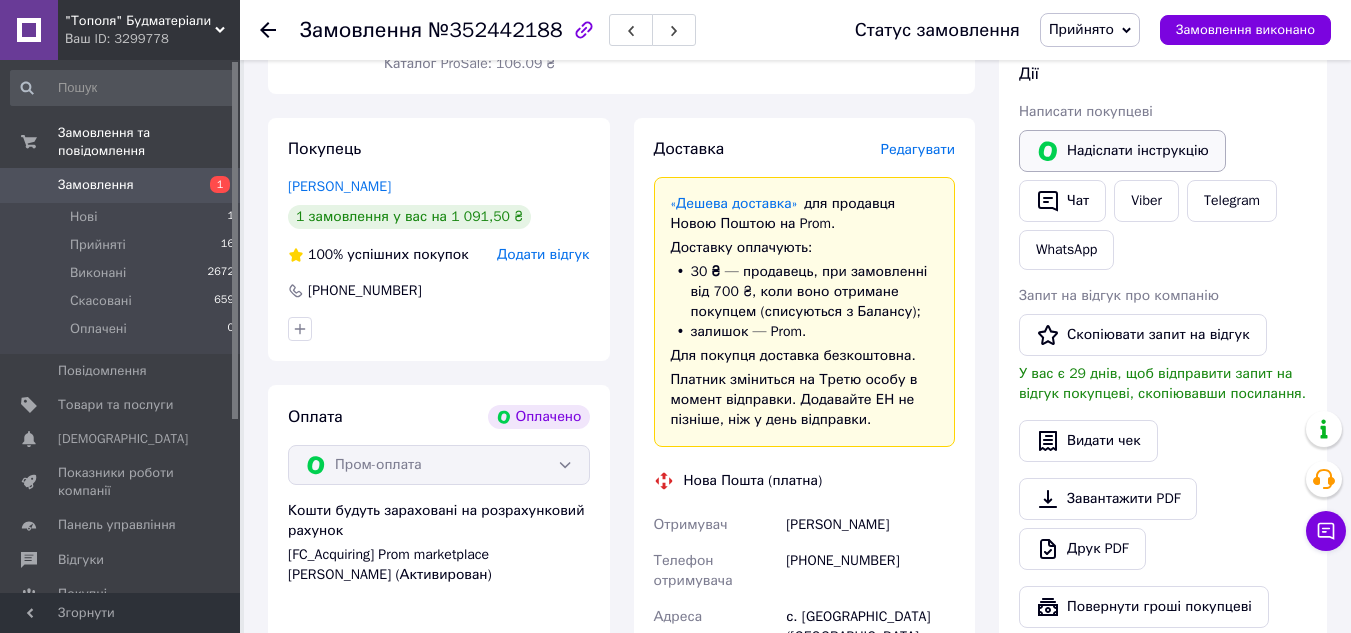 scroll, scrollTop: 350, scrollLeft: 0, axis: vertical 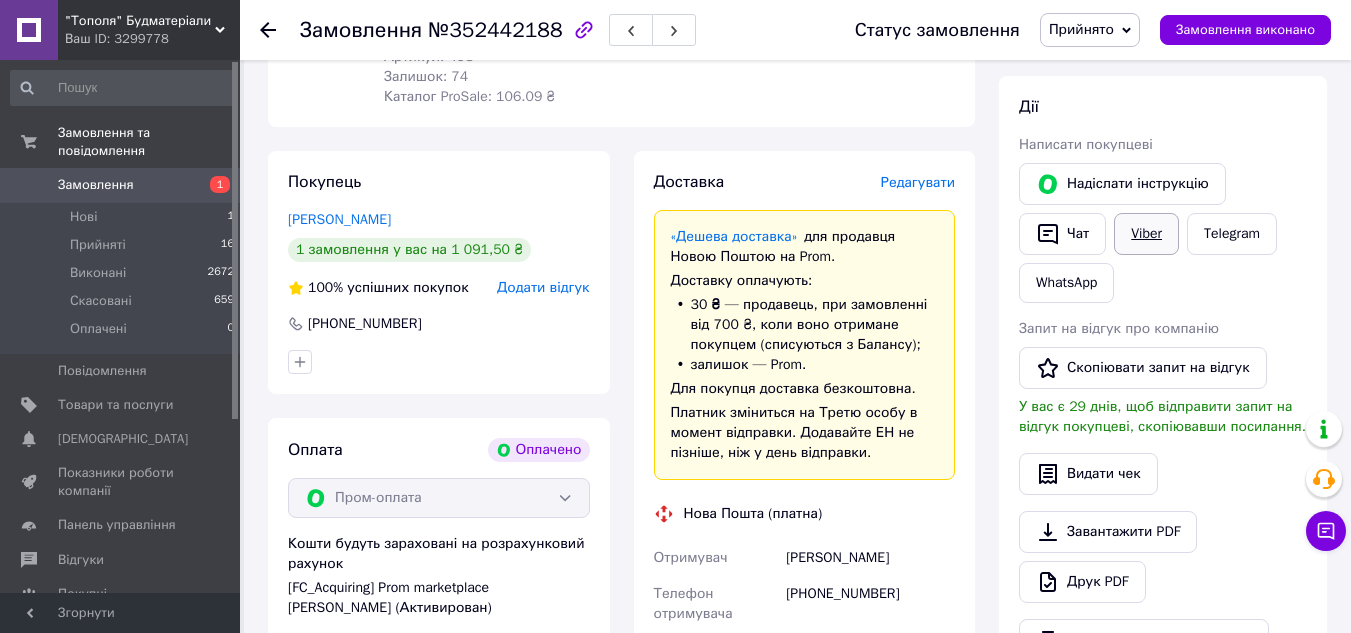 drag, startPoint x: 1153, startPoint y: 169, endPoint x: 1135, endPoint y: 222, distance: 55.97321 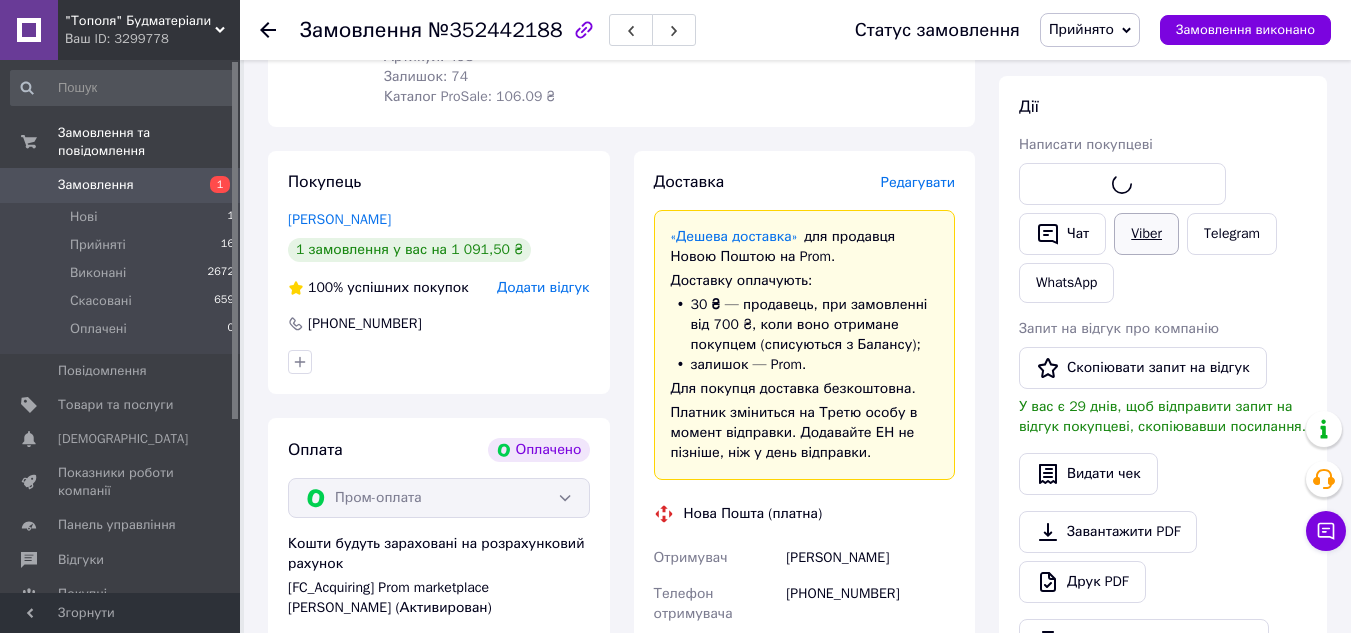 click on "Viber" at bounding box center [1146, 234] 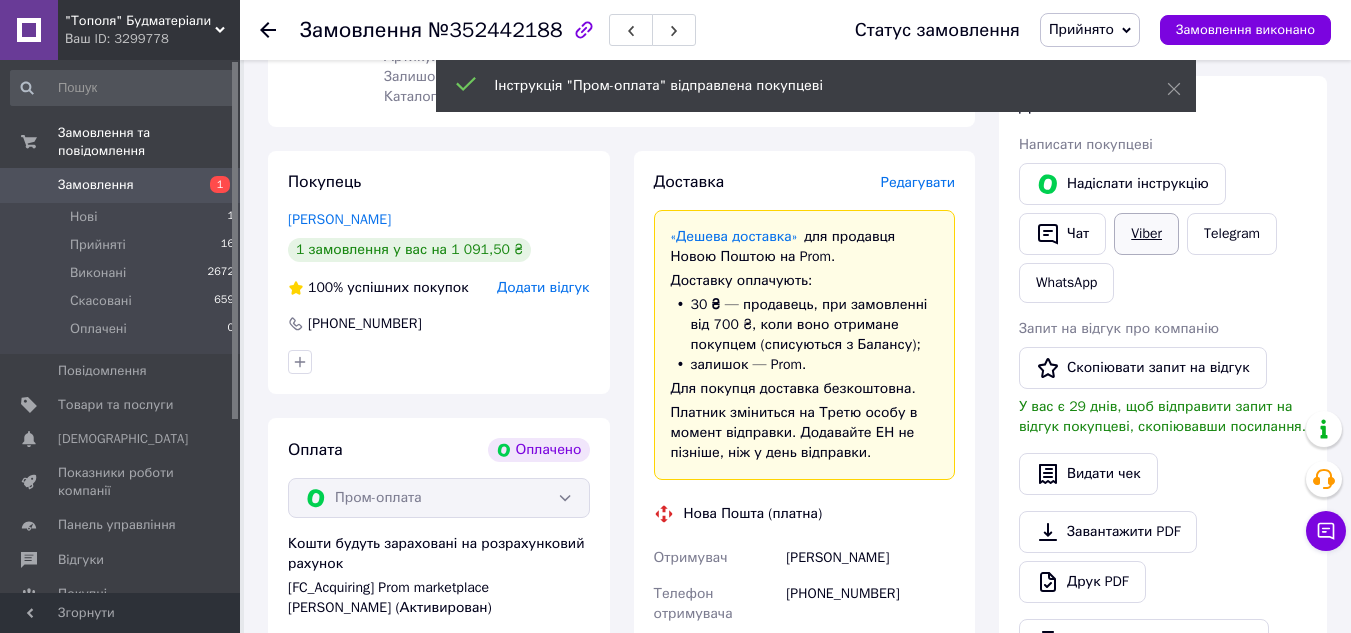 click on "Viber" at bounding box center [1146, 234] 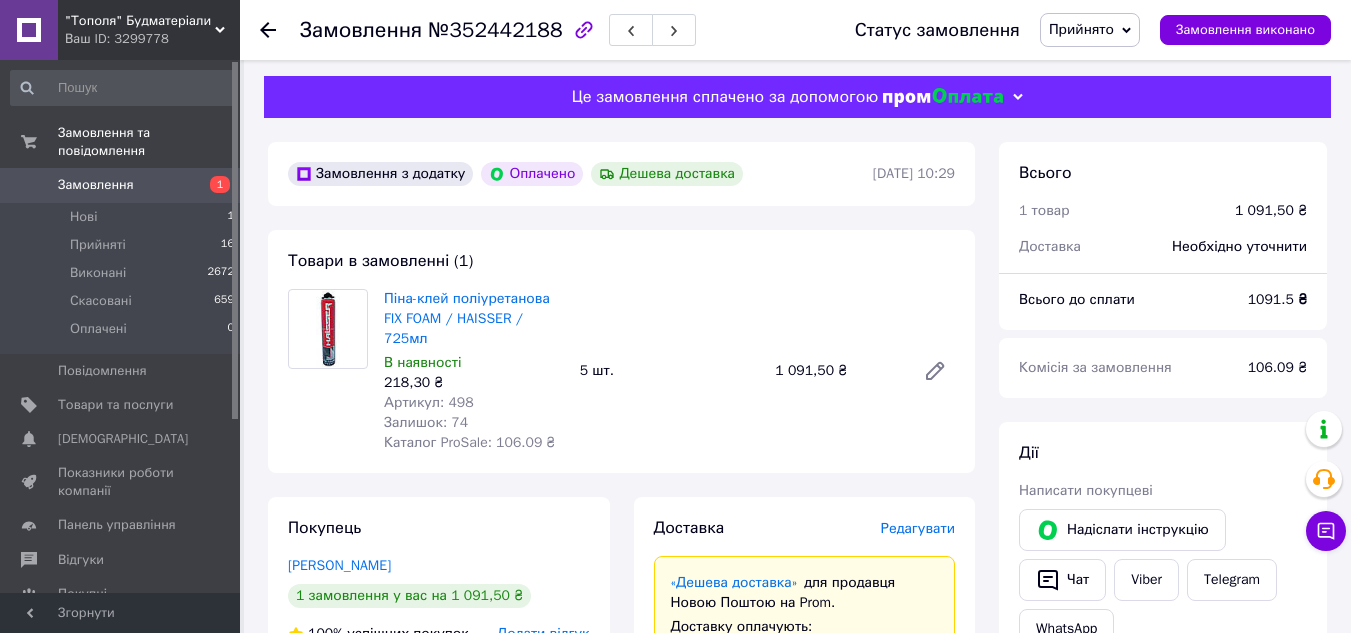 scroll, scrollTop: 0, scrollLeft: 0, axis: both 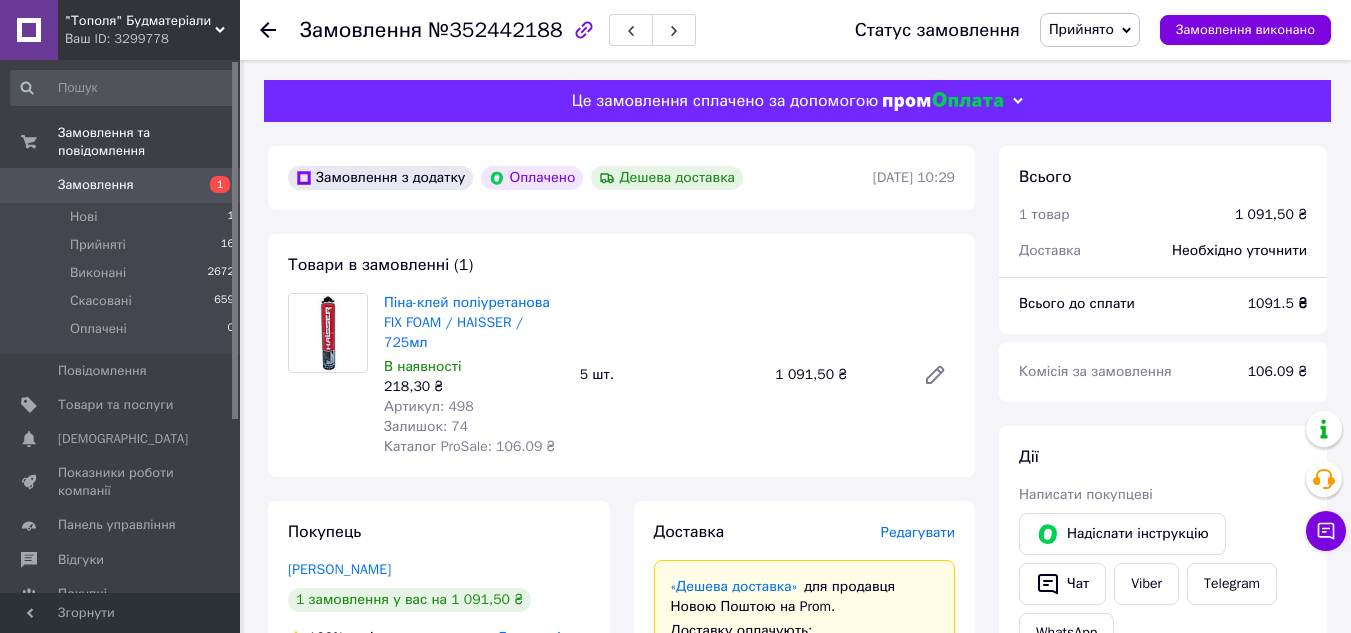 click 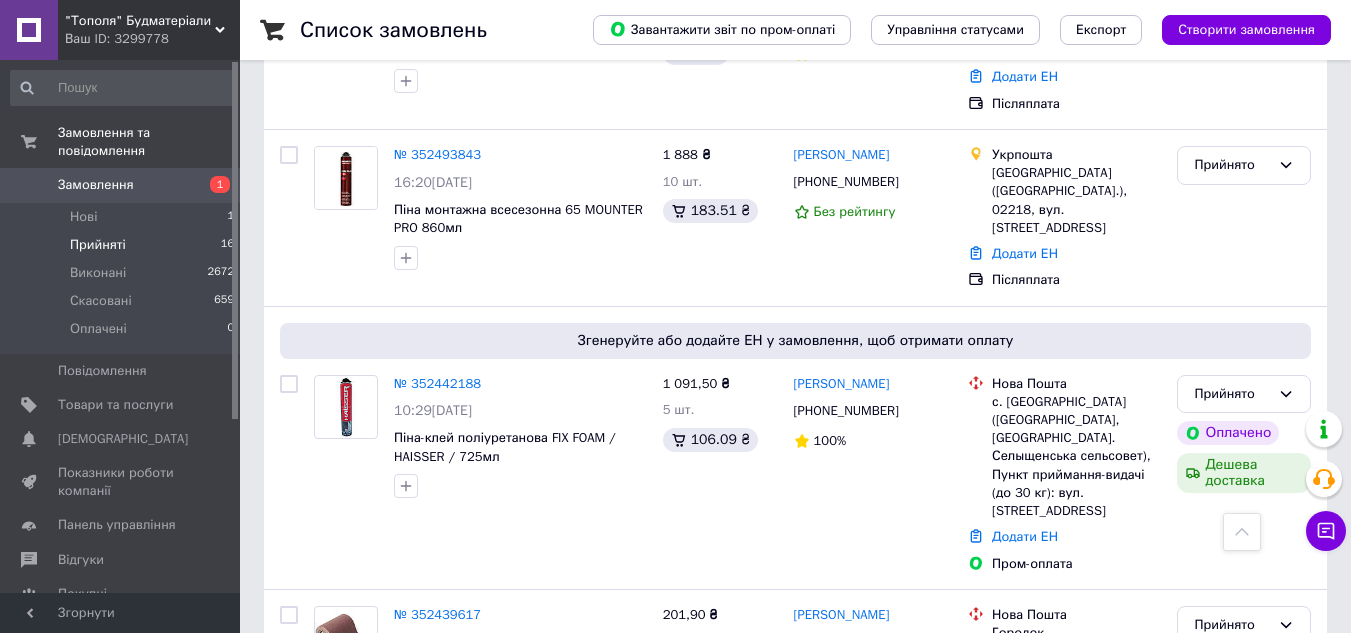 scroll, scrollTop: 1000, scrollLeft: 0, axis: vertical 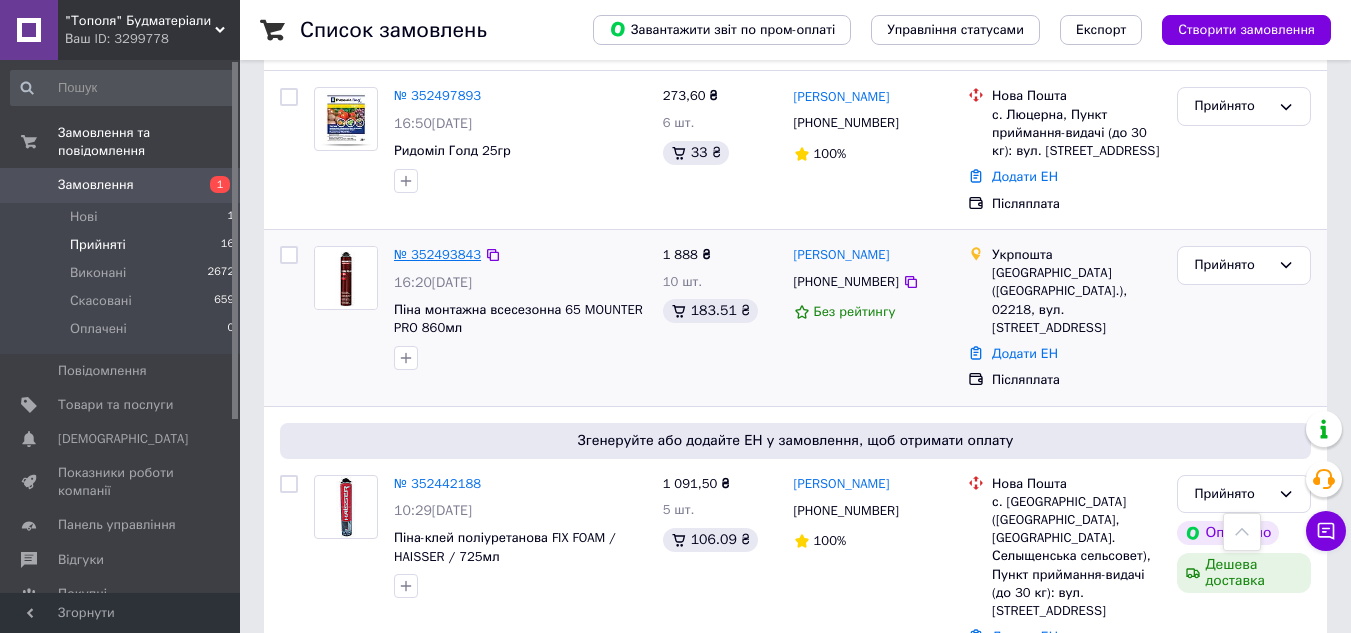 click on "№ 352493843" at bounding box center [437, 254] 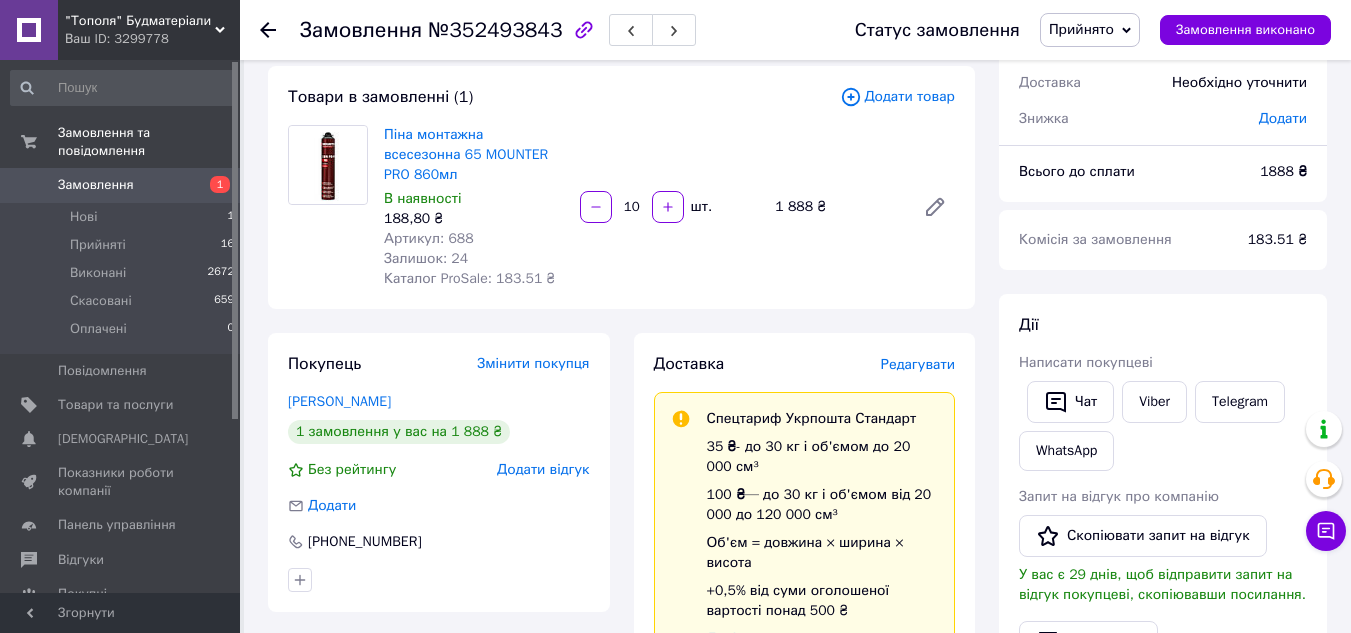 scroll, scrollTop: 0, scrollLeft: 0, axis: both 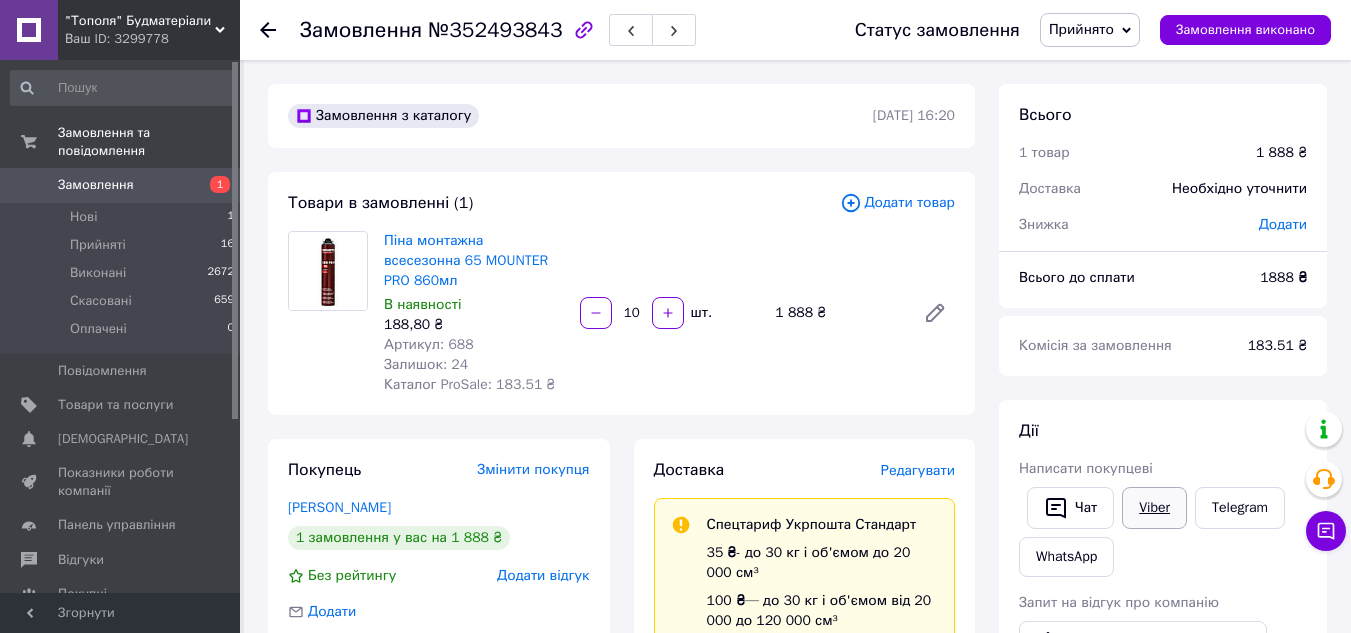 click on "Viber" at bounding box center [1154, 508] 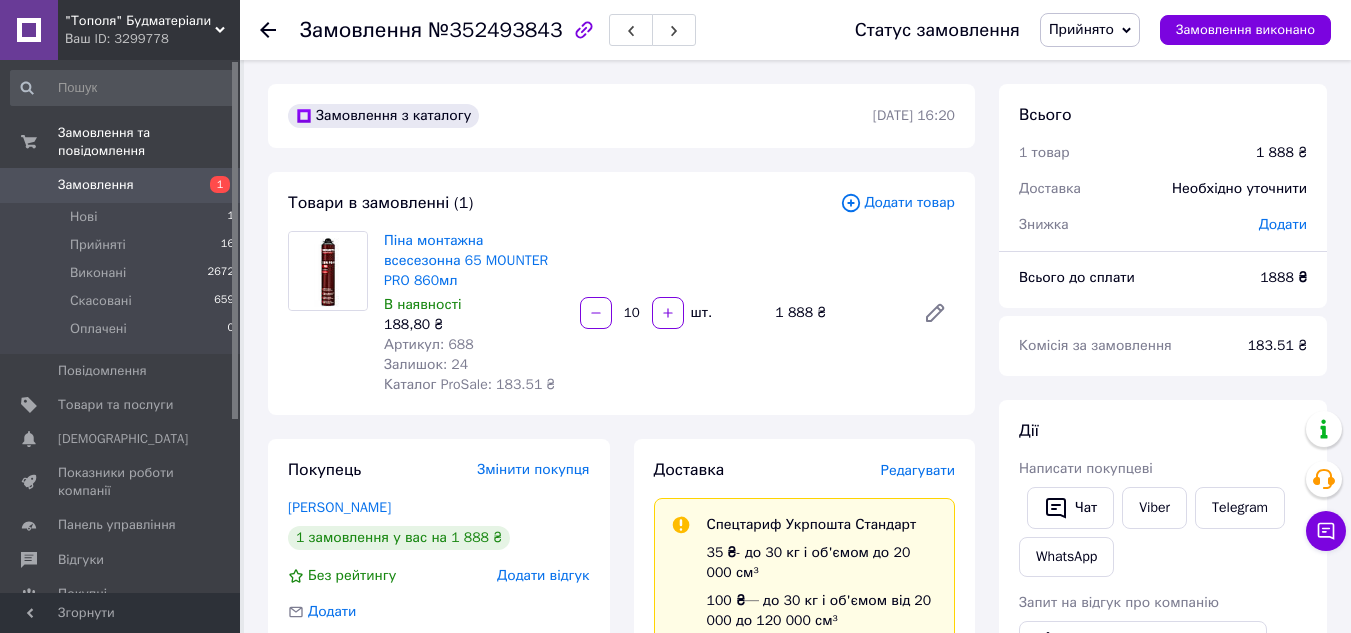 click 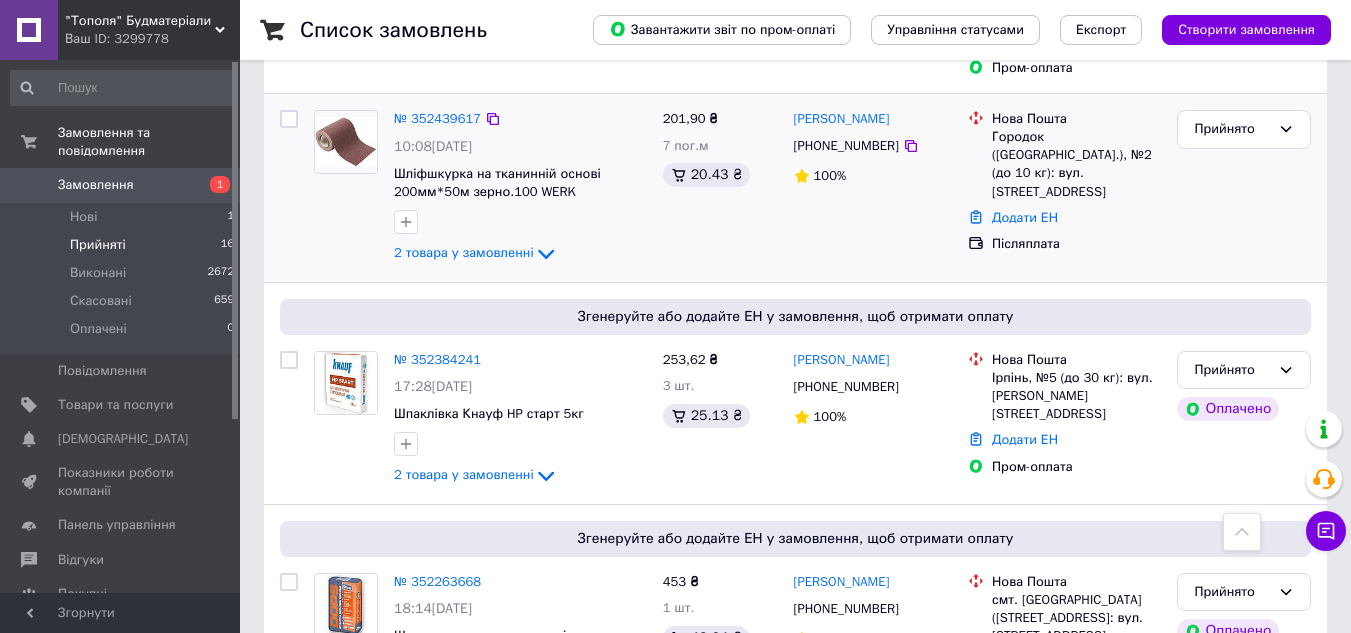 scroll, scrollTop: 1600, scrollLeft: 0, axis: vertical 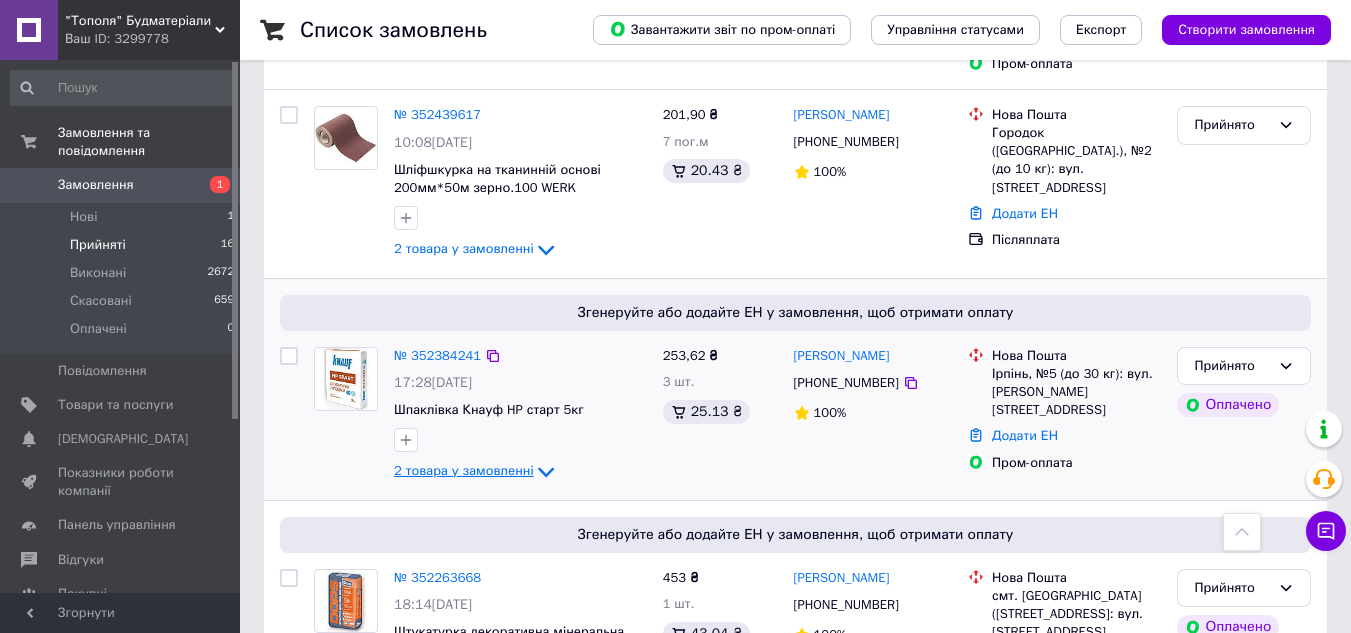click on "2 товара у замовленні" at bounding box center [464, 471] 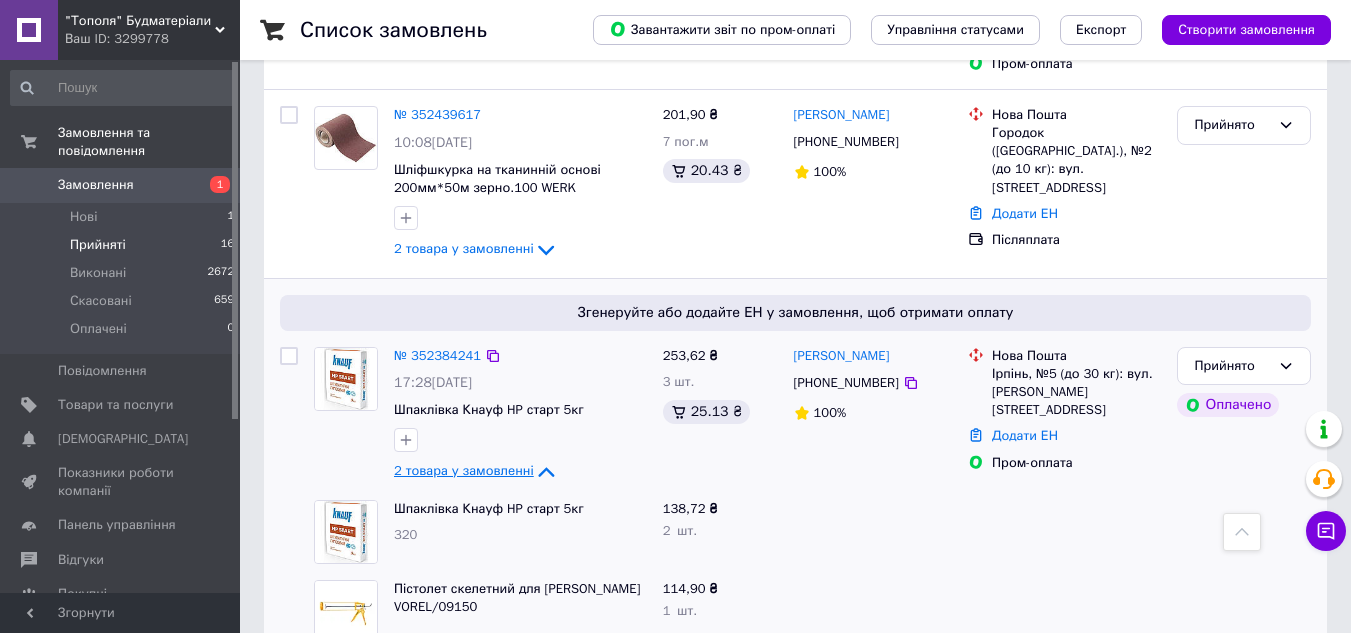 click on "2 товара у замовленні" at bounding box center [464, 471] 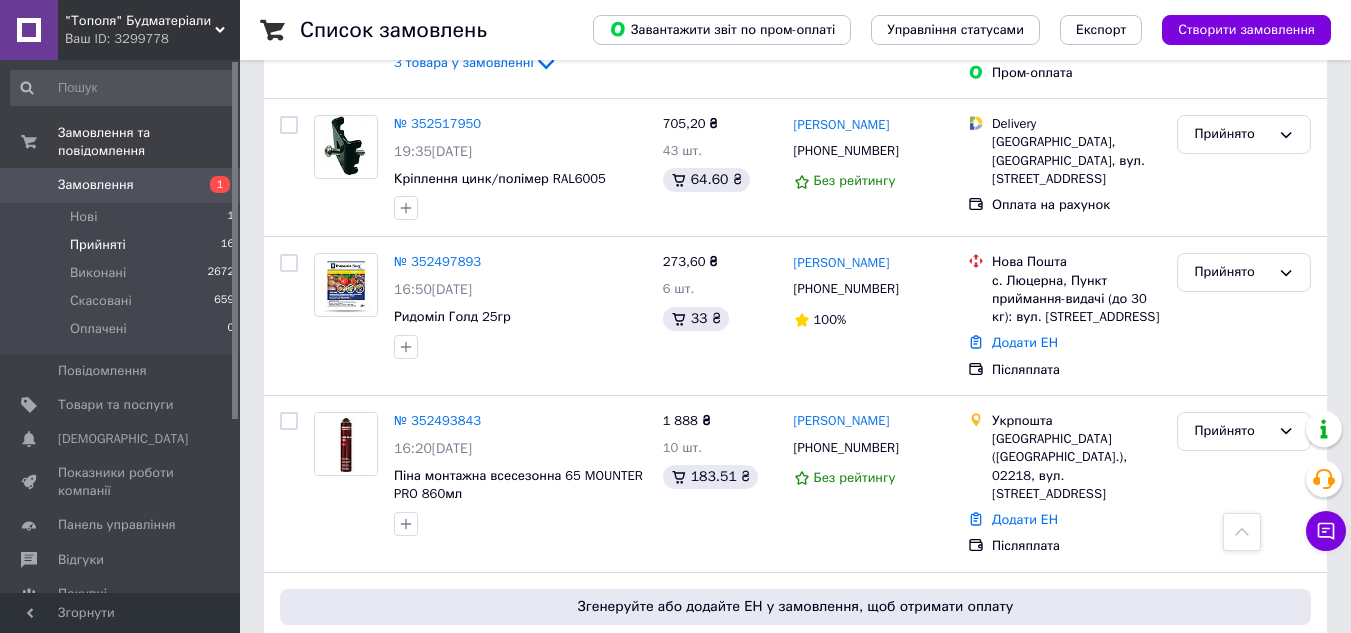 scroll, scrollTop: 800, scrollLeft: 0, axis: vertical 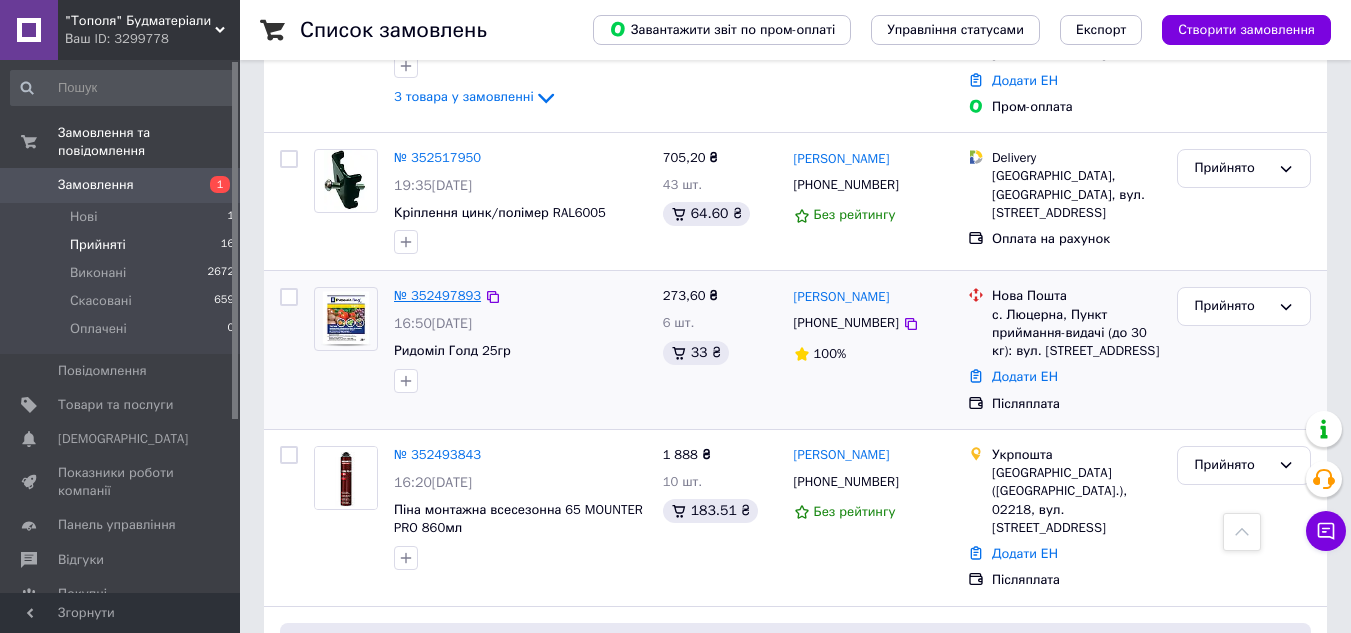 click on "№ 352497893" at bounding box center [437, 295] 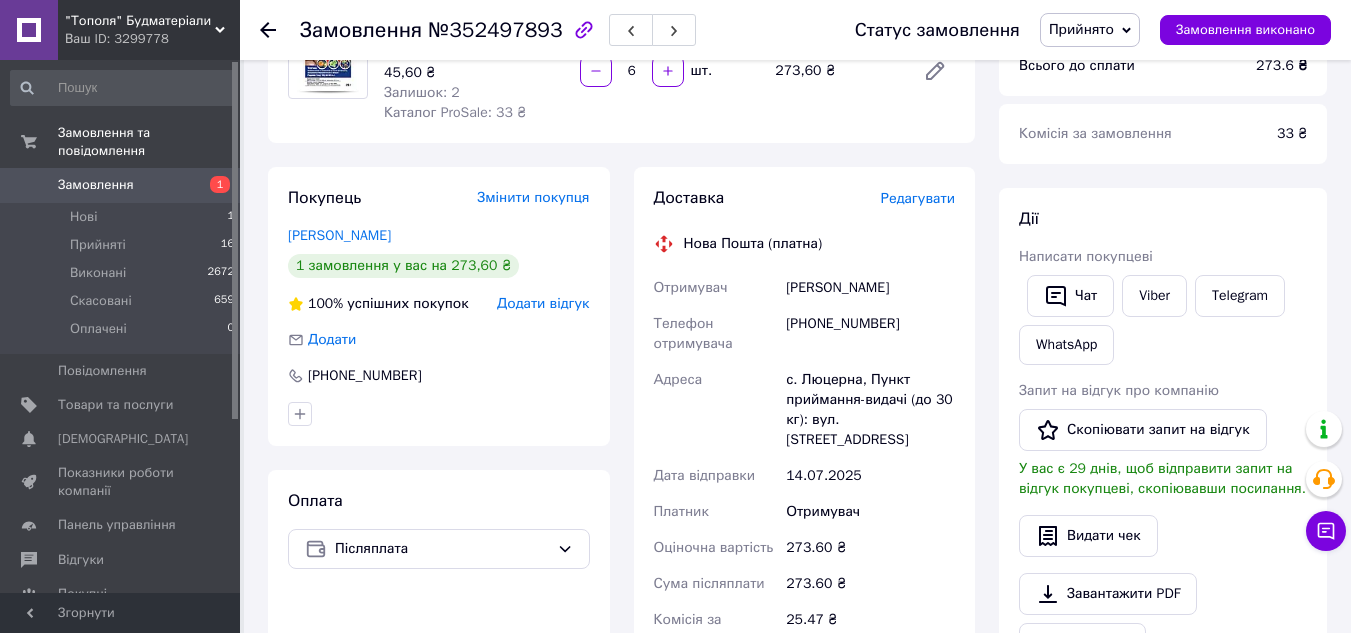 scroll, scrollTop: 200, scrollLeft: 0, axis: vertical 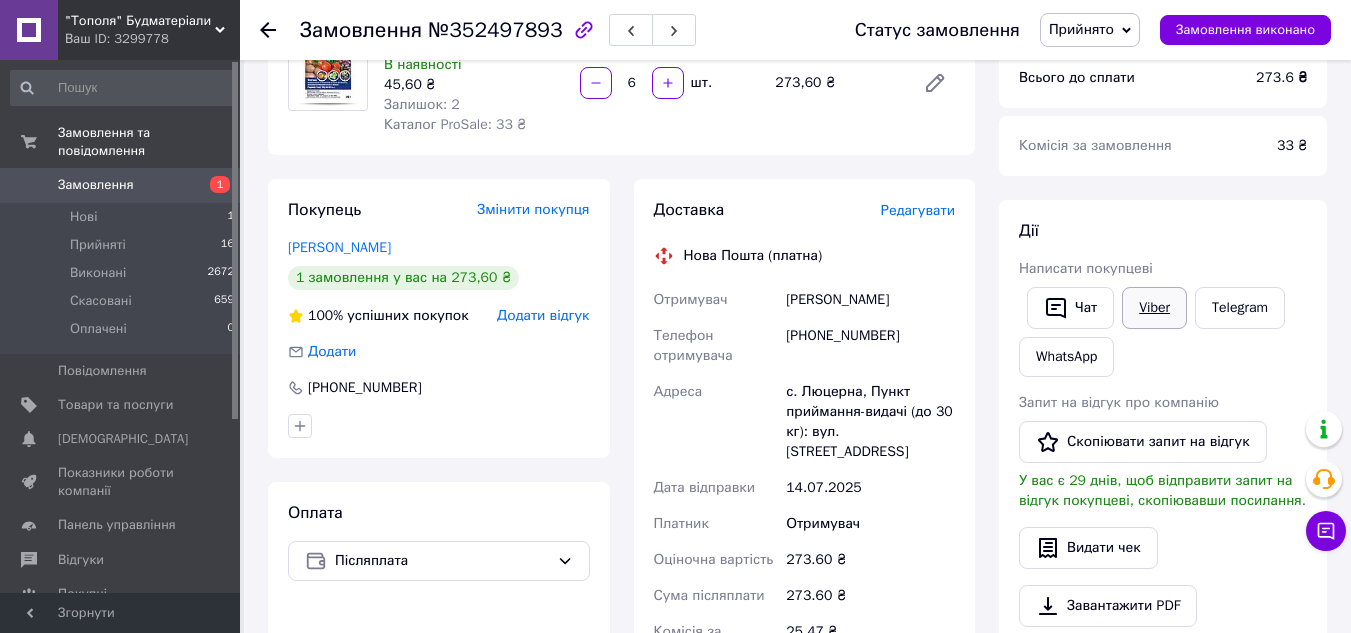click on "Viber" at bounding box center (1154, 308) 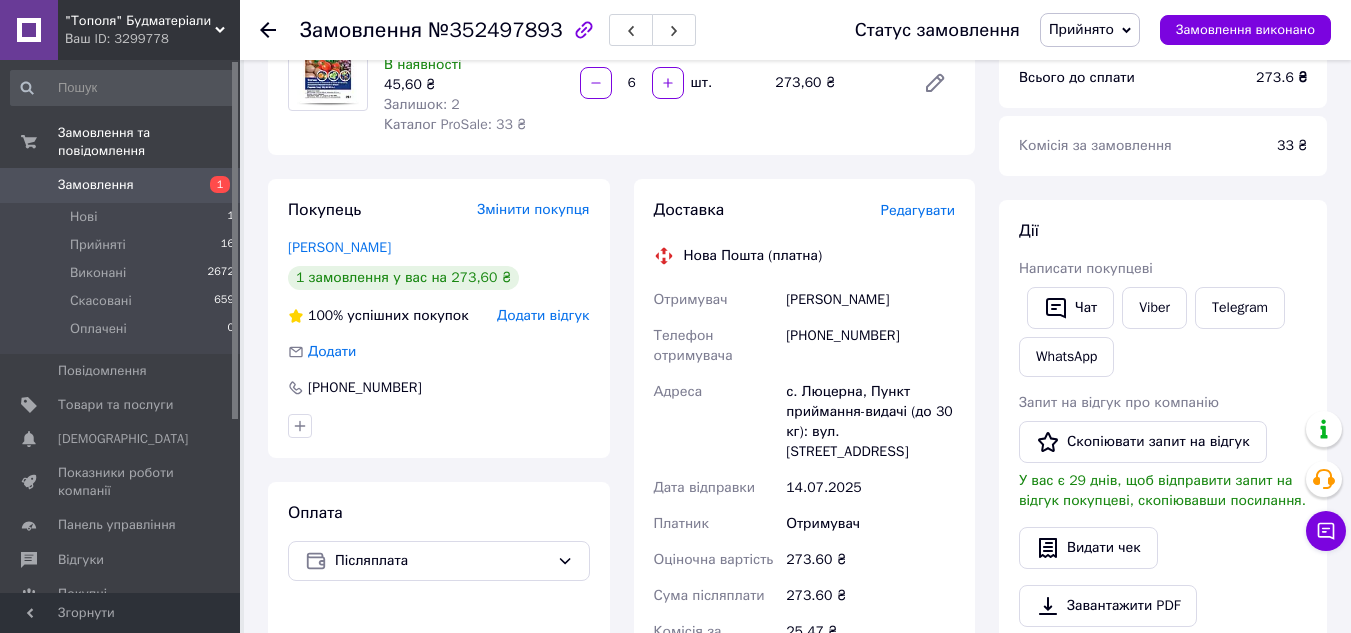 click 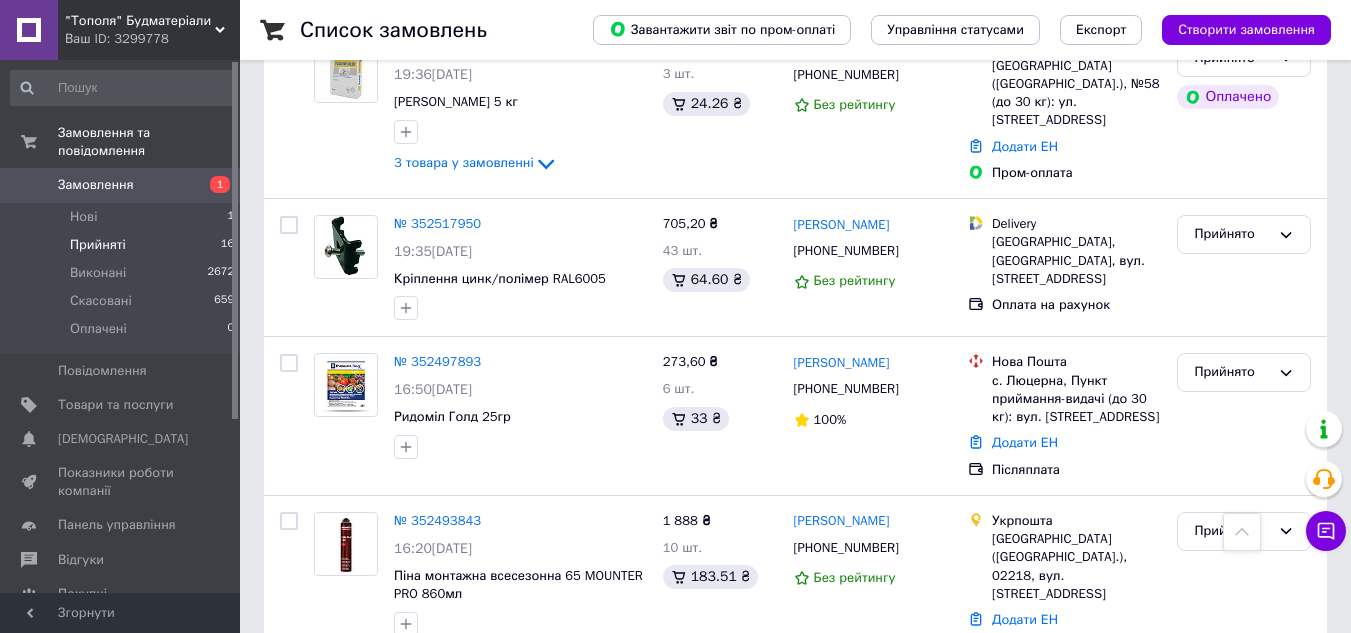 scroll, scrollTop: 700, scrollLeft: 0, axis: vertical 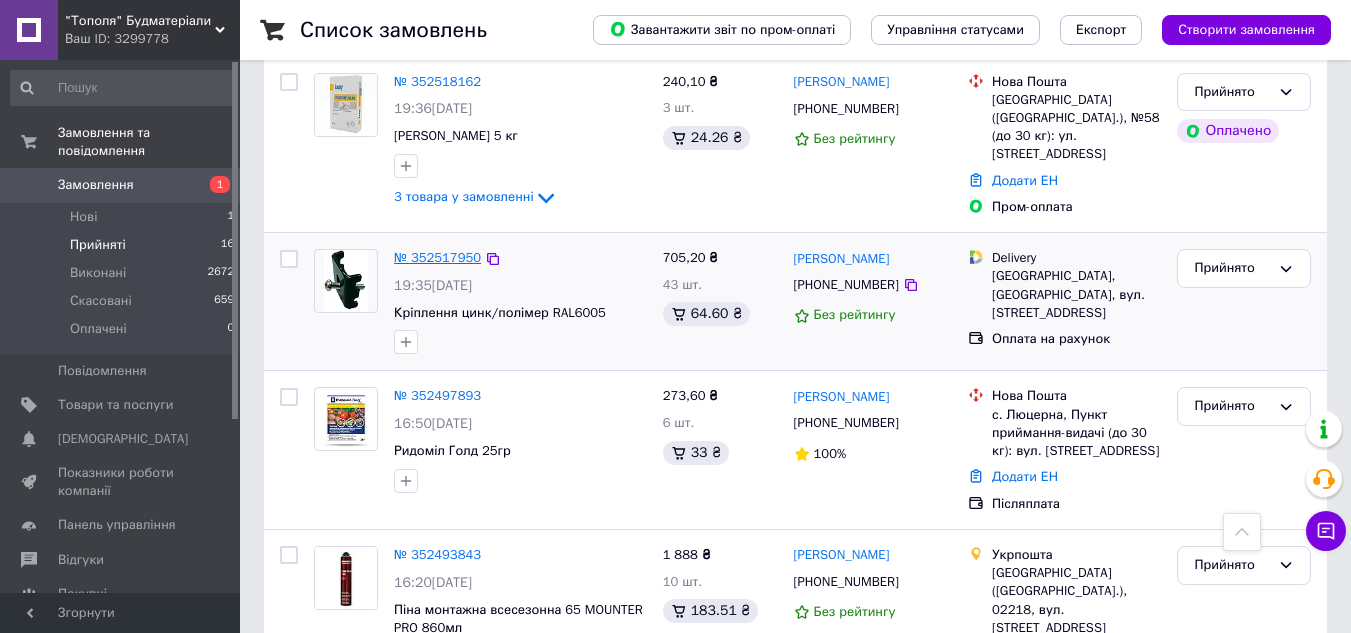 click on "№ 352517950" at bounding box center [437, 257] 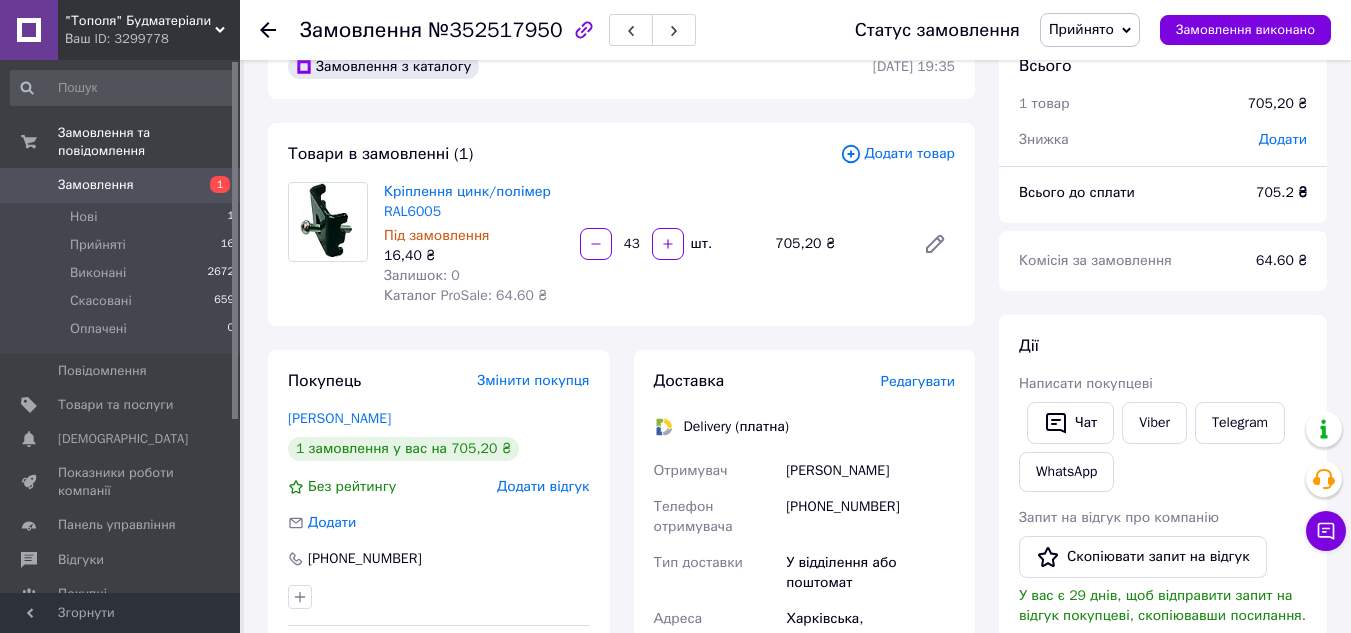scroll, scrollTop: 0, scrollLeft: 0, axis: both 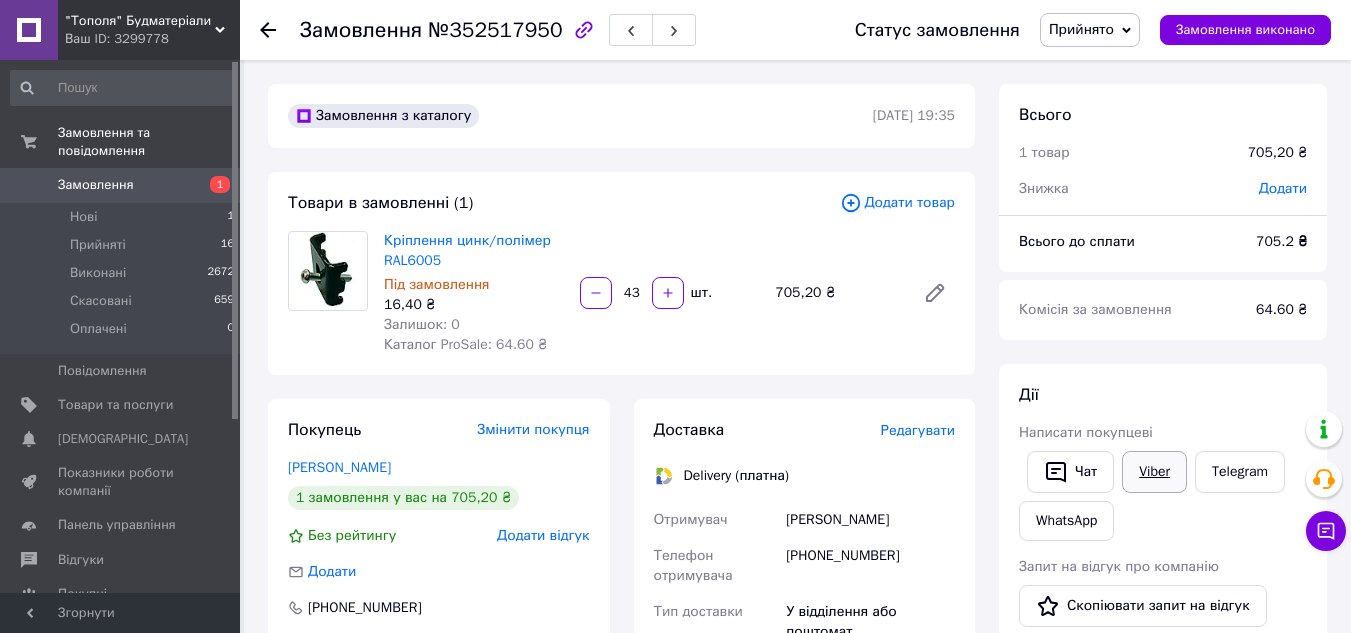 click on "Viber" at bounding box center [1154, 472] 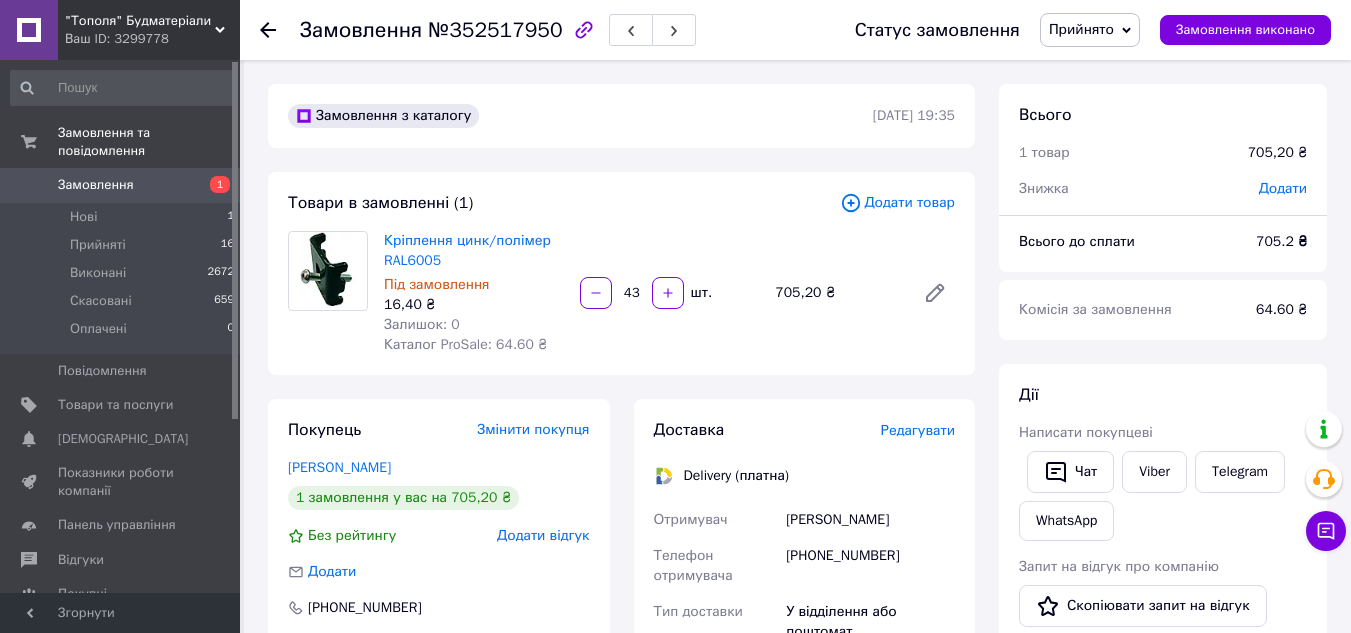 click 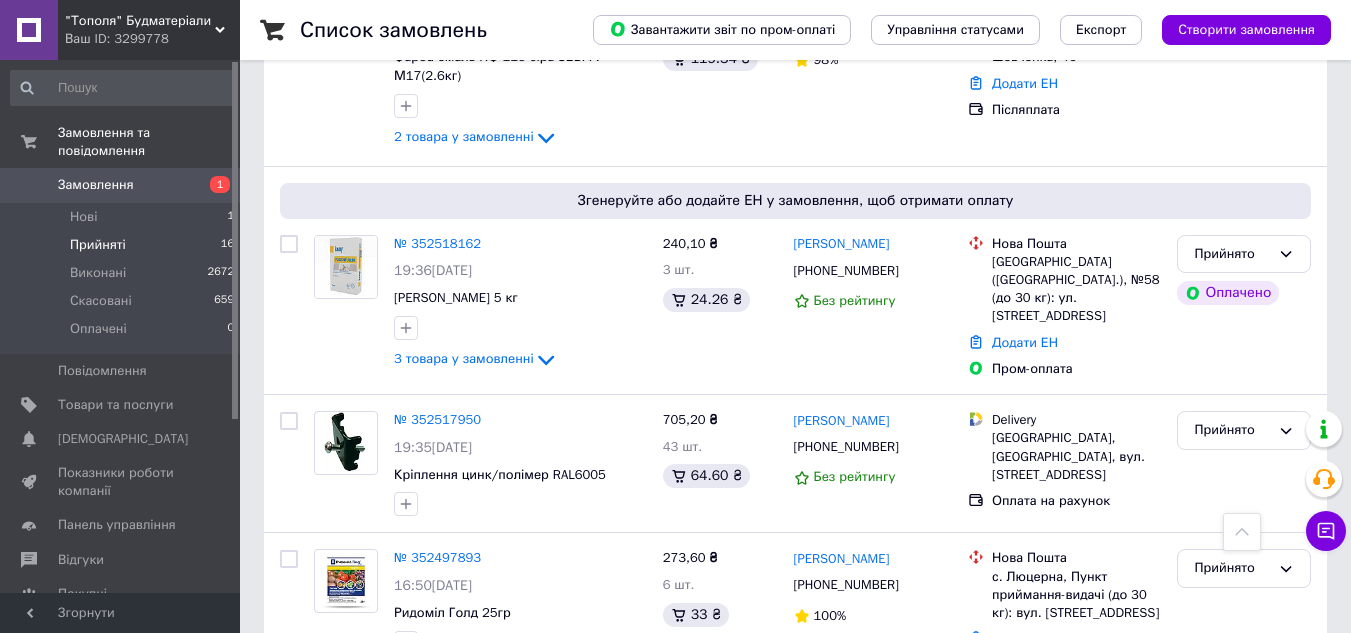 scroll, scrollTop: 600, scrollLeft: 0, axis: vertical 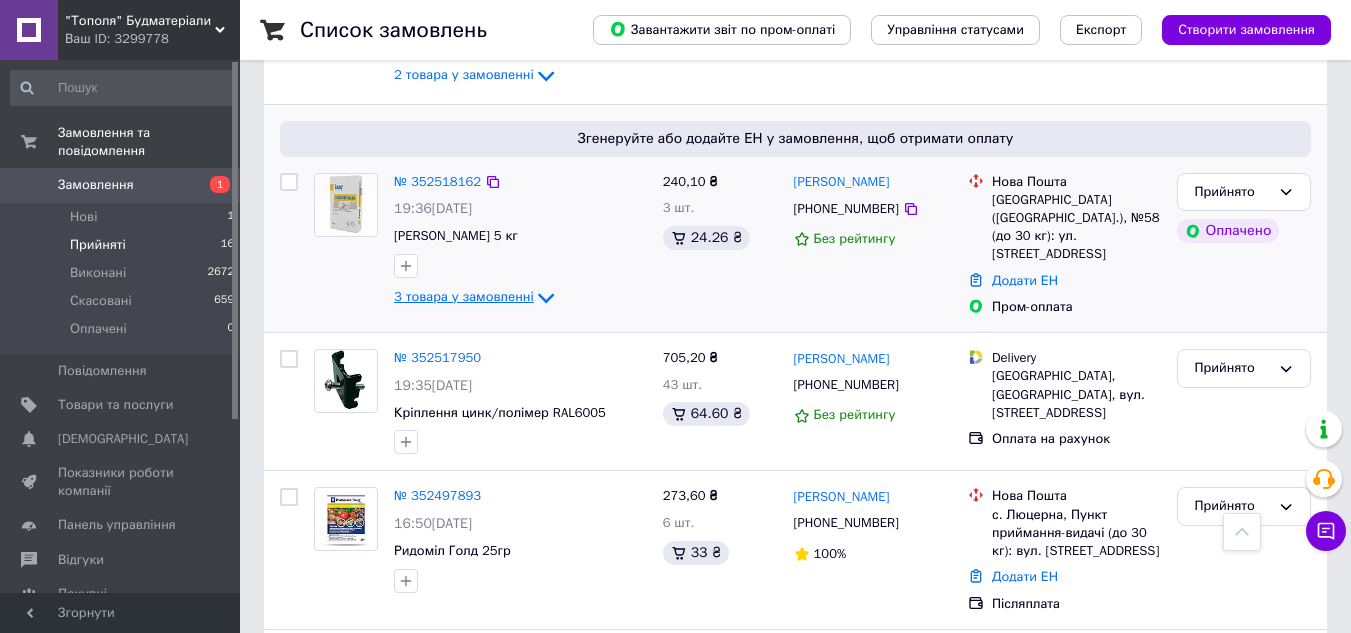 click on "3 товара у замовленні" at bounding box center [464, 296] 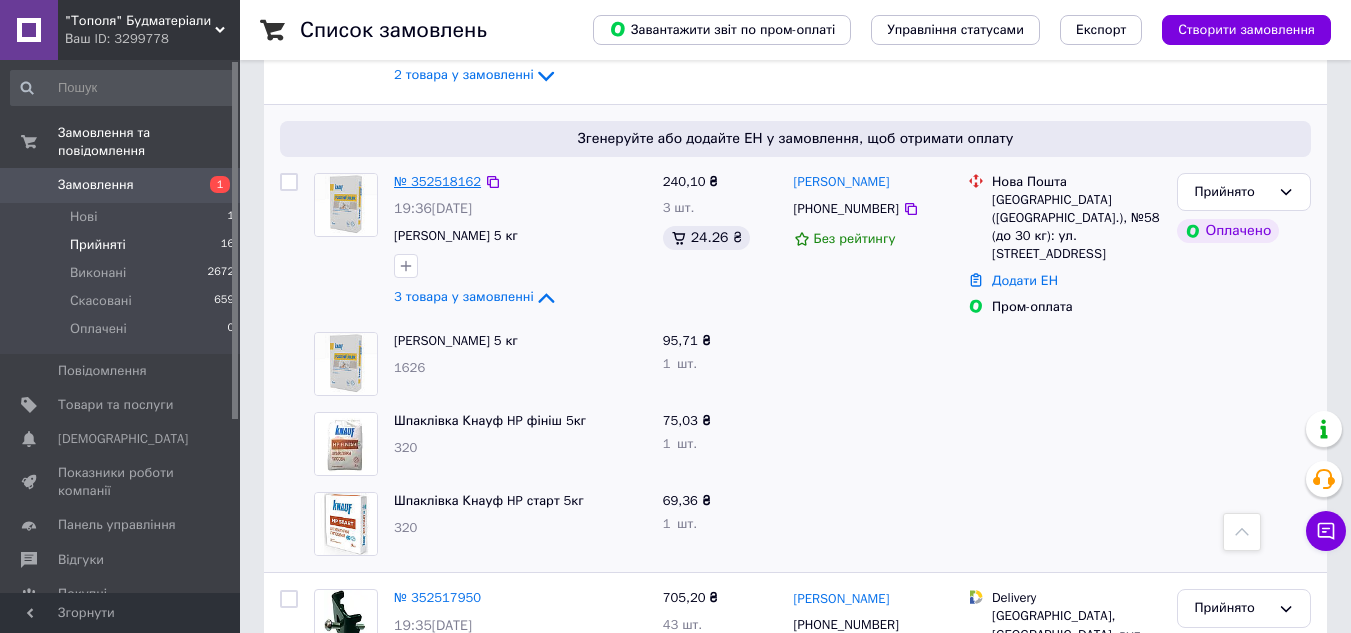 click on "№ 352518162" at bounding box center [437, 181] 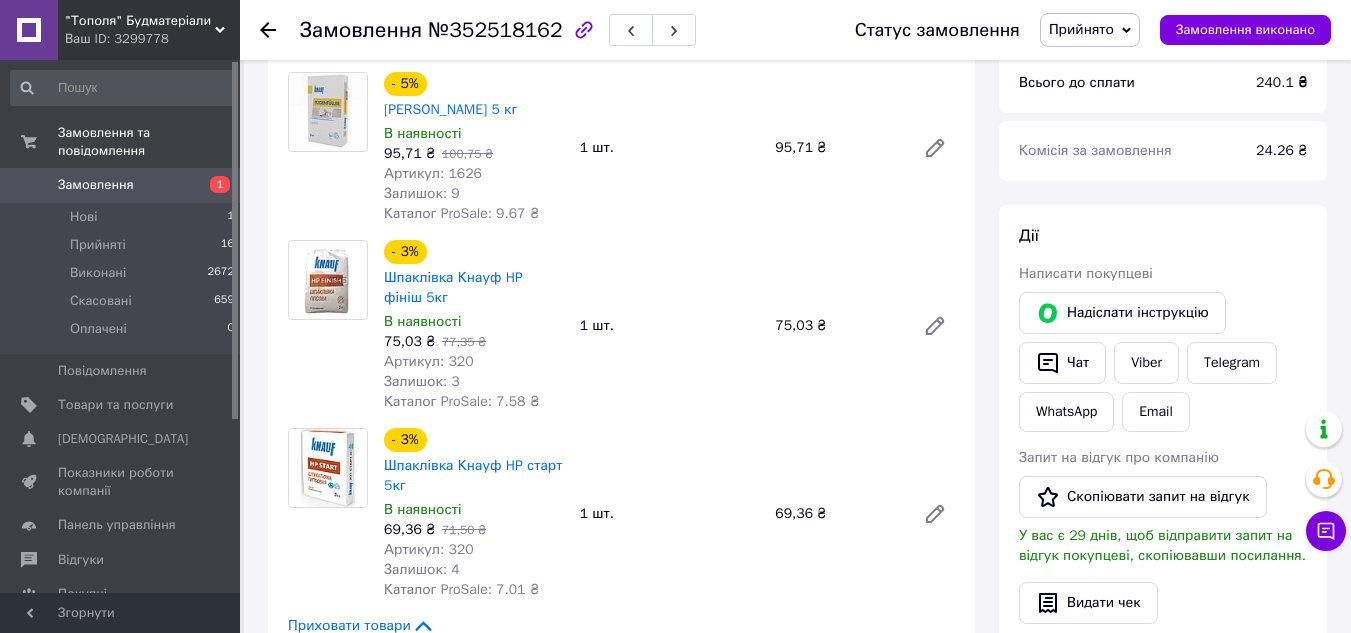 scroll, scrollTop: 200, scrollLeft: 0, axis: vertical 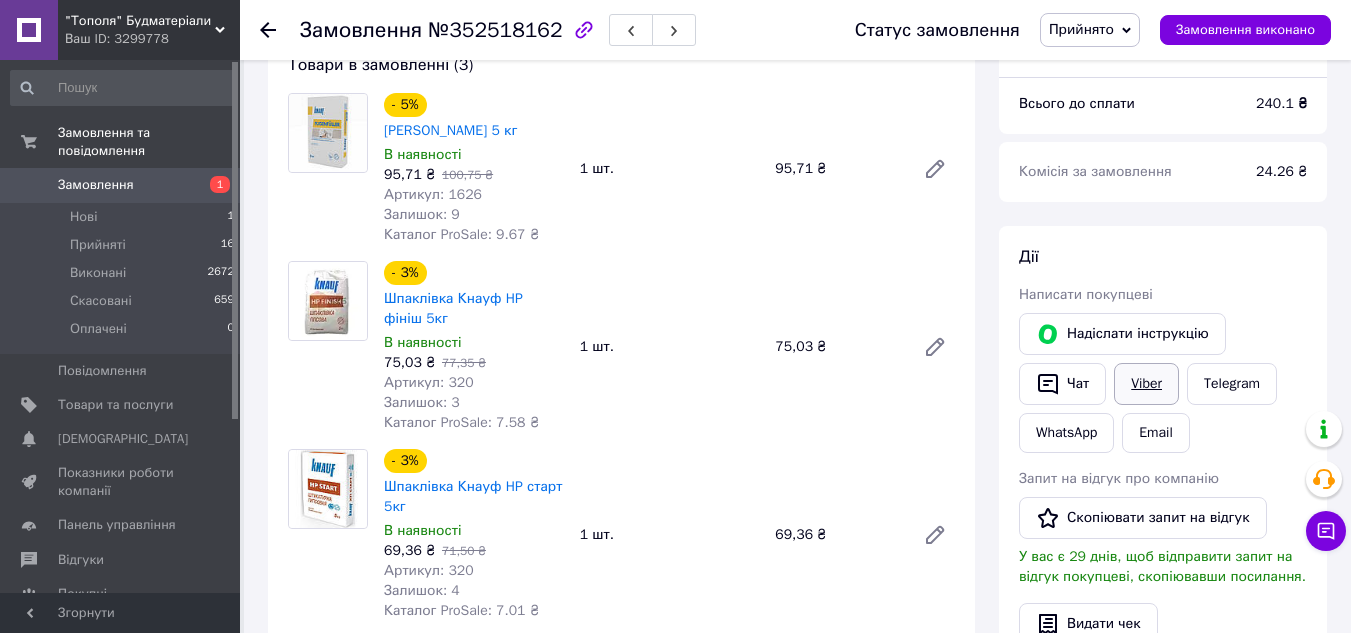 click on "Viber" at bounding box center [1146, 384] 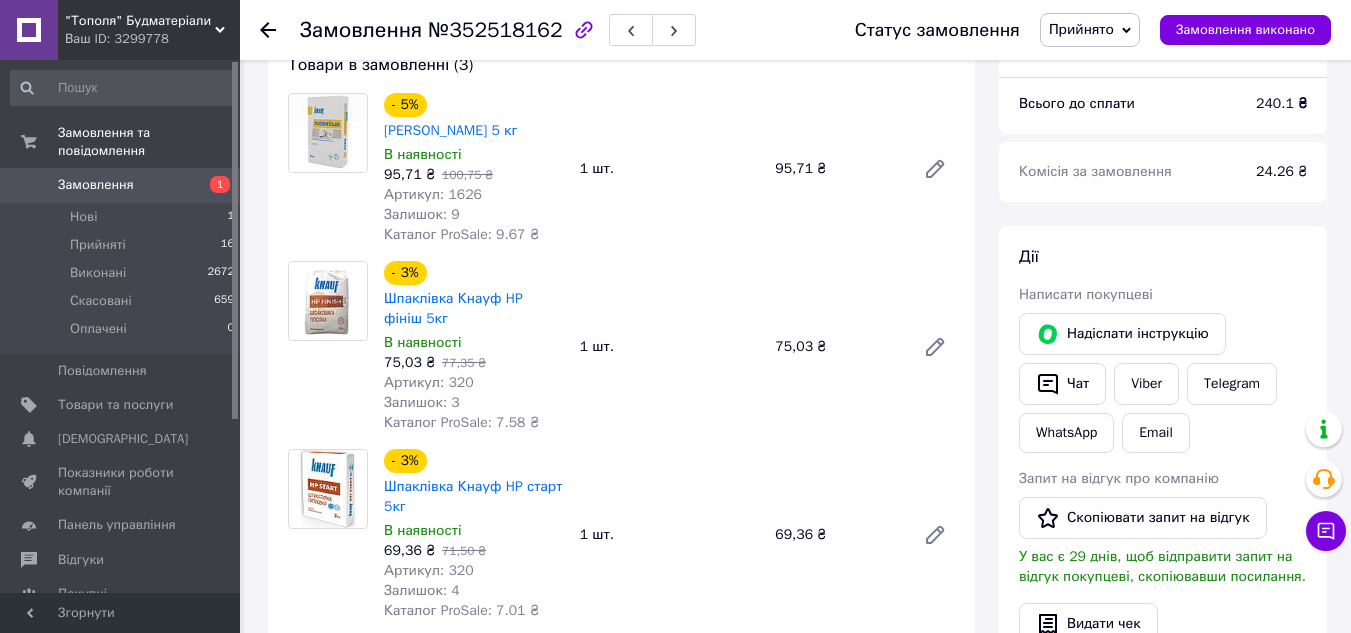 click 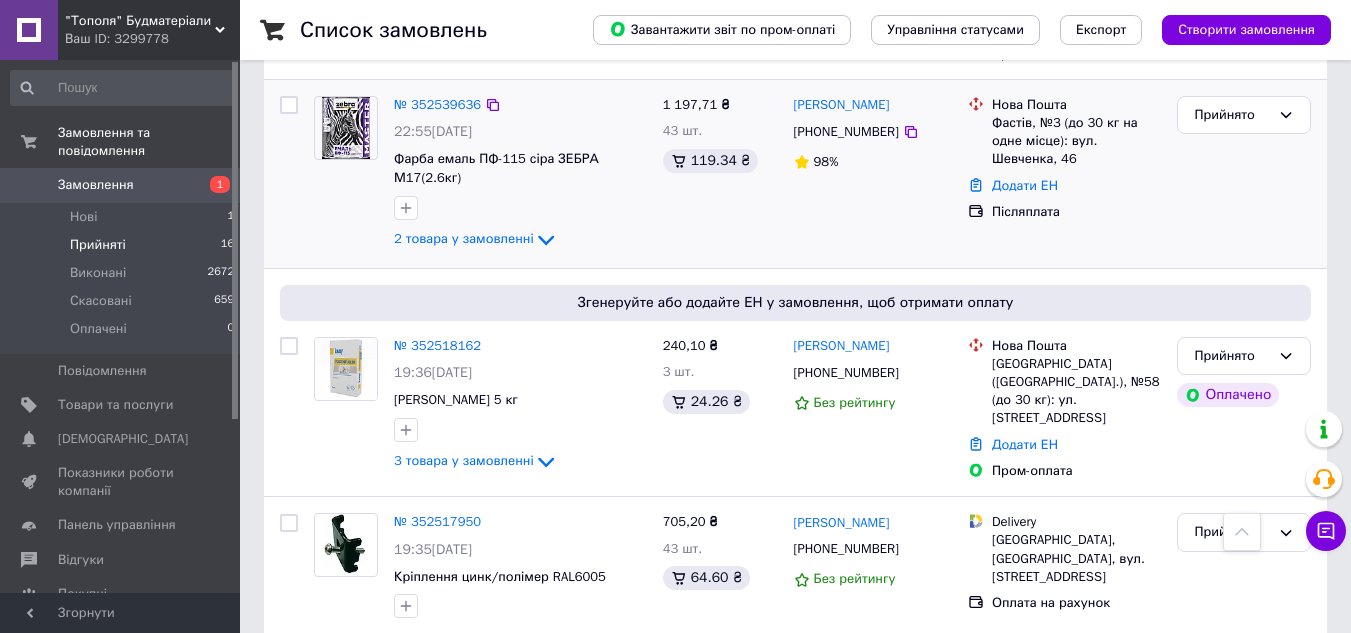scroll, scrollTop: 400, scrollLeft: 0, axis: vertical 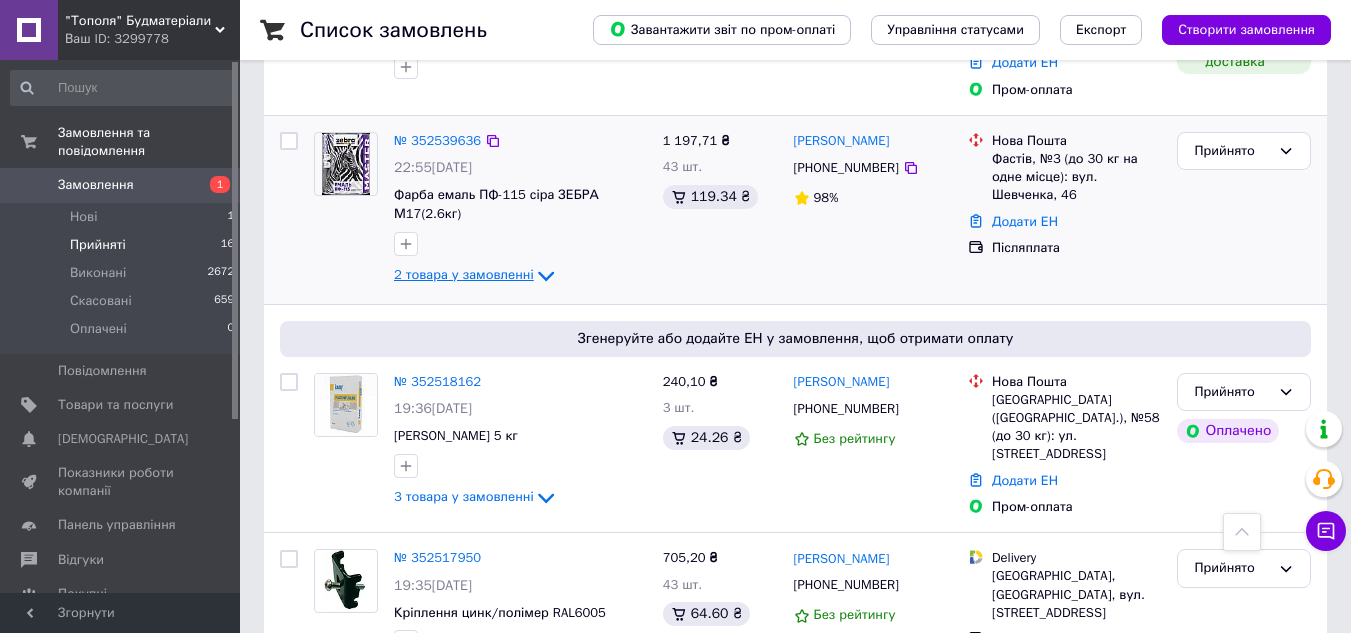 click on "2 товара у замовленні" at bounding box center (464, 274) 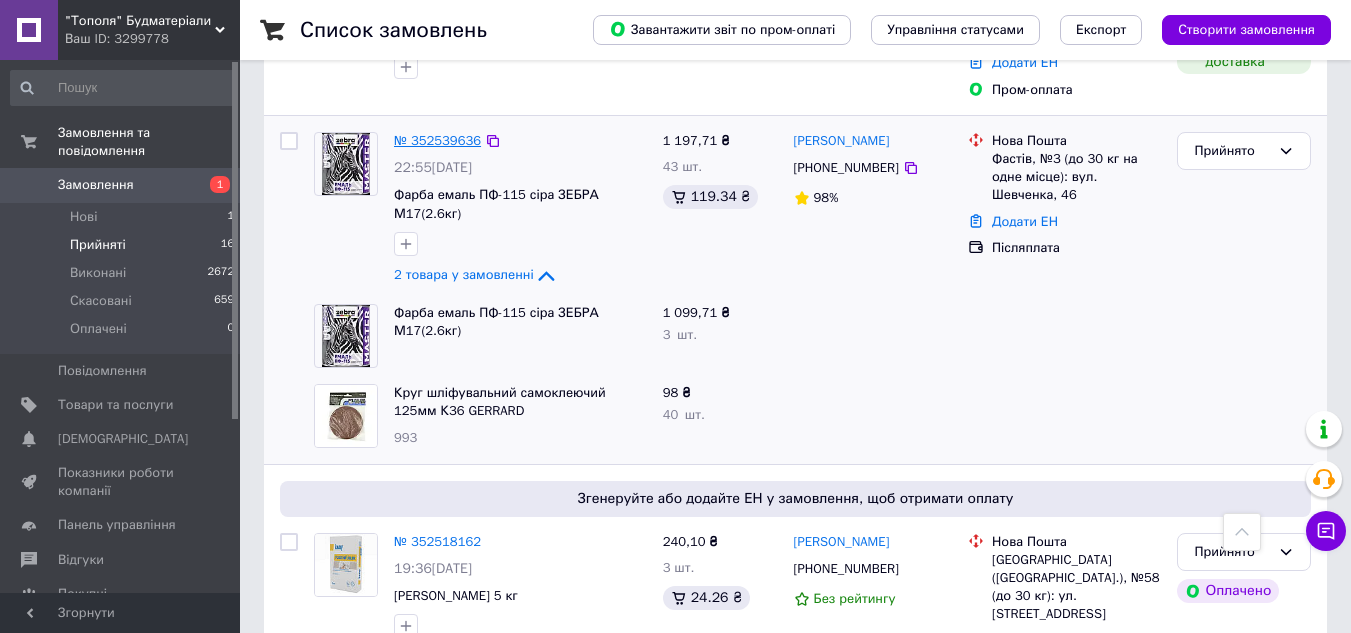 click on "№ 352539636" at bounding box center (437, 140) 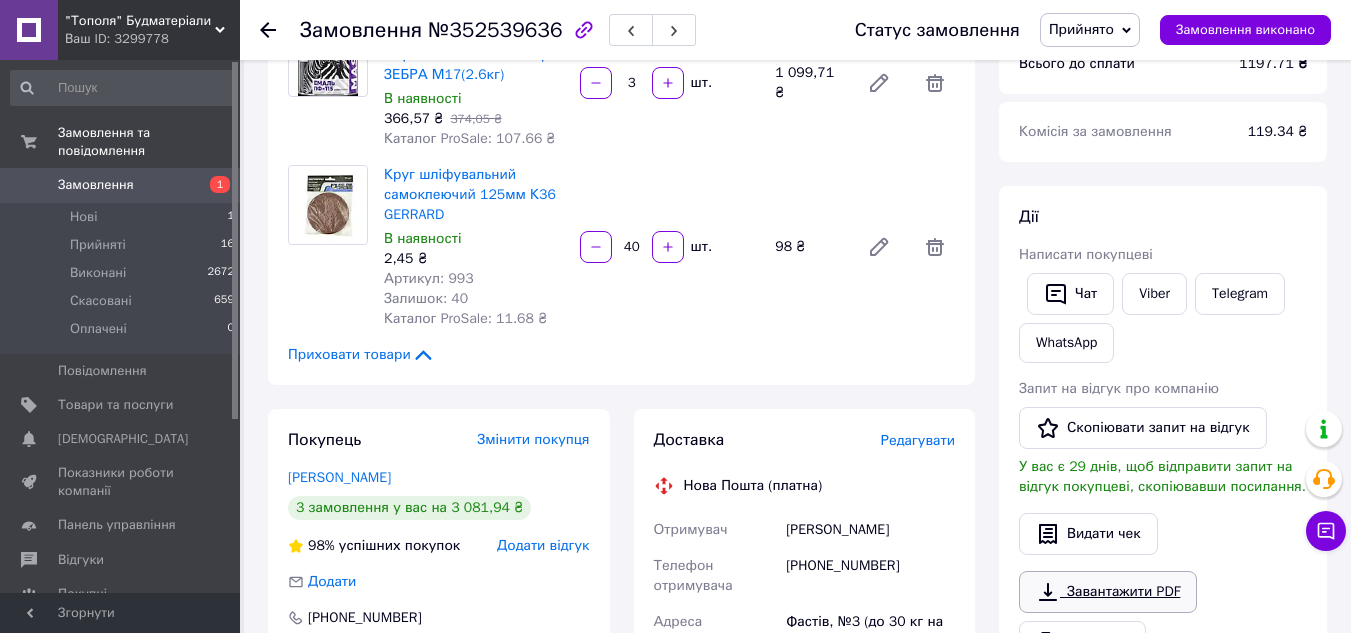 scroll, scrollTop: 200, scrollLeft: 0, axis: vertical 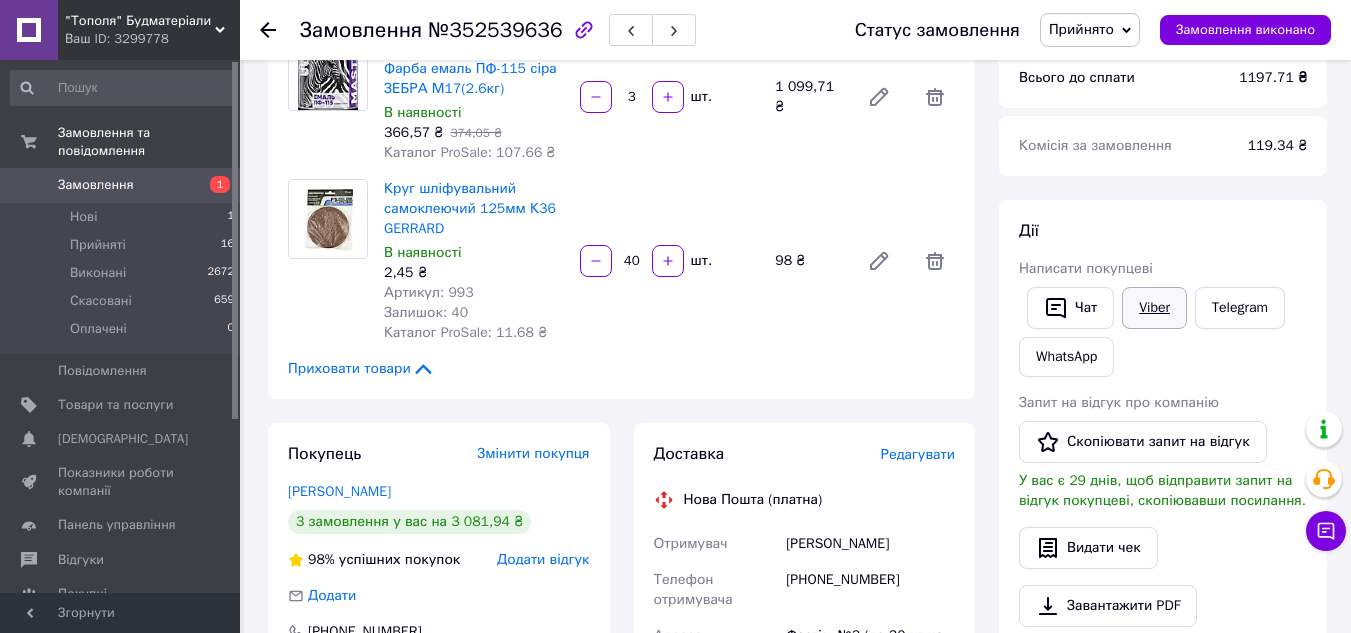 click on "Viber" at bounding box center [1154, 308] 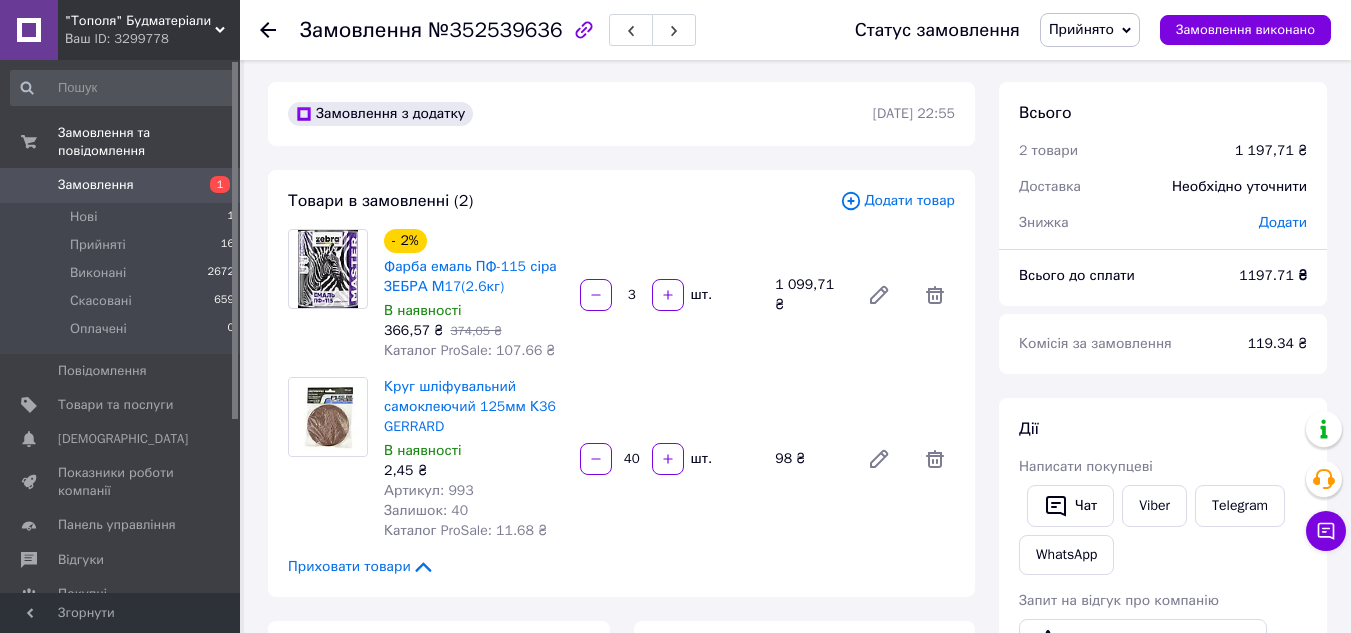 scroll, scrollTop: 0, scrollLeft: 0, axis: both 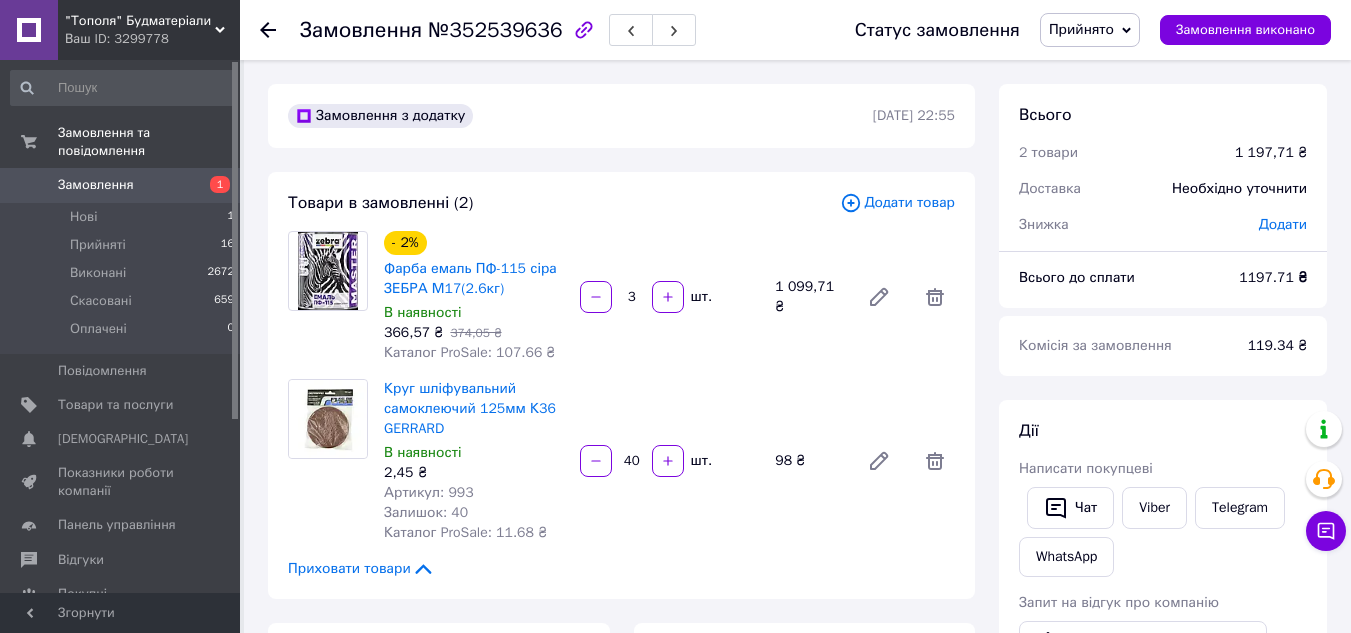 click 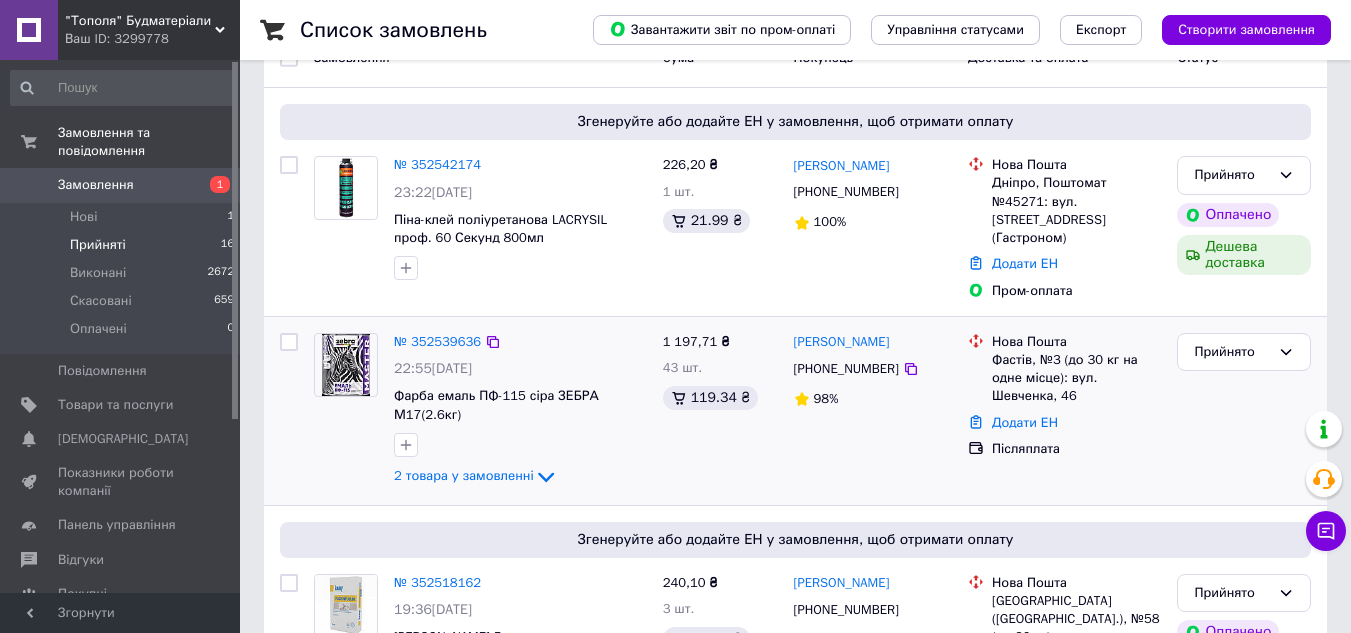 scroll, scrollTop: 100, scrollLeft: 0, axis: vertical 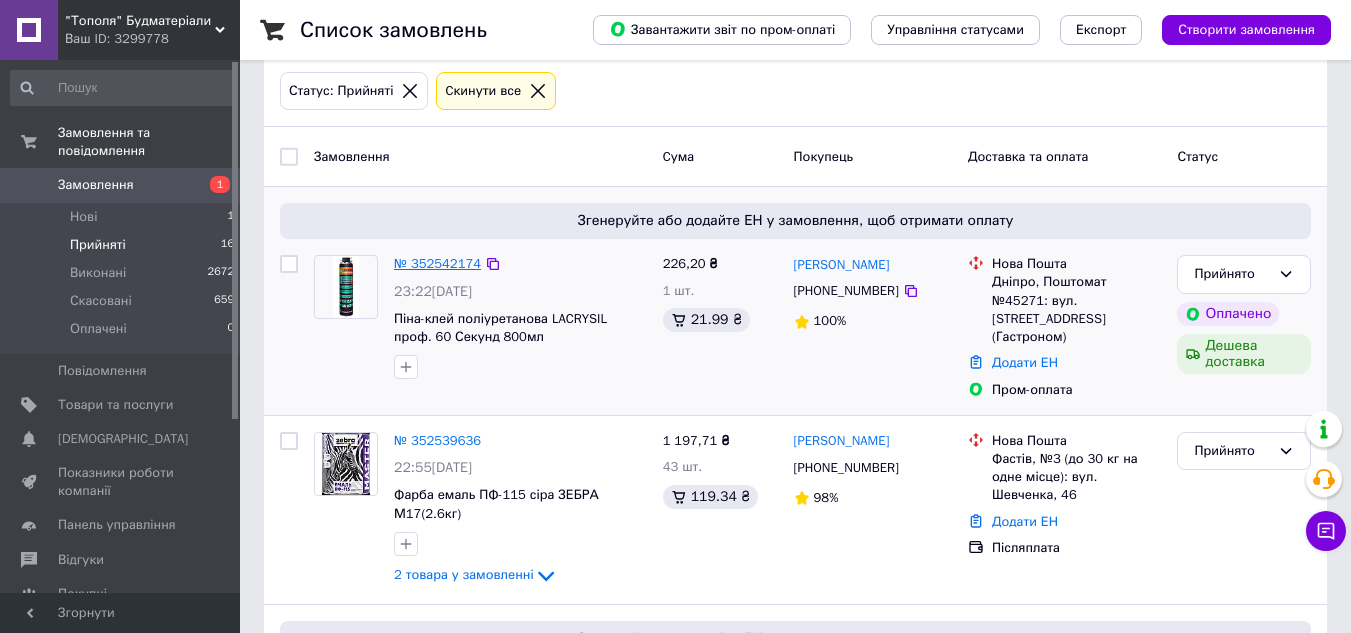 click on "№ 352542174" at bounding box center [437, 263] 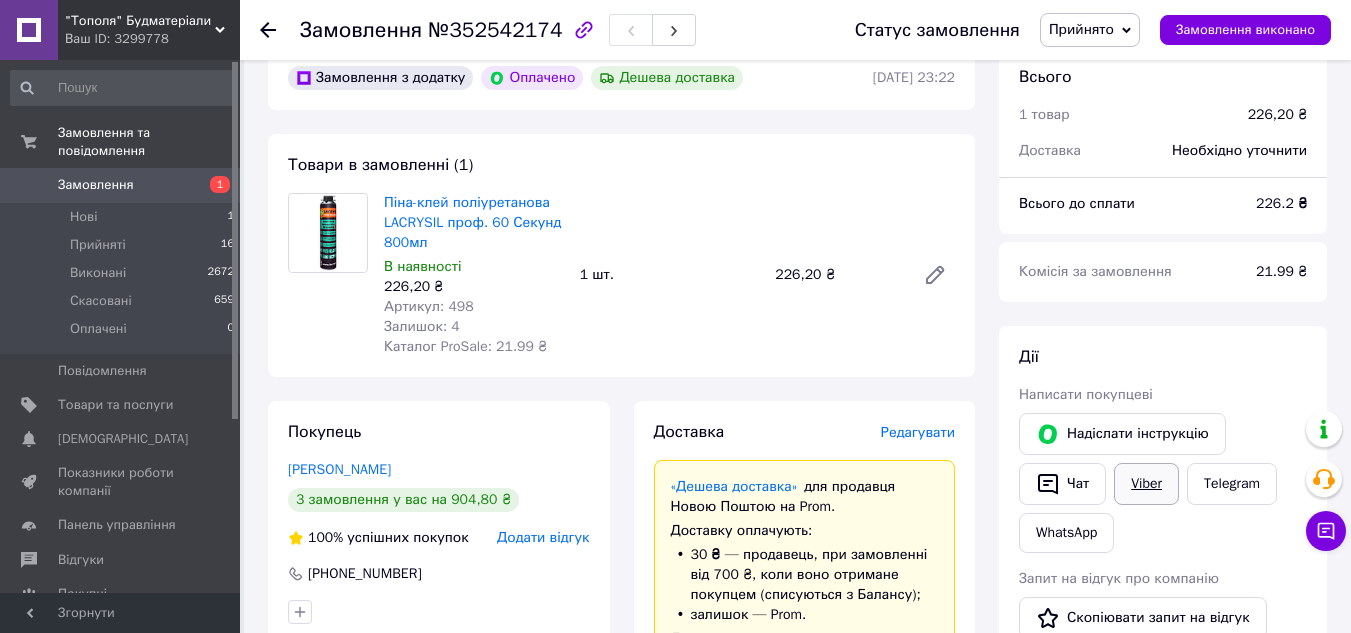 click on "Надіслати інструкцію" at bounding box center (1122, 434) 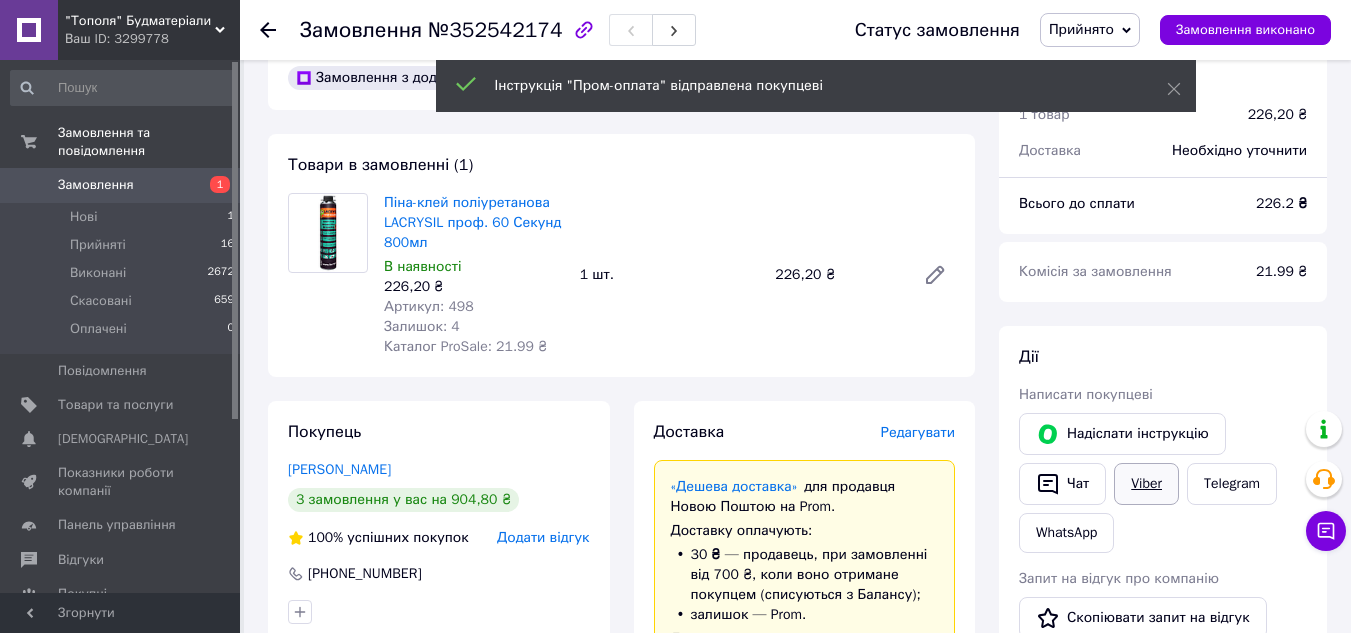 click on "Viber" at bounding box center (1146, 484) 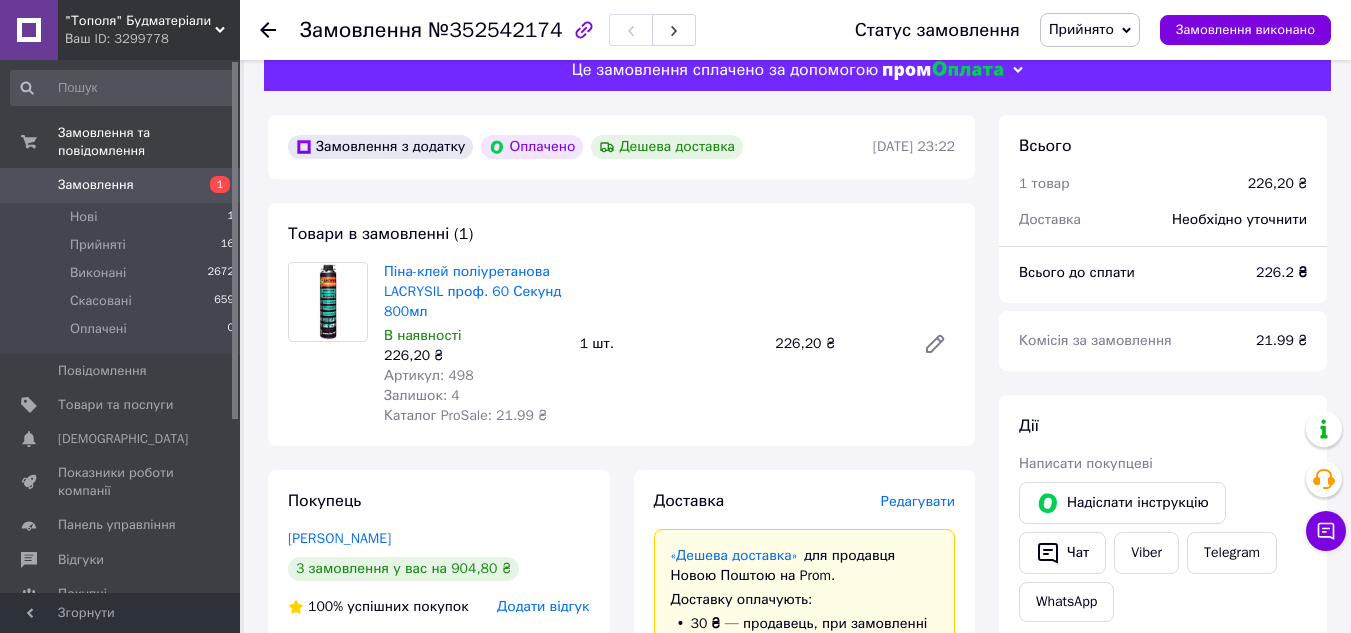 scroll, scrollTop: 0, scrollLeft: 0, axis: both 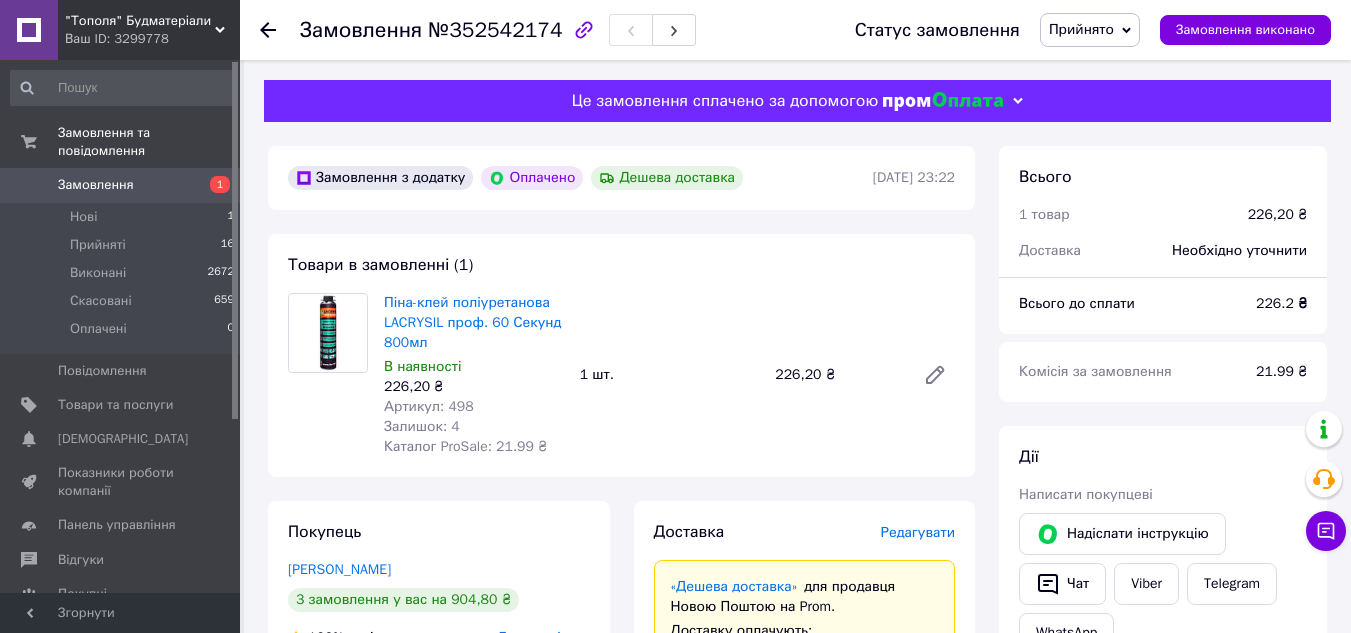 click 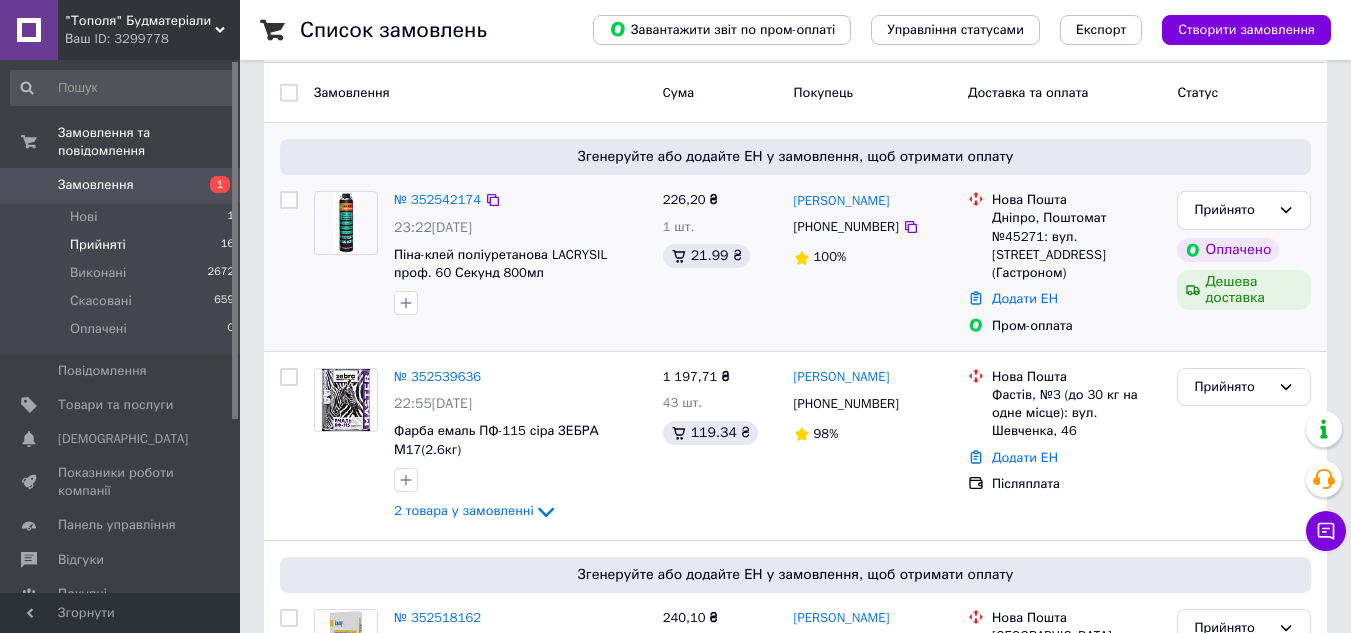scroll, scrollTop: 200, scrollLeft: 0, axis: vertical 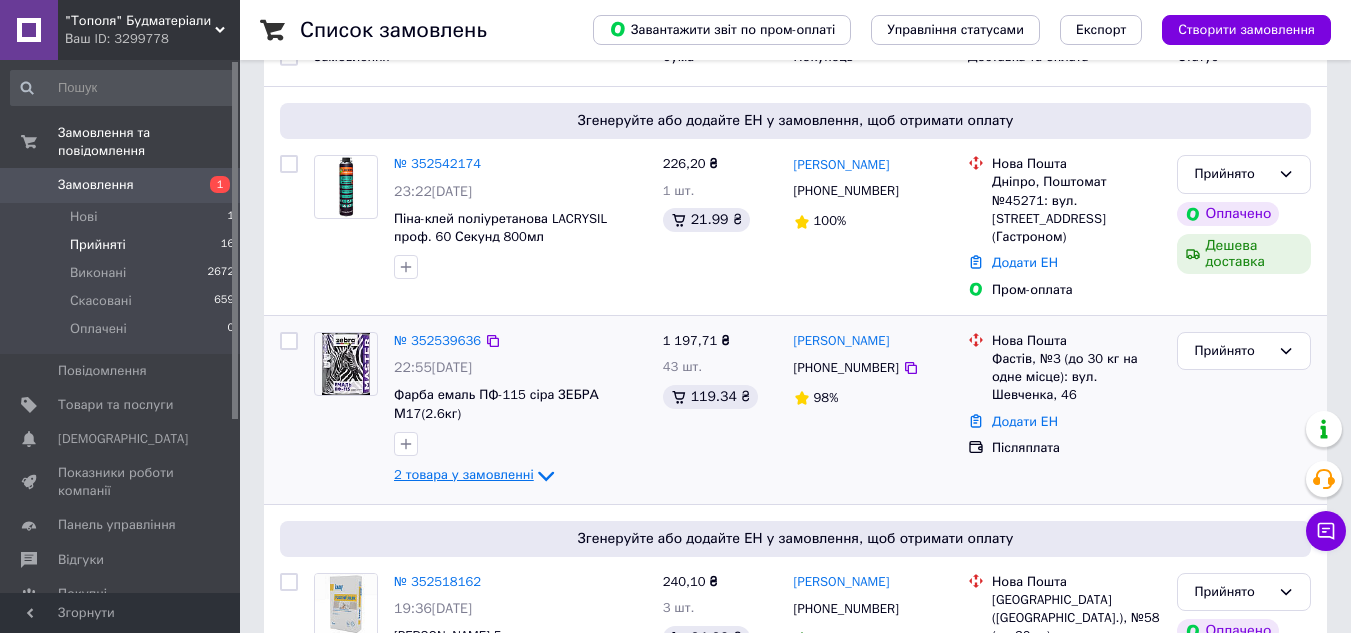 click 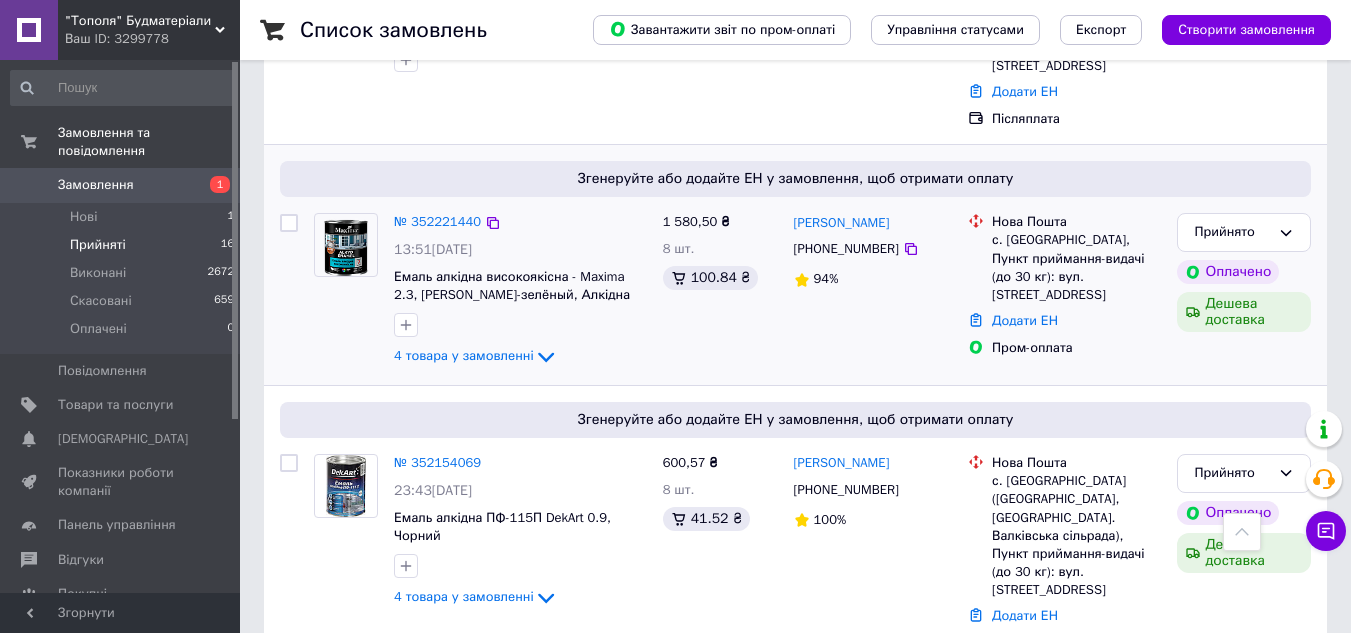 scroll, scrollTop: 3064, scrollLeft: 0, axis: vertical 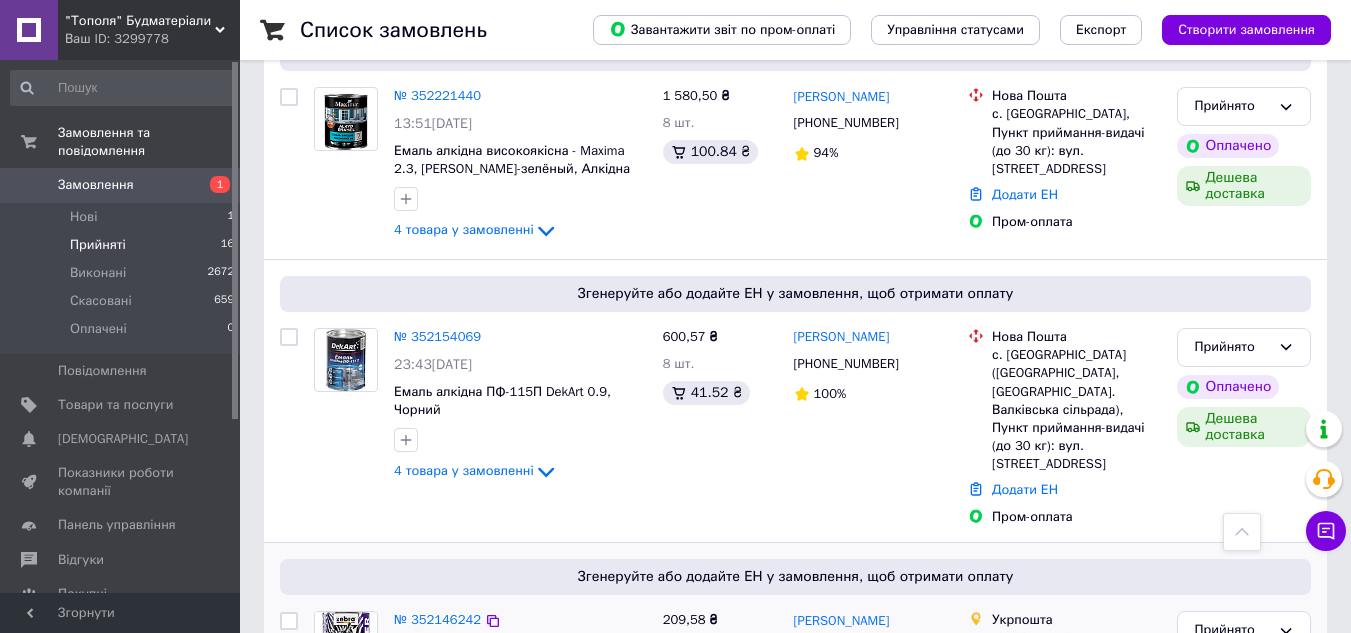 click on "4 товара у замовленні" at bounding box center (464, 754) 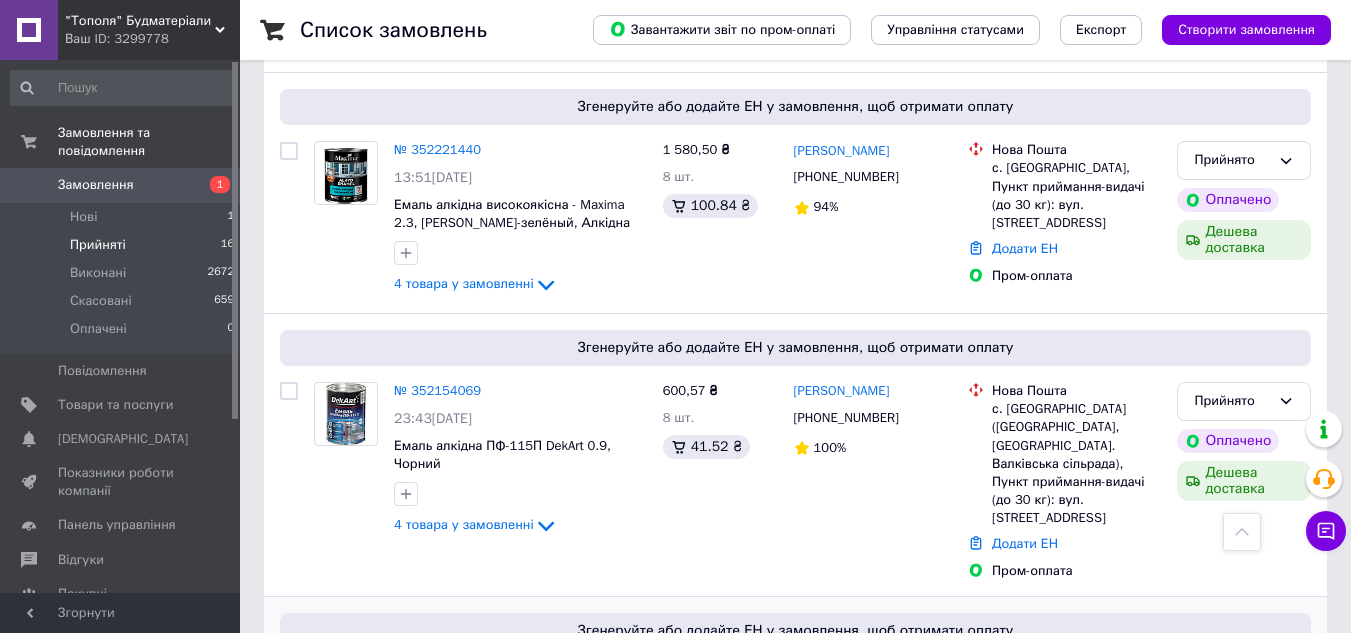 scroll, scrollTop: 2964, scrollLeft: 0, axis: vertical 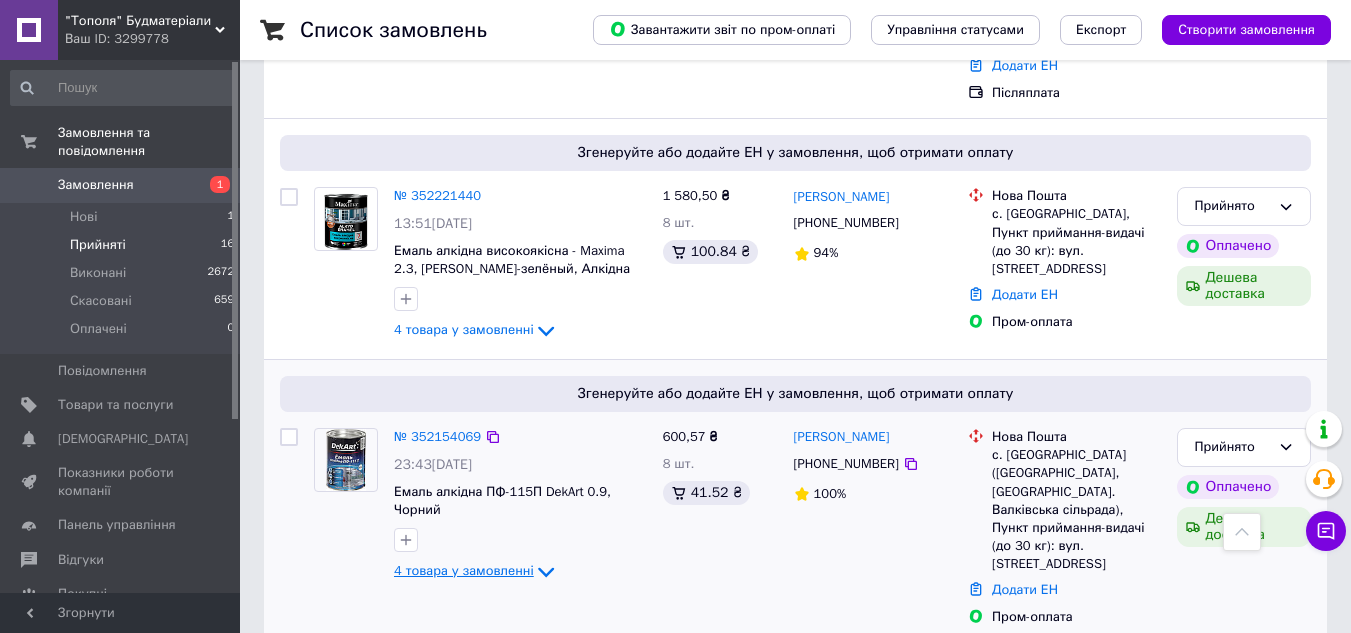 click on "4 товара у замовленні" at bounding box center [476, 570] 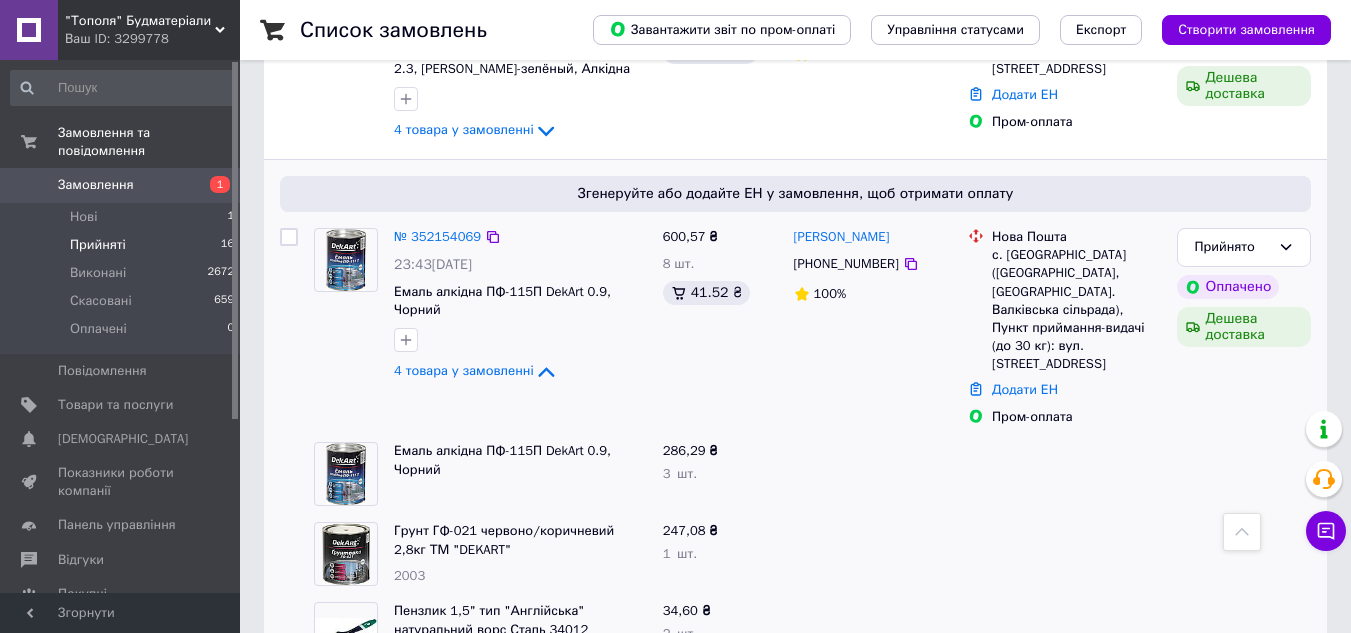 scroll, scrollTop: 3064, scrollLeft: 0, axis: vertical 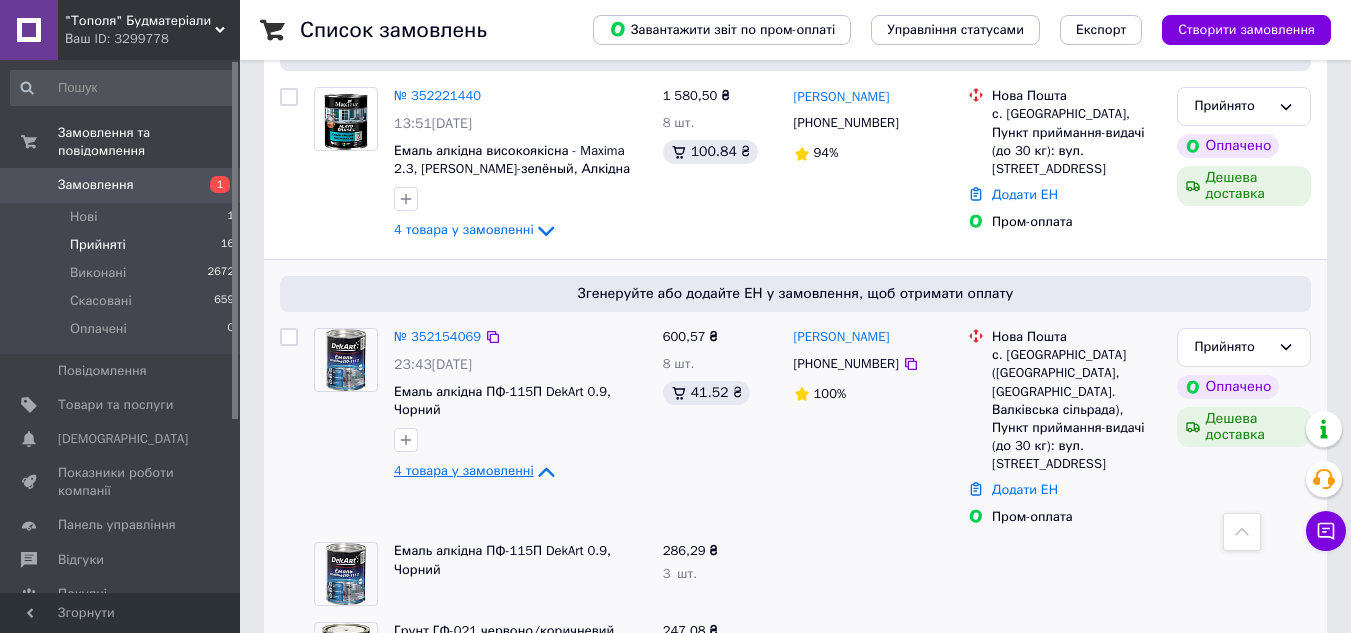 click on "4 товара у замовленні" at bounding box center (464, 470) 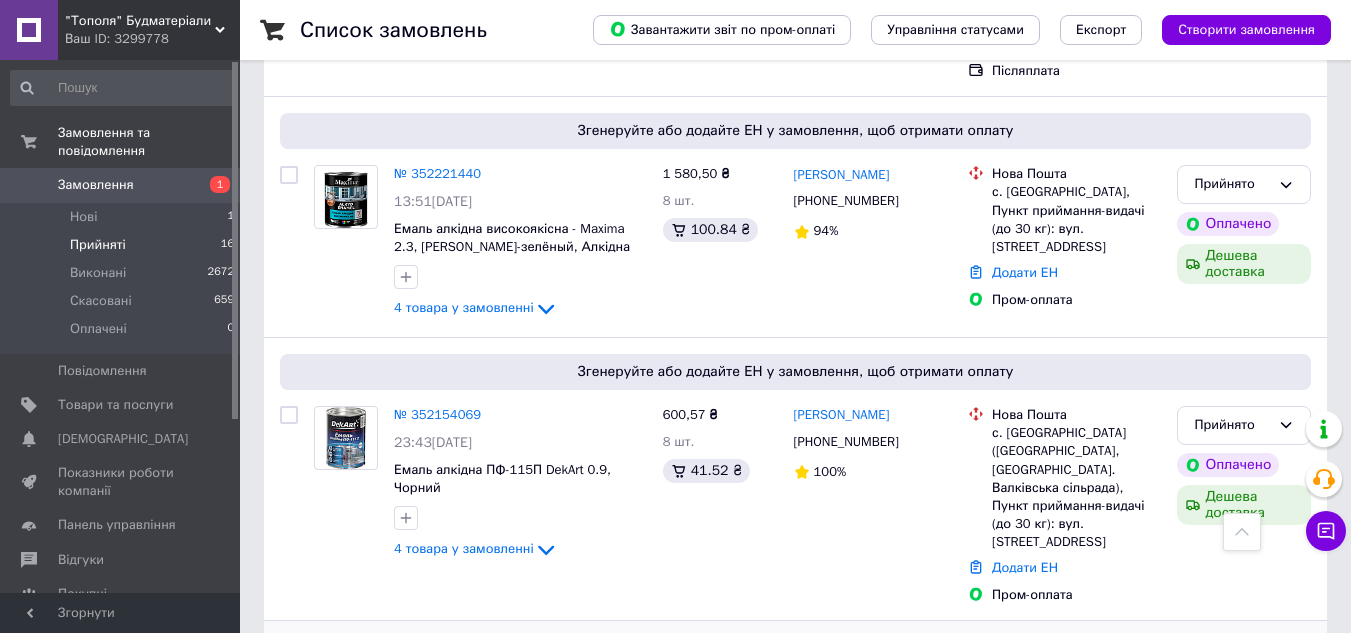 scroll, scrollTop: 2964, scrollLeft: 0, axis: vertical 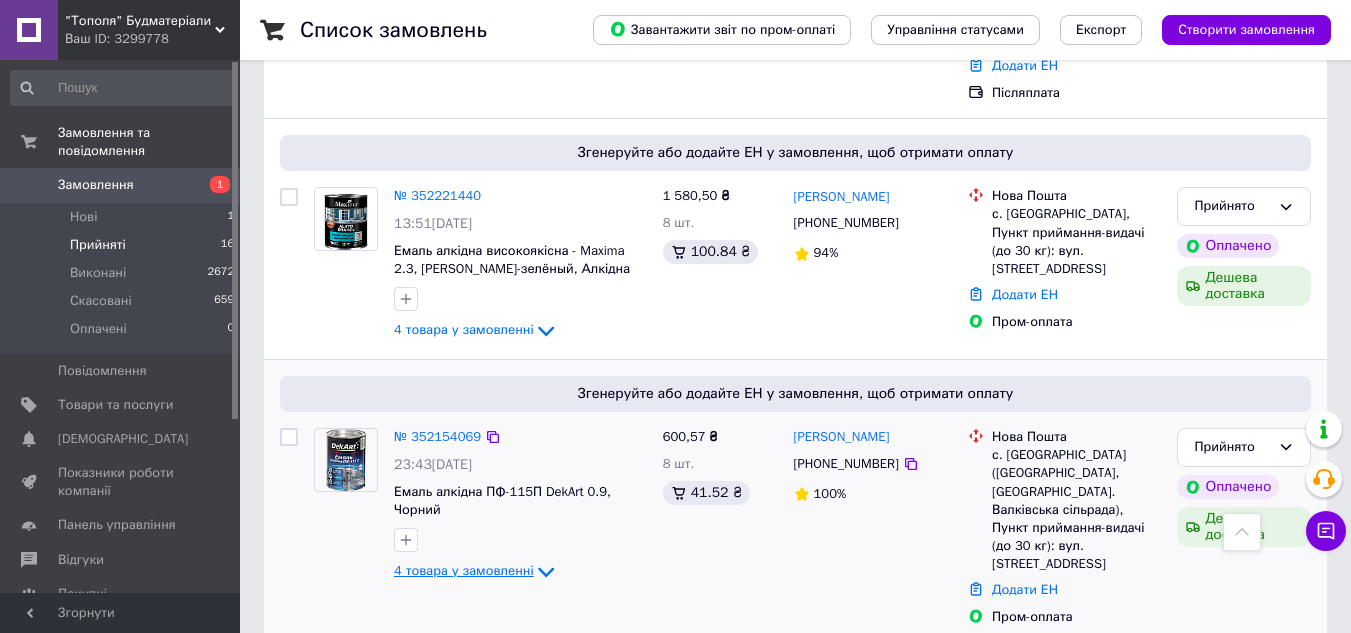 click 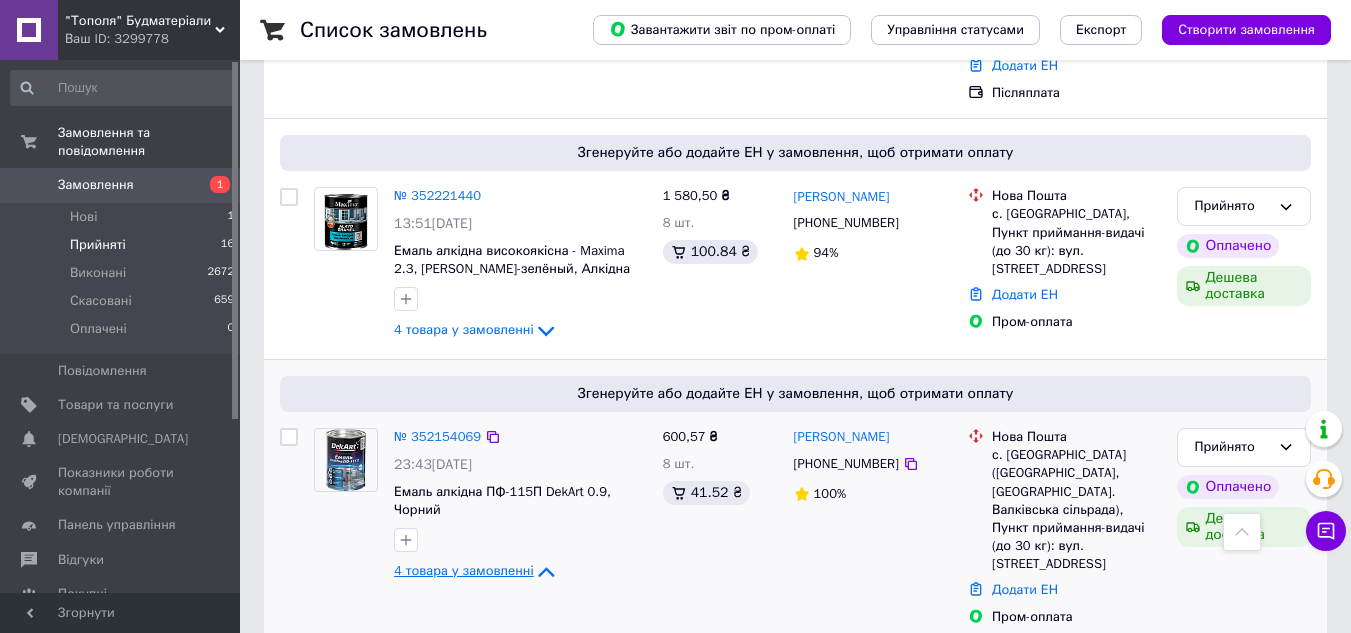 click 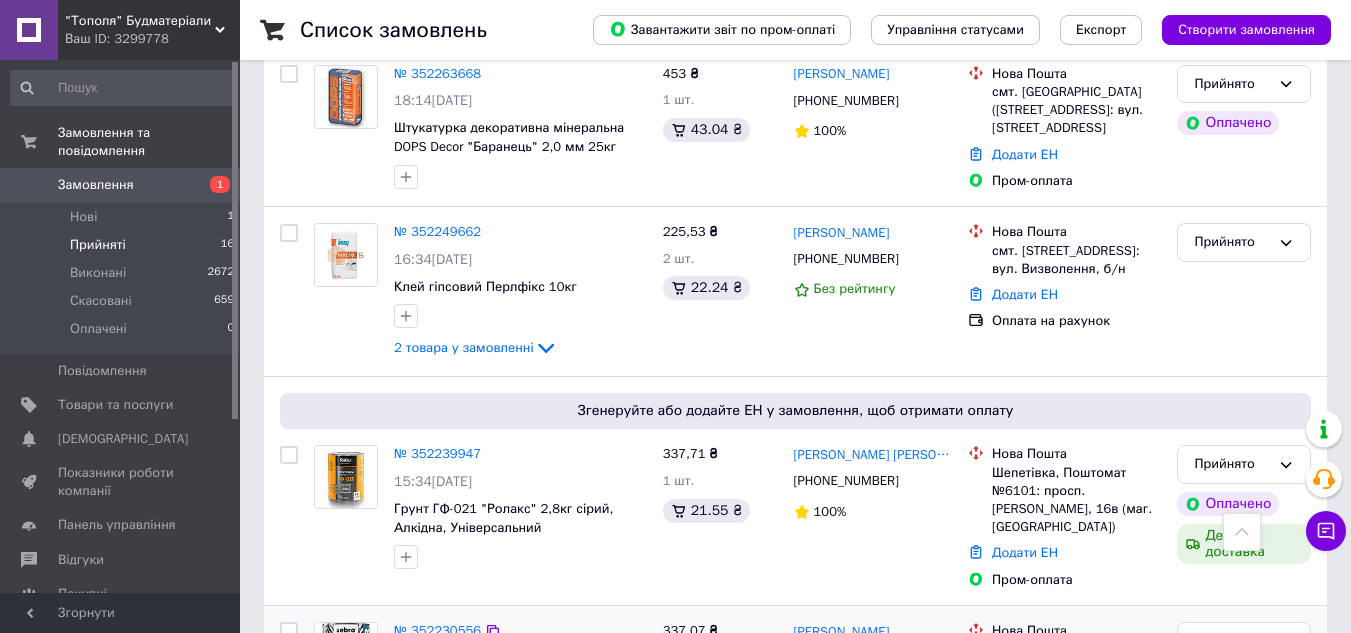 scroll, scrollTop: 2164, scrollLeft: 0, axis: vertical 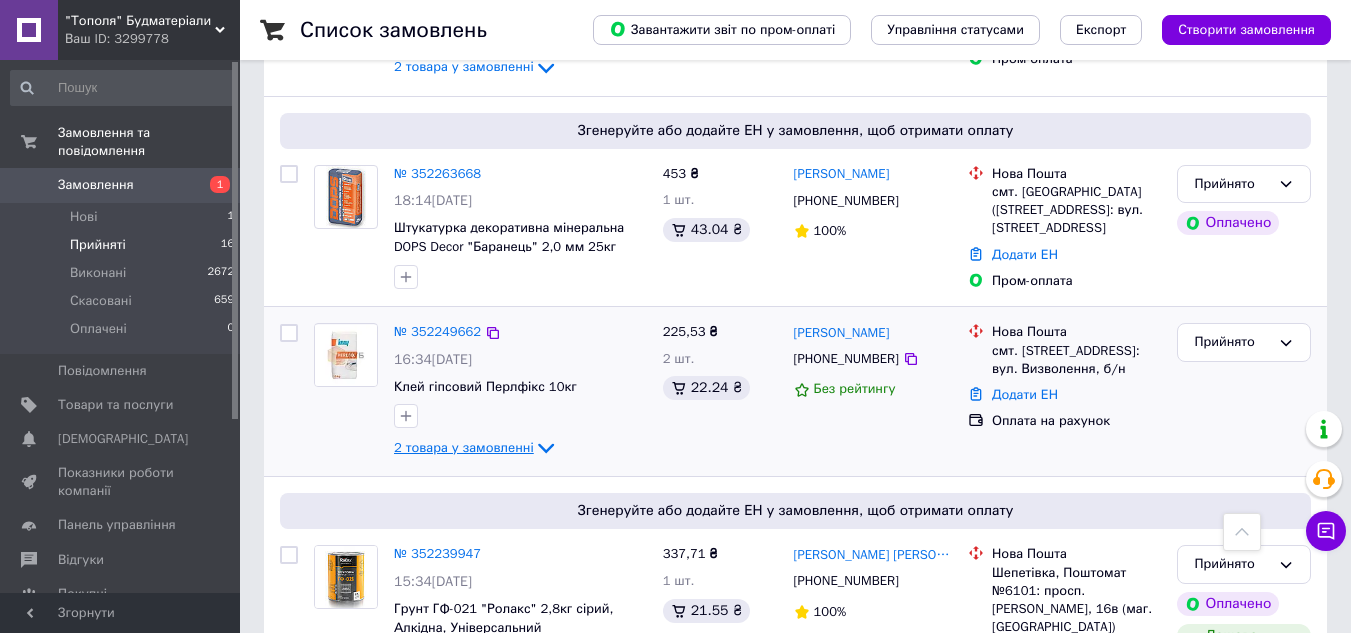 click 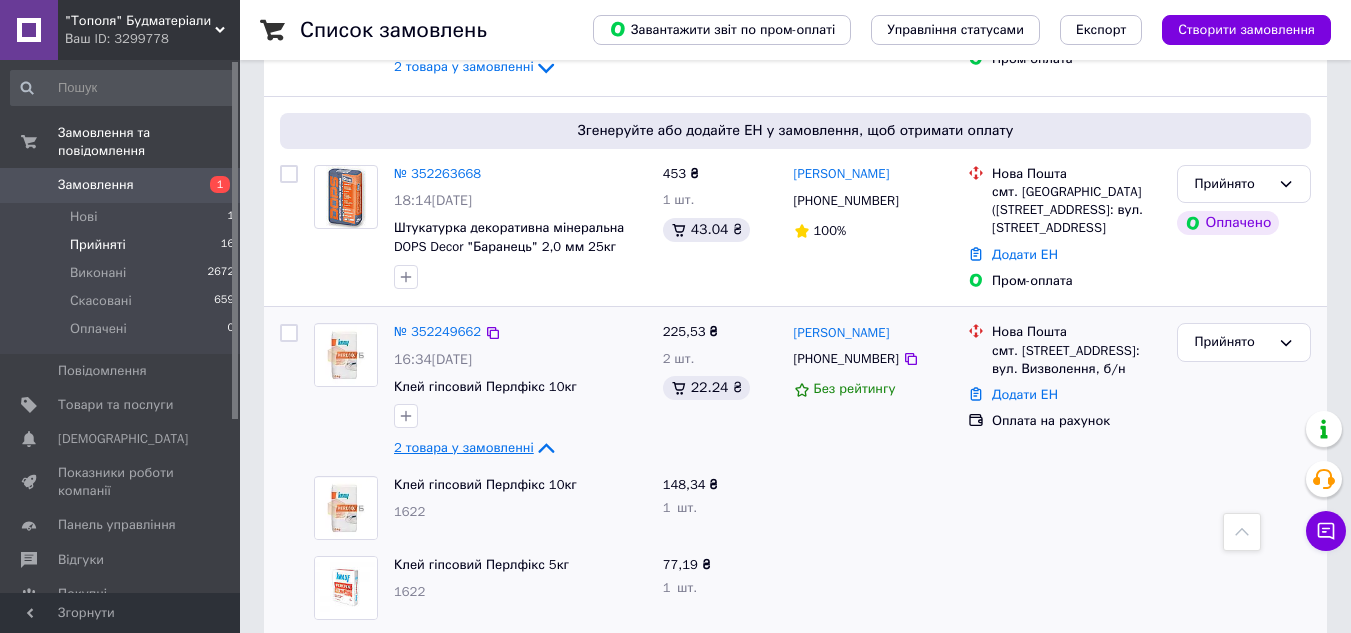 click 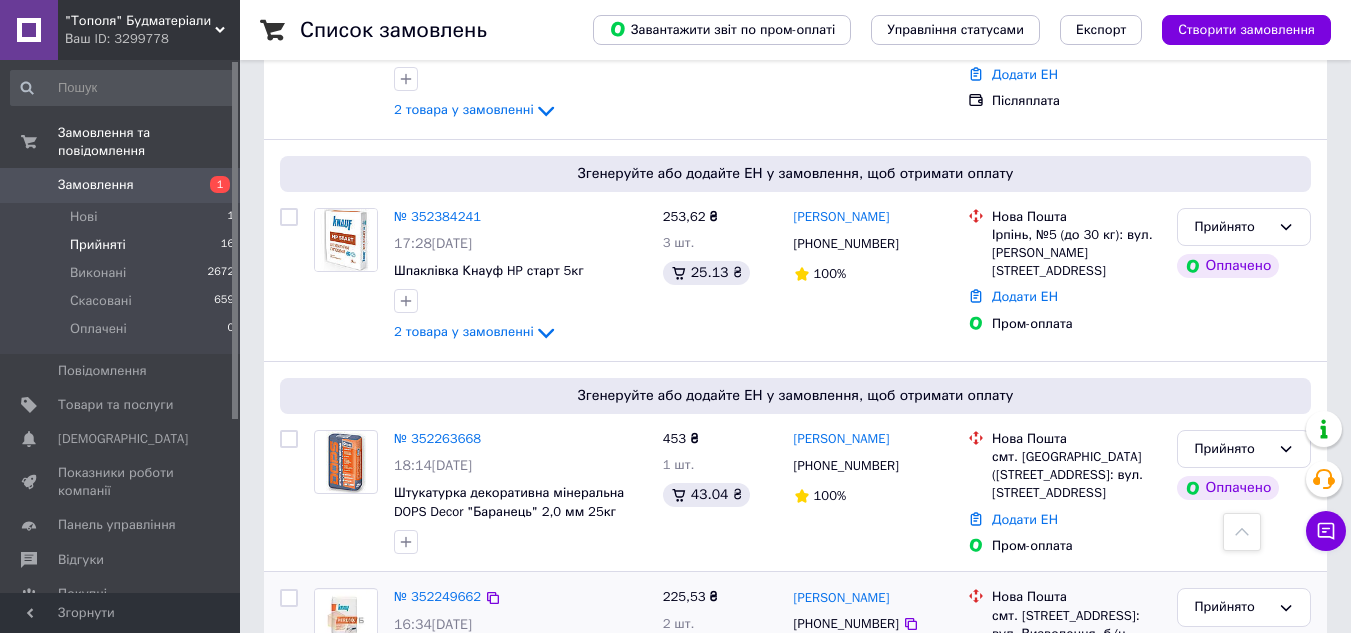 scroll, scrollTop: 1864, scrollLeft: 0, axis: vertical 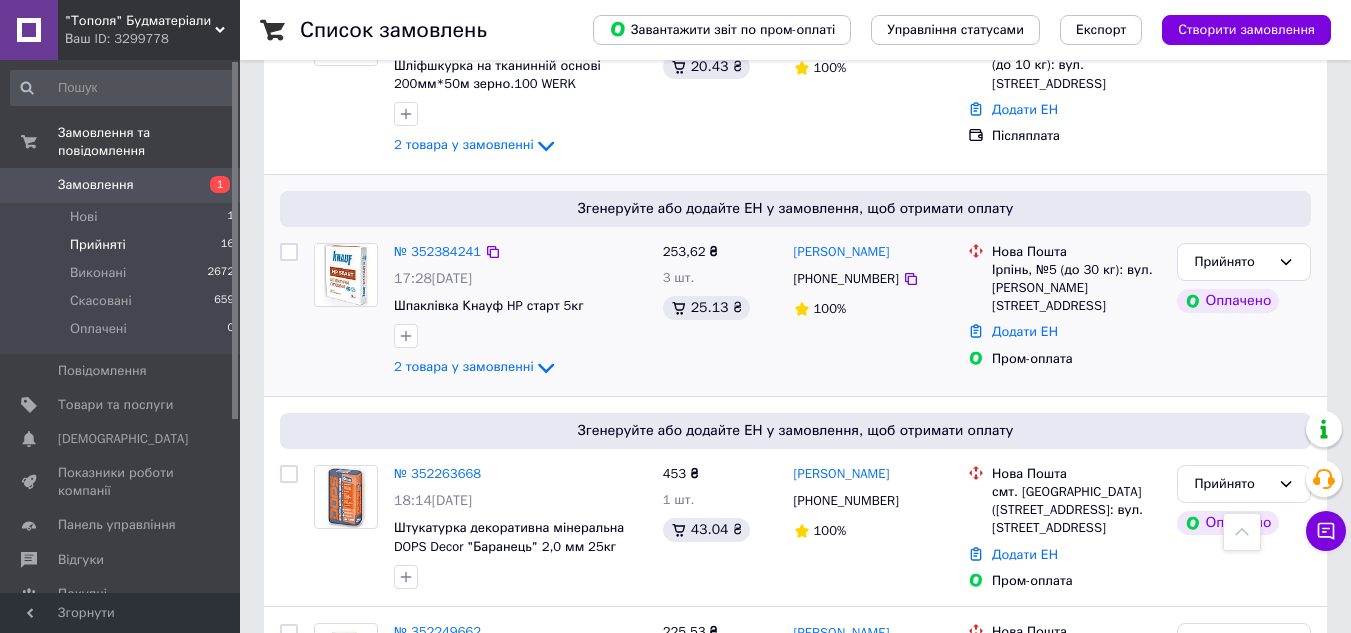 click on "2 товара у замовленні" 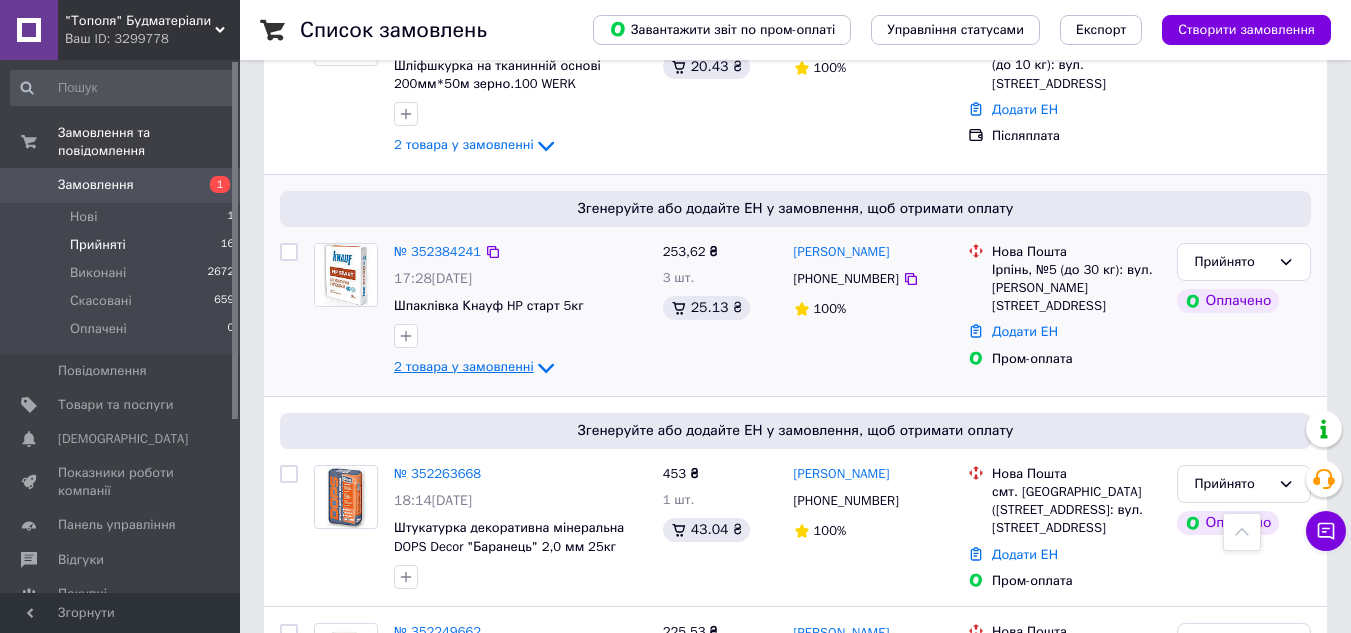 click 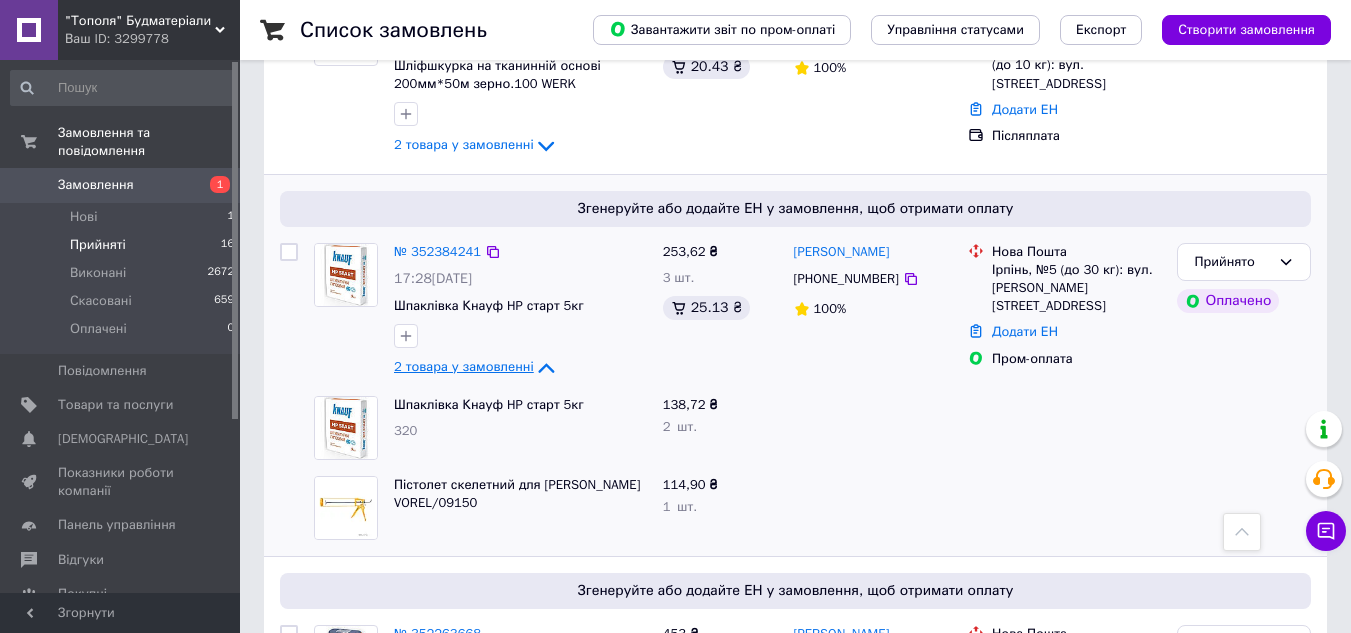 click 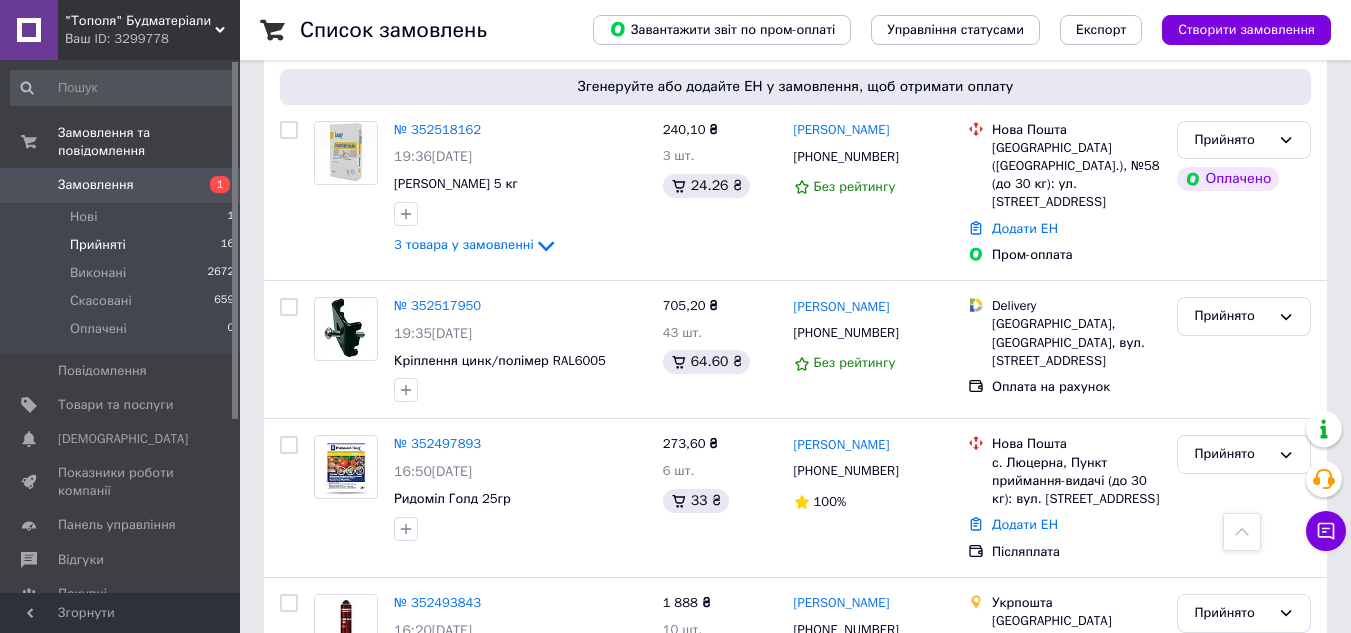 scroll, scrollTop: 764, scrollLeft: 0, axis: vertical 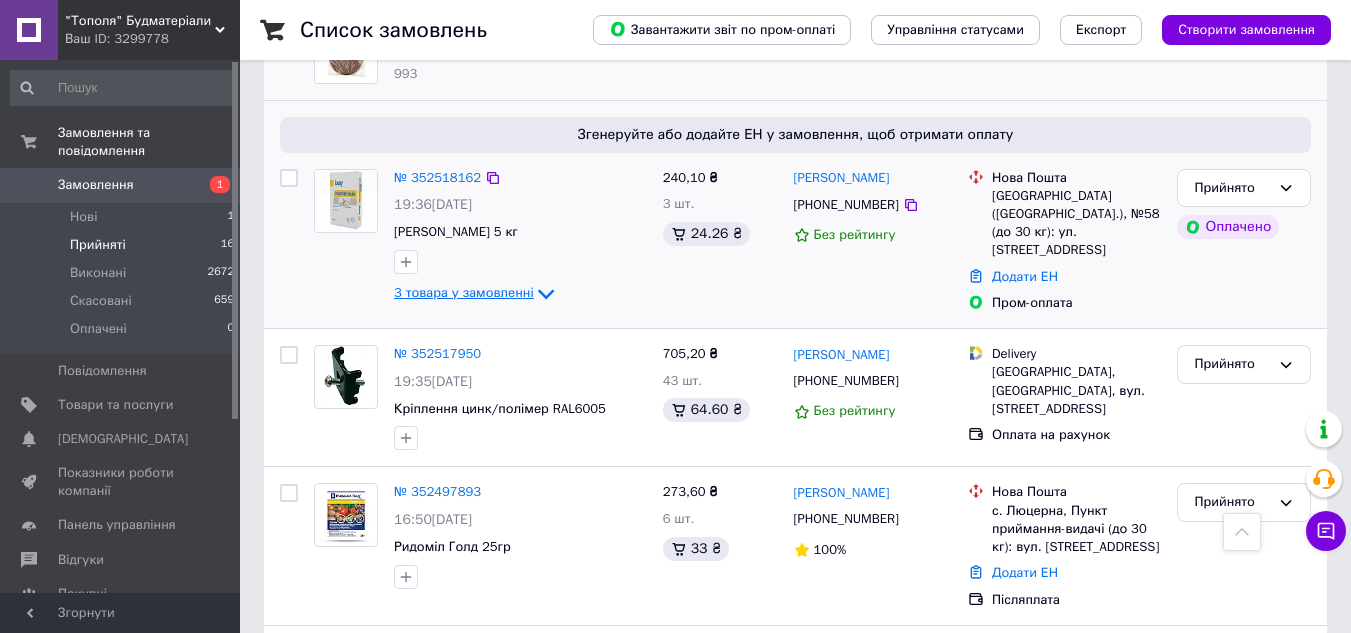click on "3 товара у замовленні" at bounding box center (464, 292) 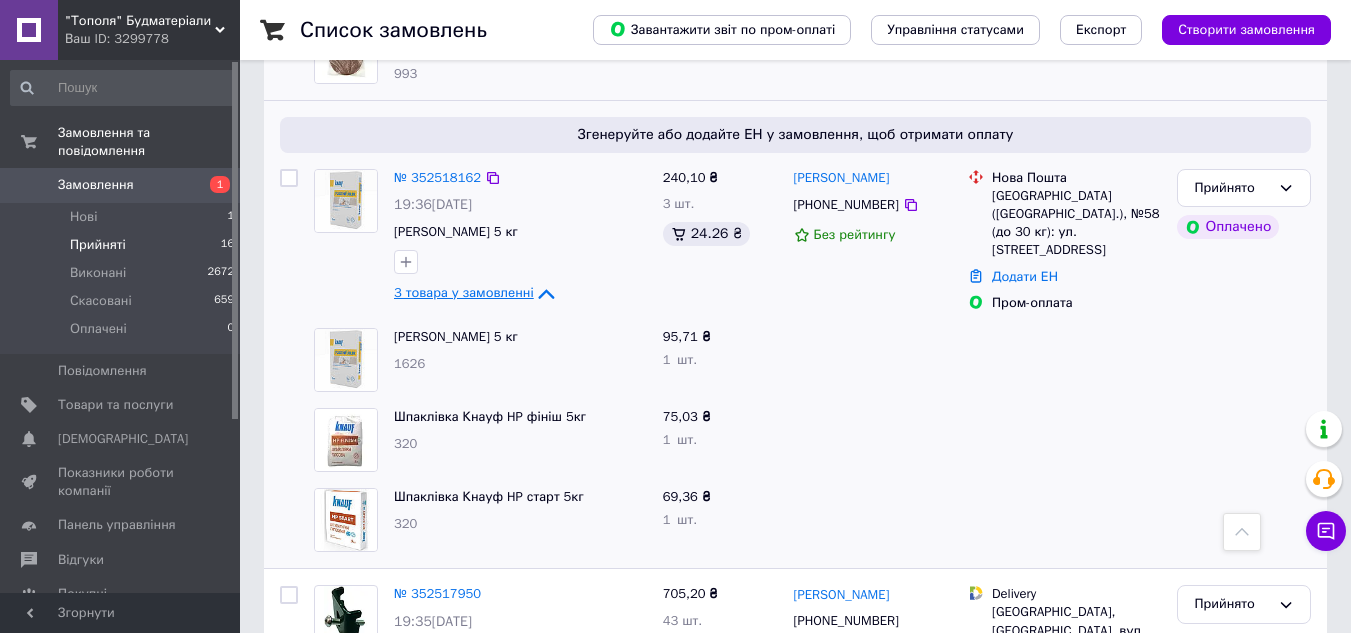 click on "3 товара у замовленні" at bounding box center (464, 292) 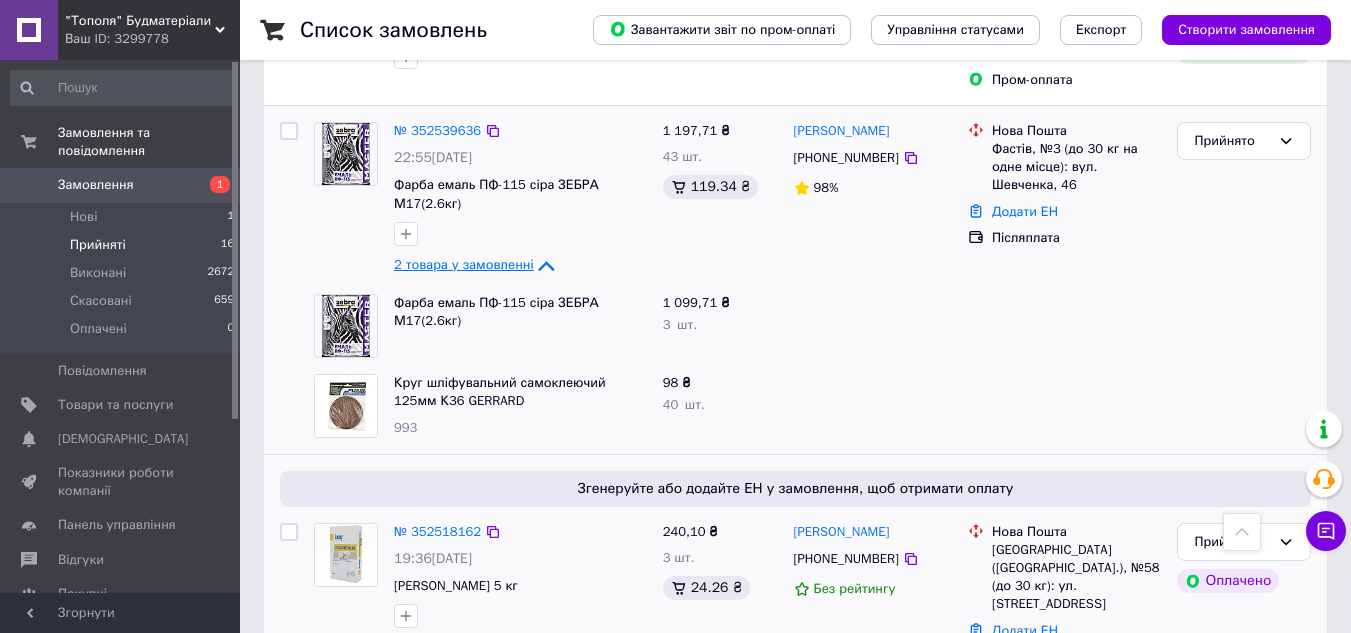 scroll, scrollTop: 364, scrollLeft: 0, axis: vertical 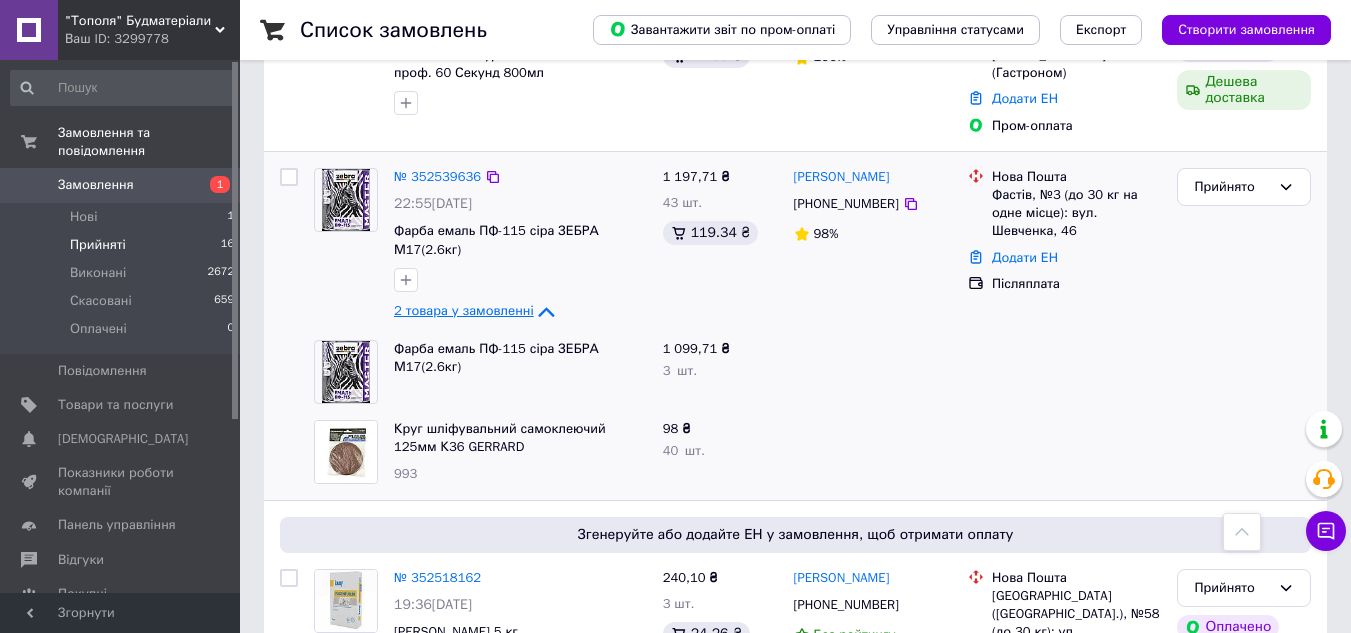 click on "2 товара у замовленні" at bounding box center [464, 310] 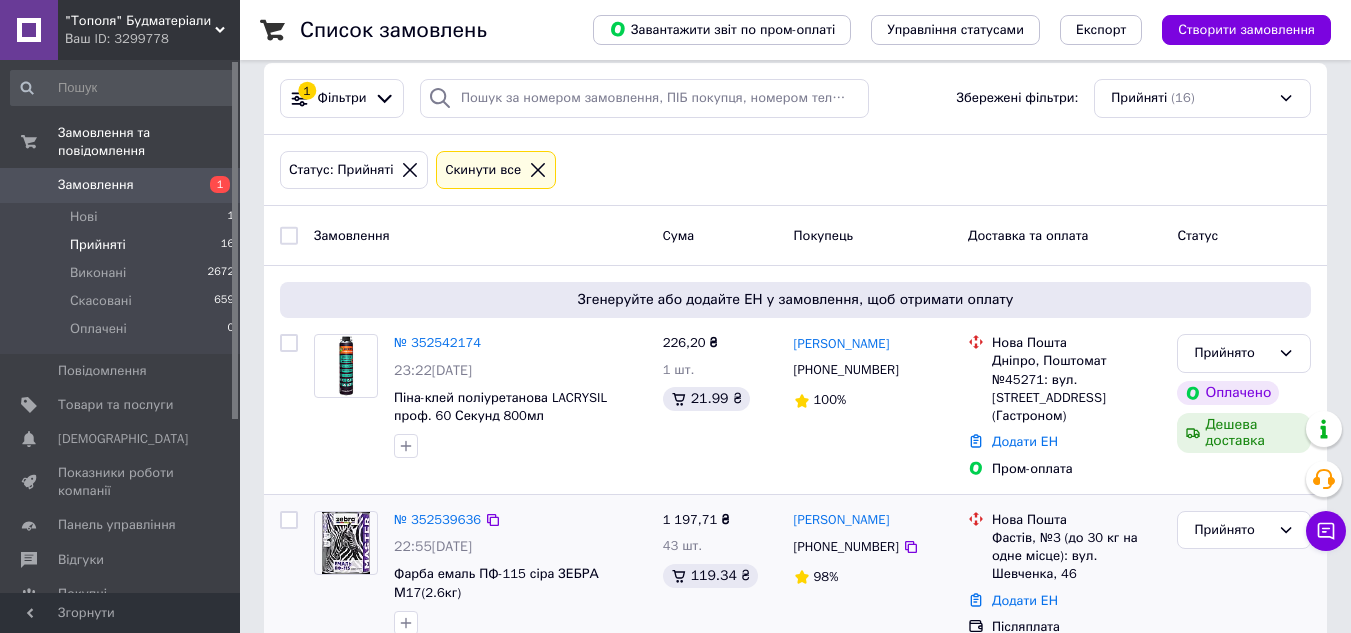 scroll, scrollTop: 0, scrollLeft: 0, axis: both 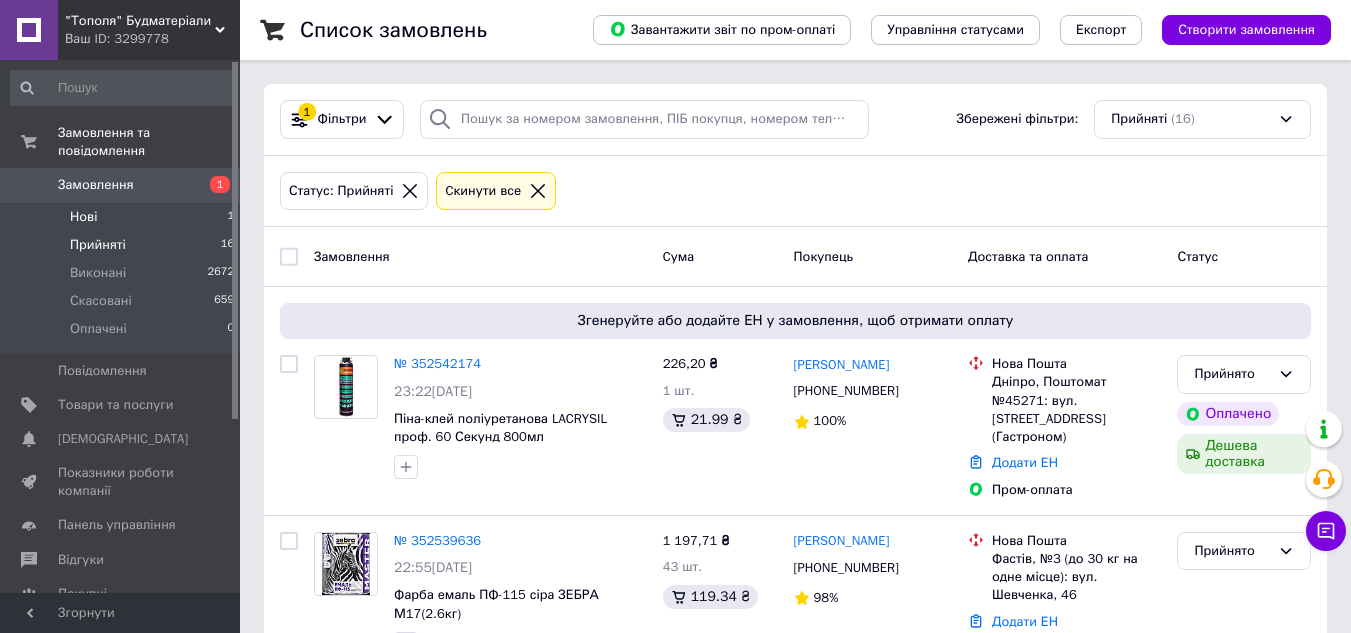 click on "Нові 1" at bounding box center [123, 217] 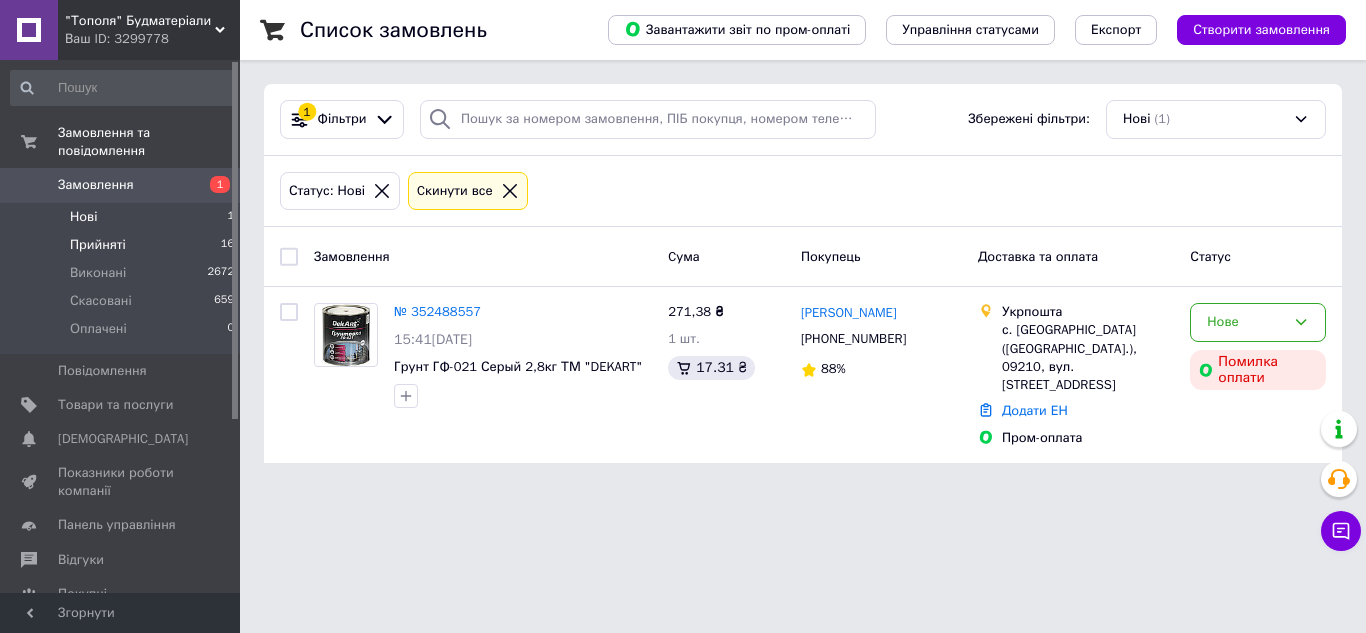 click on "Прийняті 16" at bounding box center (123, 245) 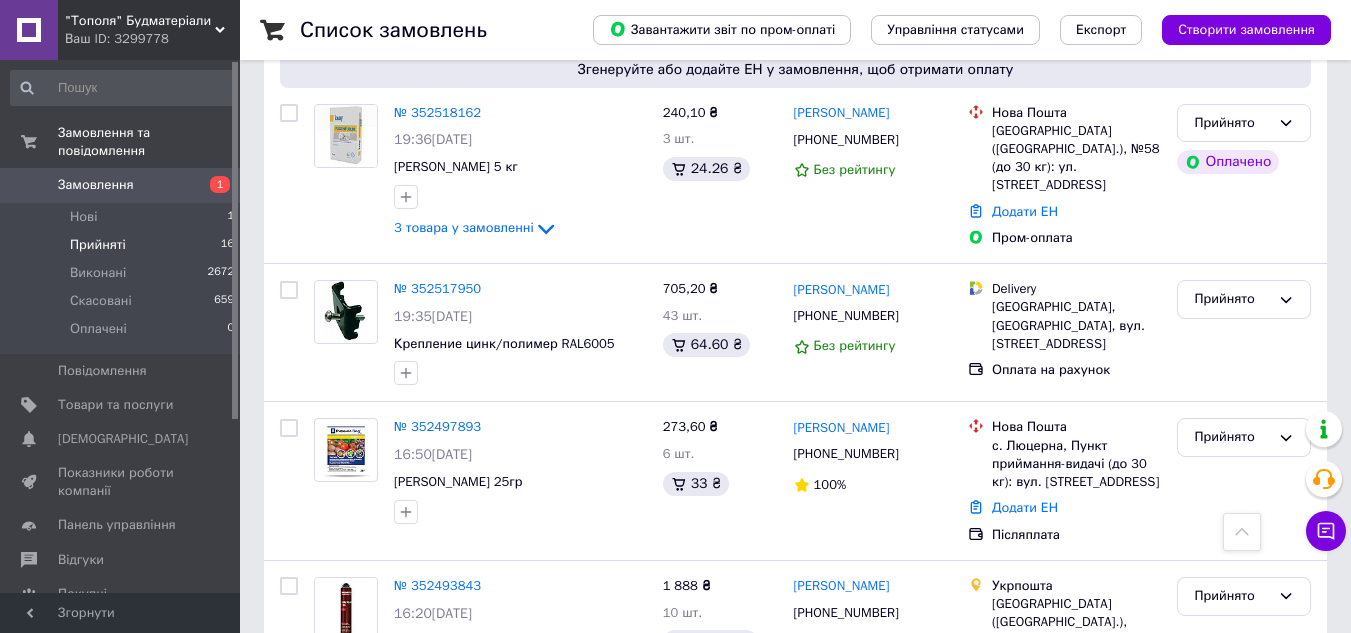 scroll, scrollTop: 700, scrollLeft: 0, axis: vertical 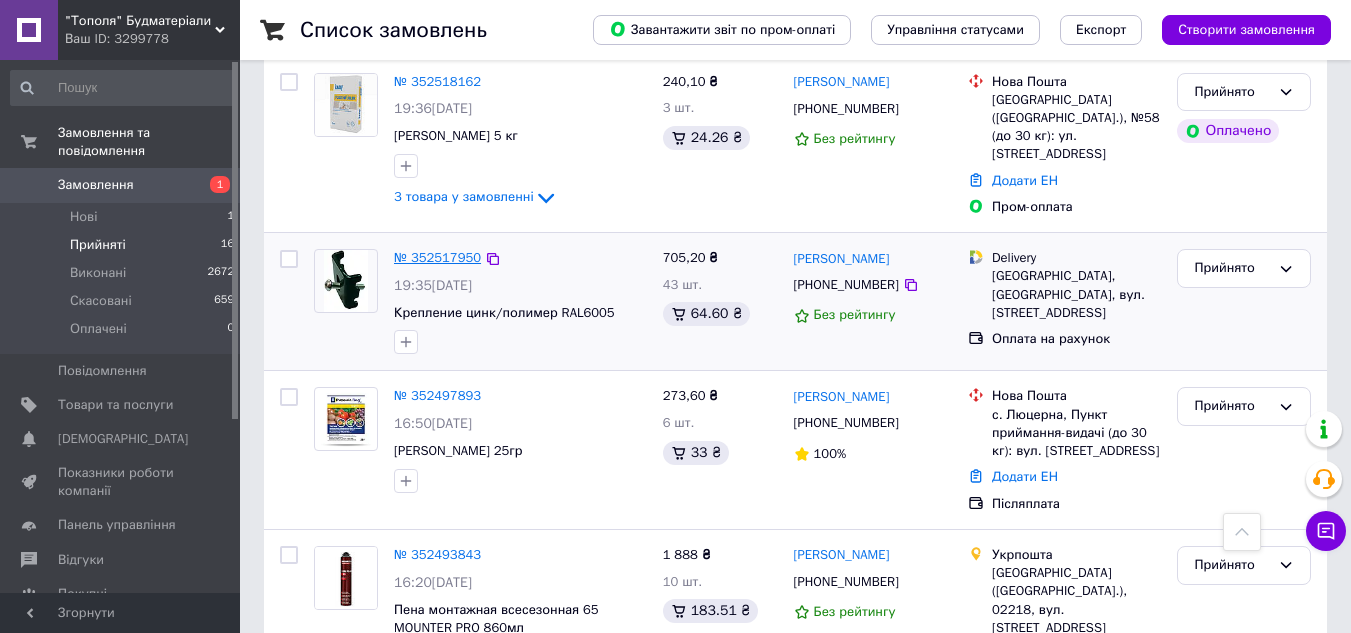 click on "№ 352517950" at bounding box center [437, 257] 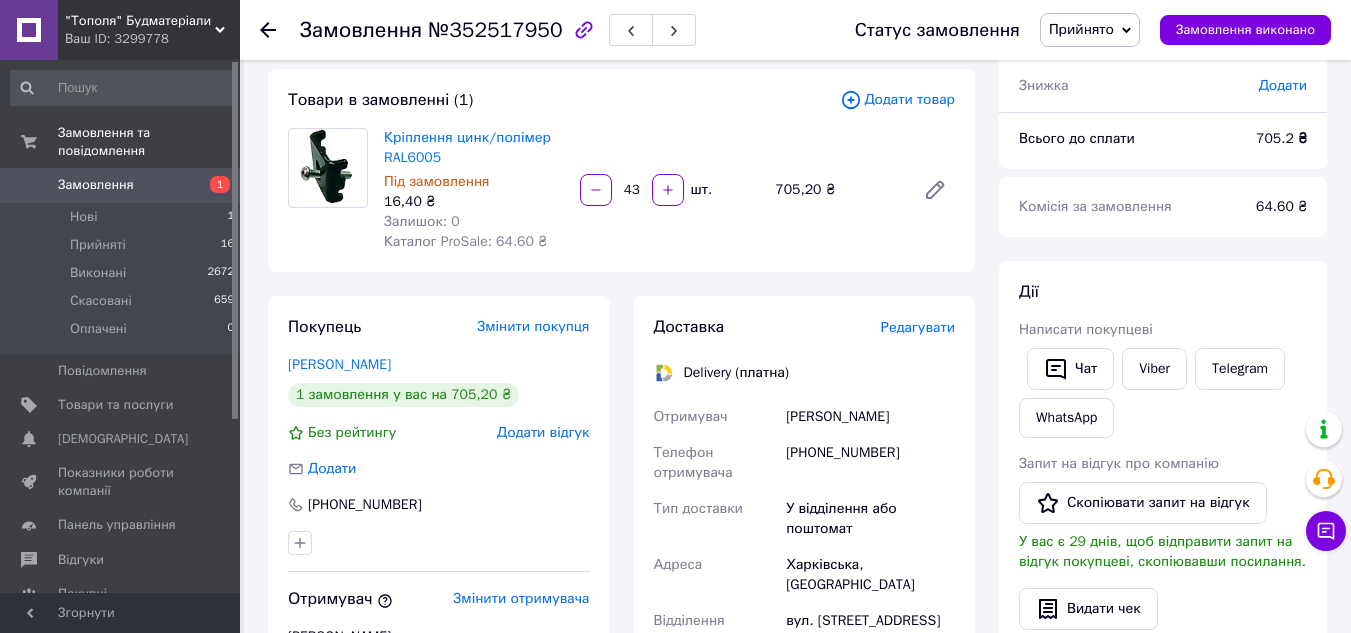 scroll, scrollTop: 100, scrollLeft: 0, axis: vertical 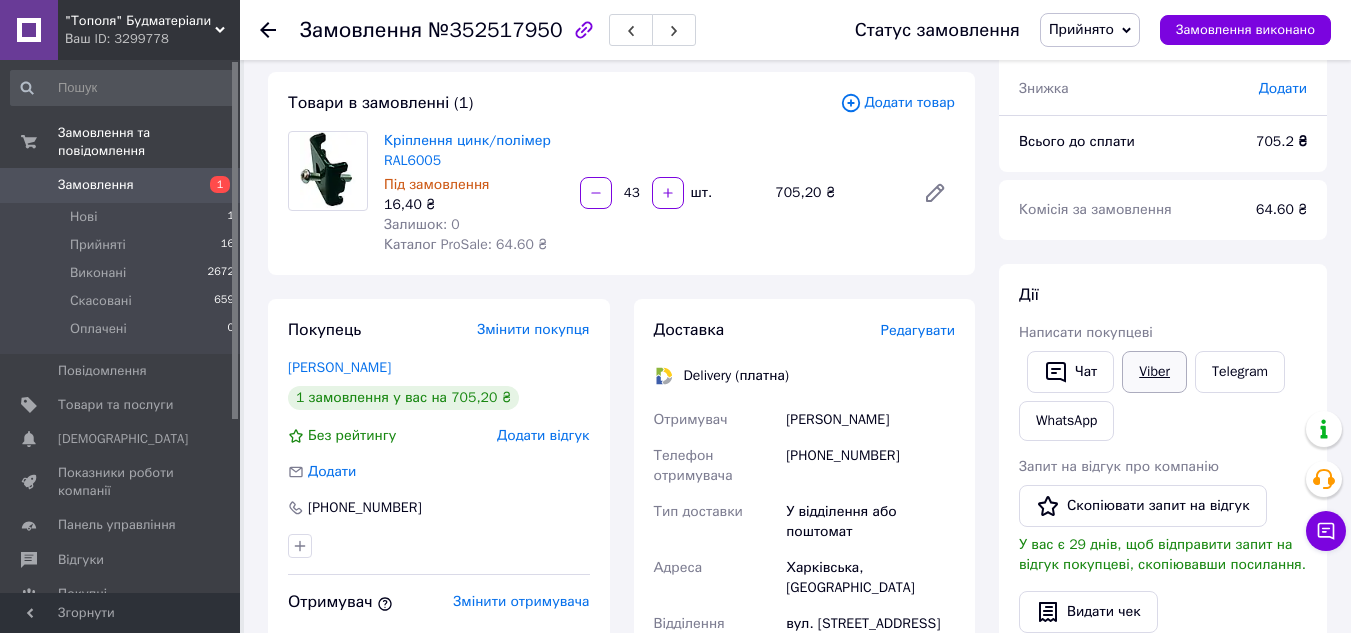 click on "Viber" at bounding box center [1154, 372] 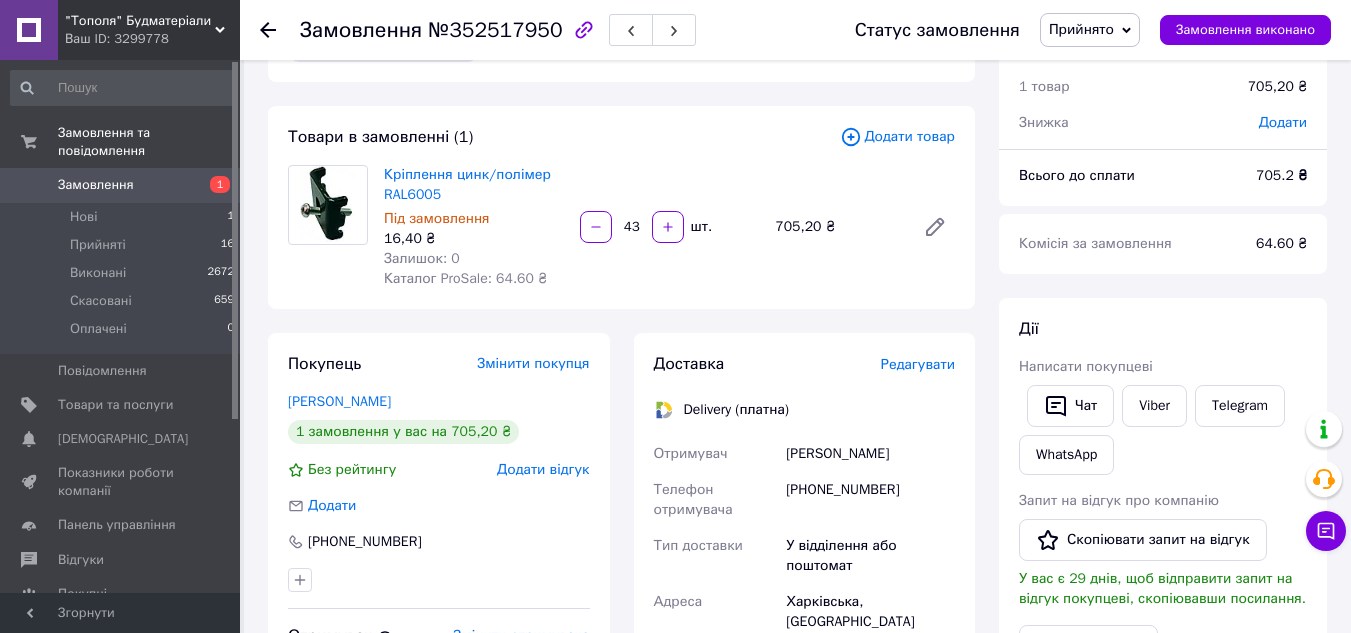 scroll, scrollTop: 100, scrollLeft: 0, axis: vertical 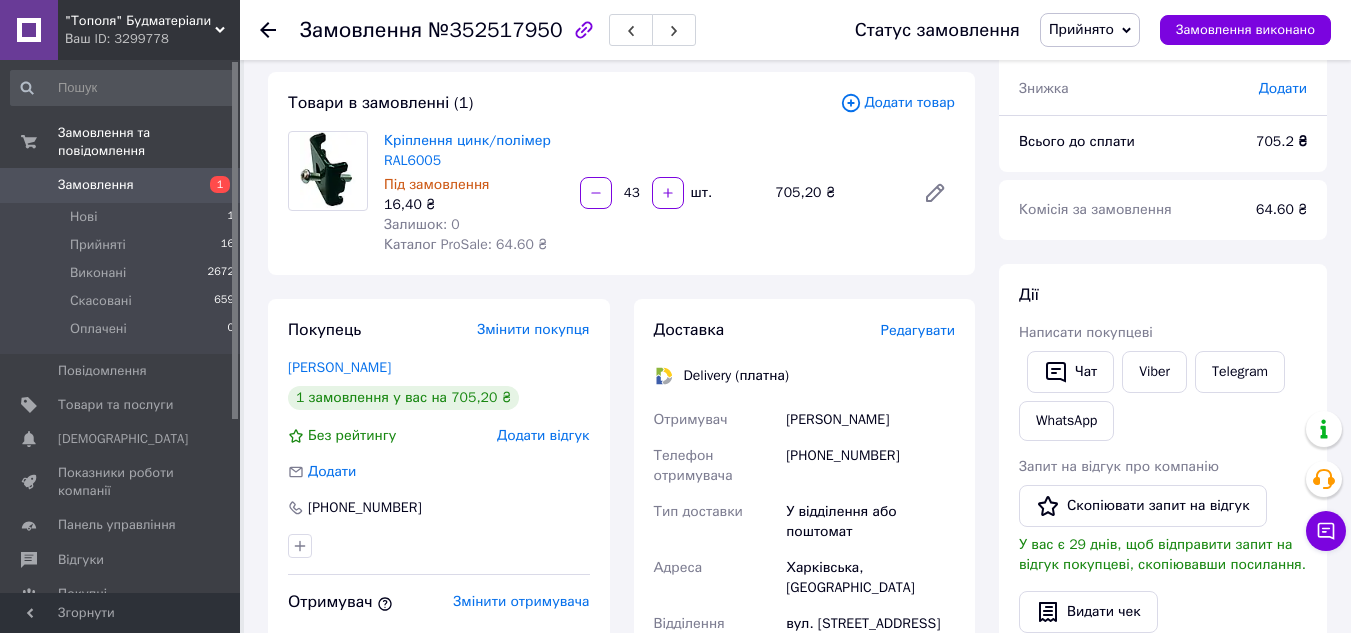 click 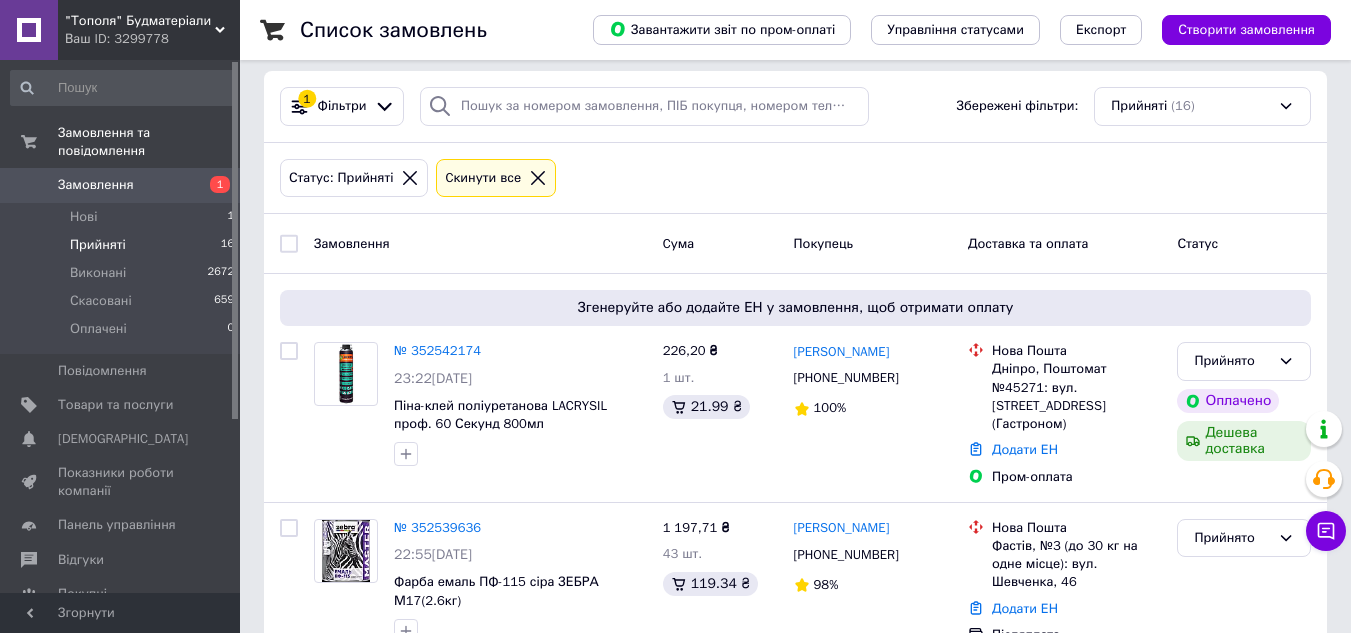 scroll, scrollTop: 4, scrollLeft: 0, axis: vertical 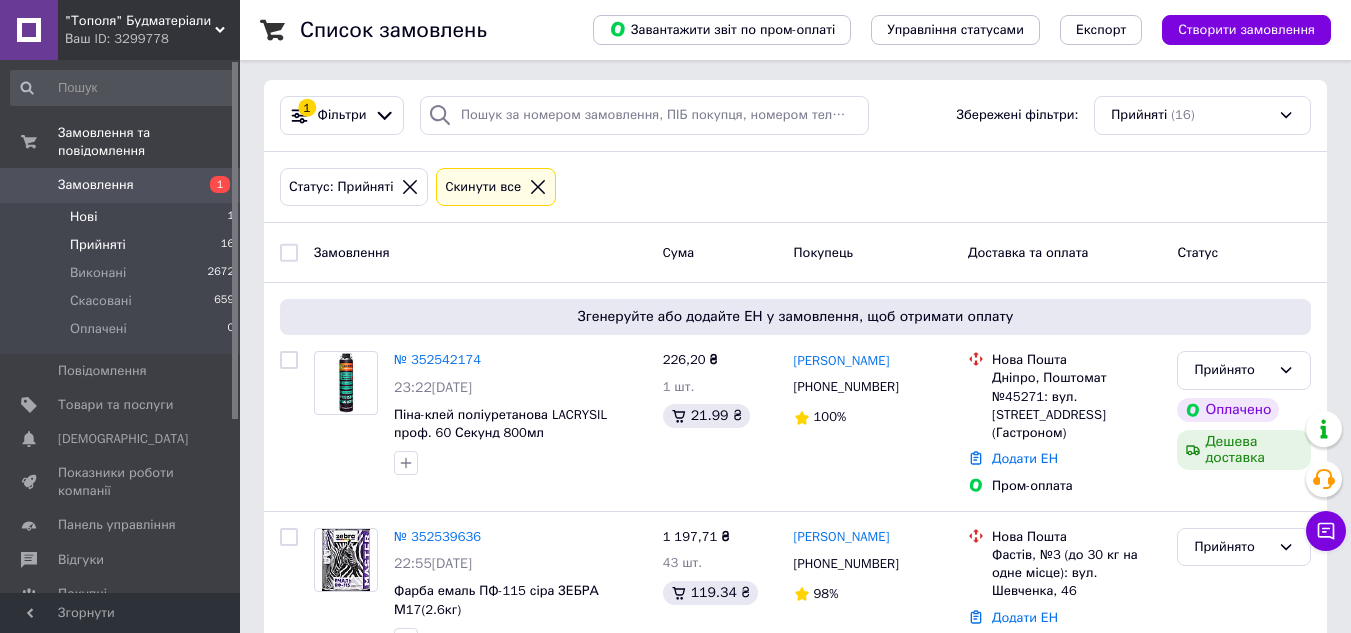click on "Нові 1" at bounding box center (123, 217) 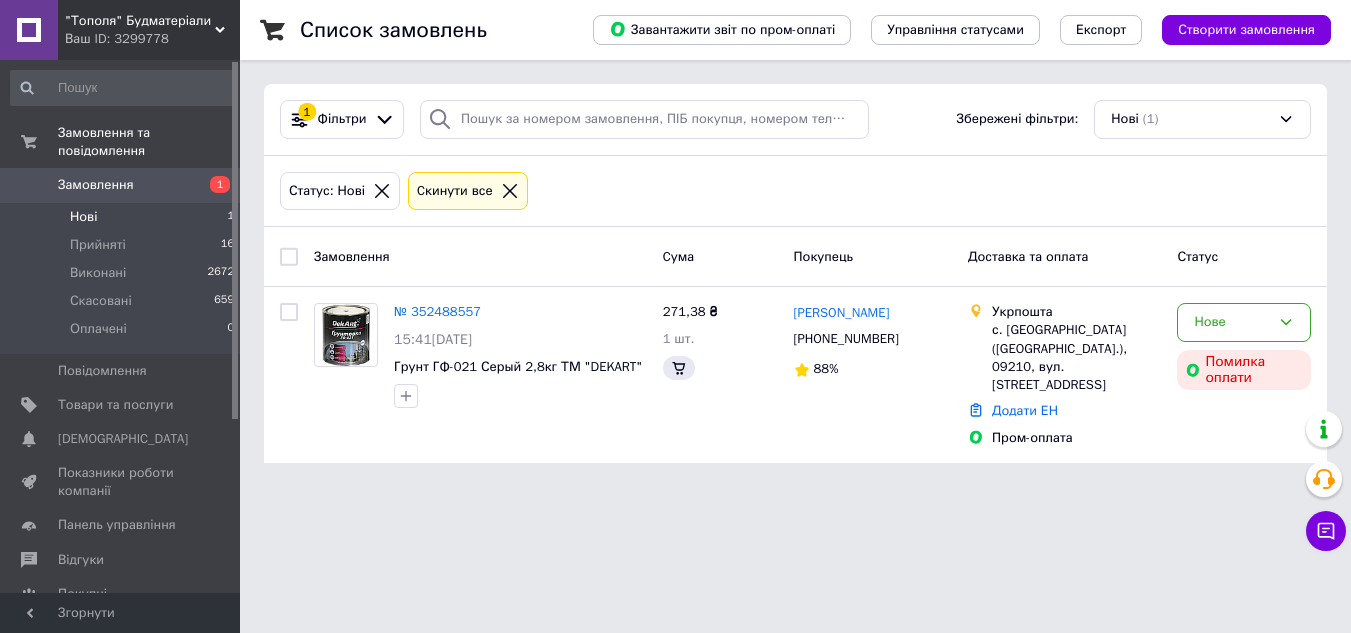 scroll, scrollTop: 0, scrollLeft: 0, axis: both 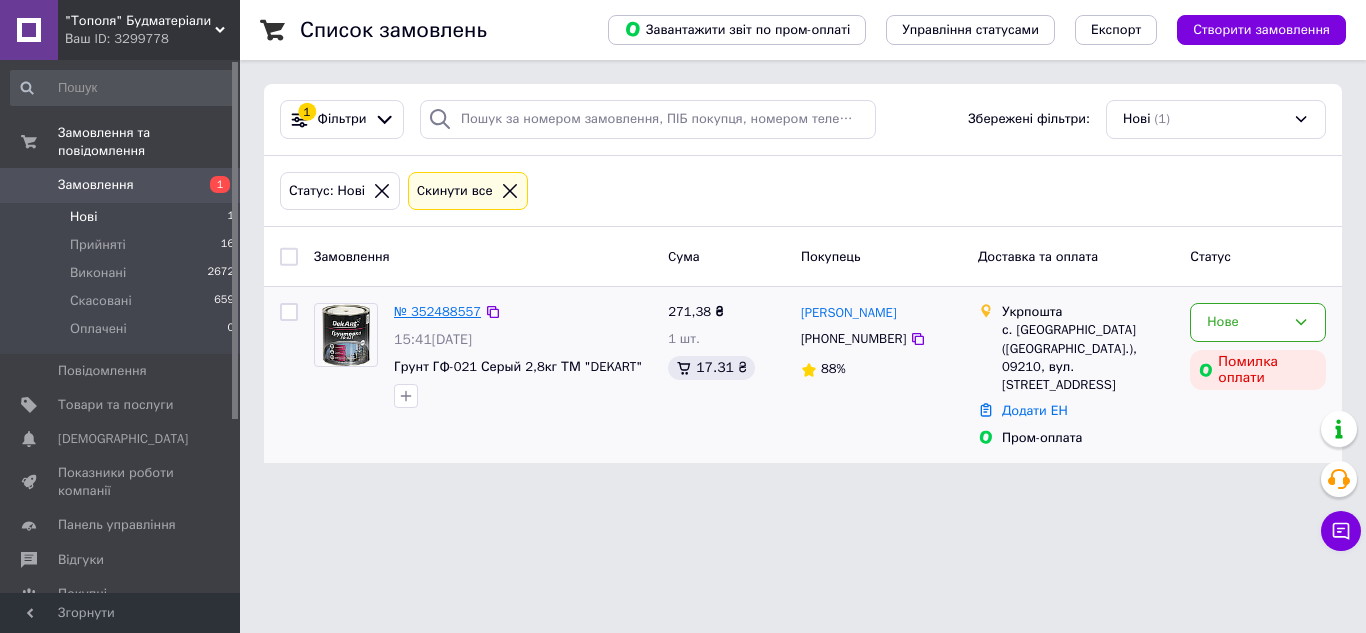 click on "№ 352488557" at bounding box center [437, 311] 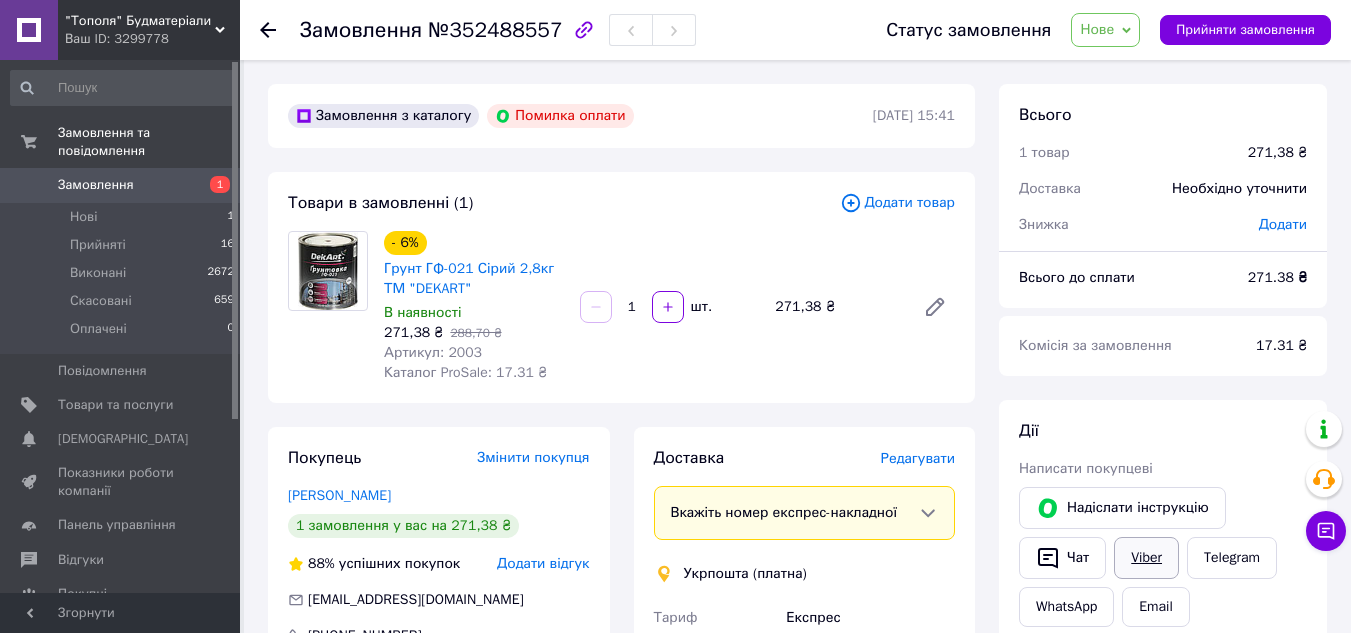 click on "Viber" at bounding box center (1146, 558) 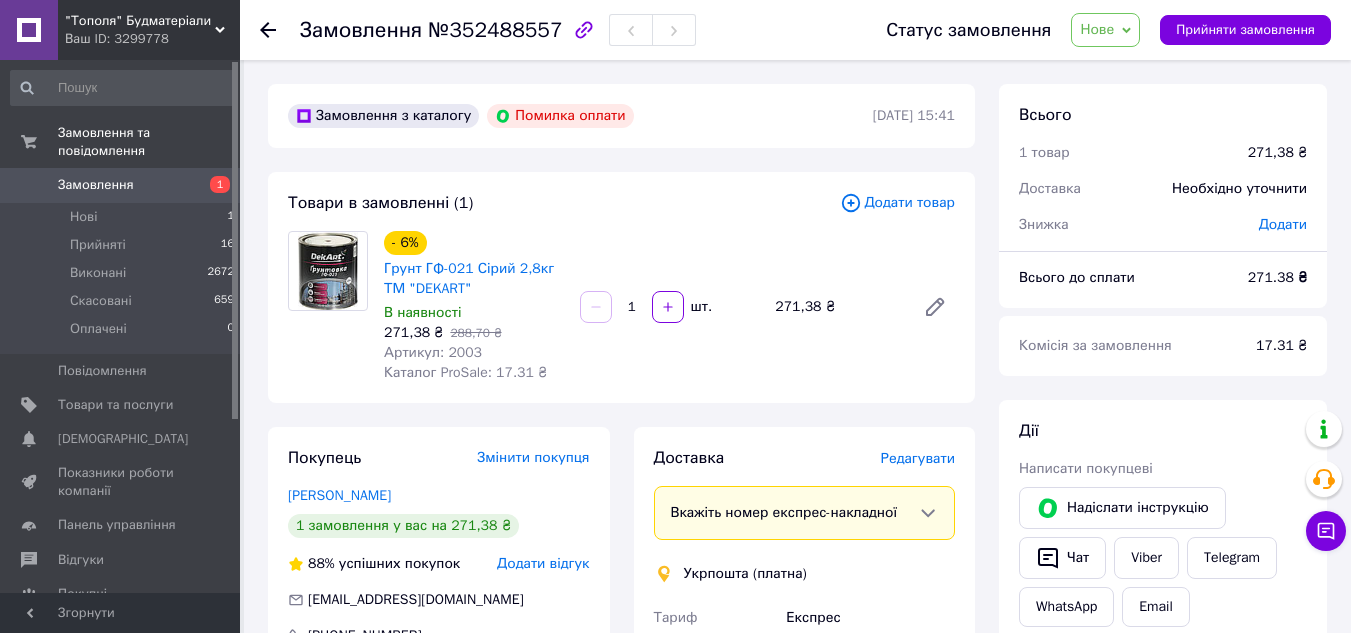 click 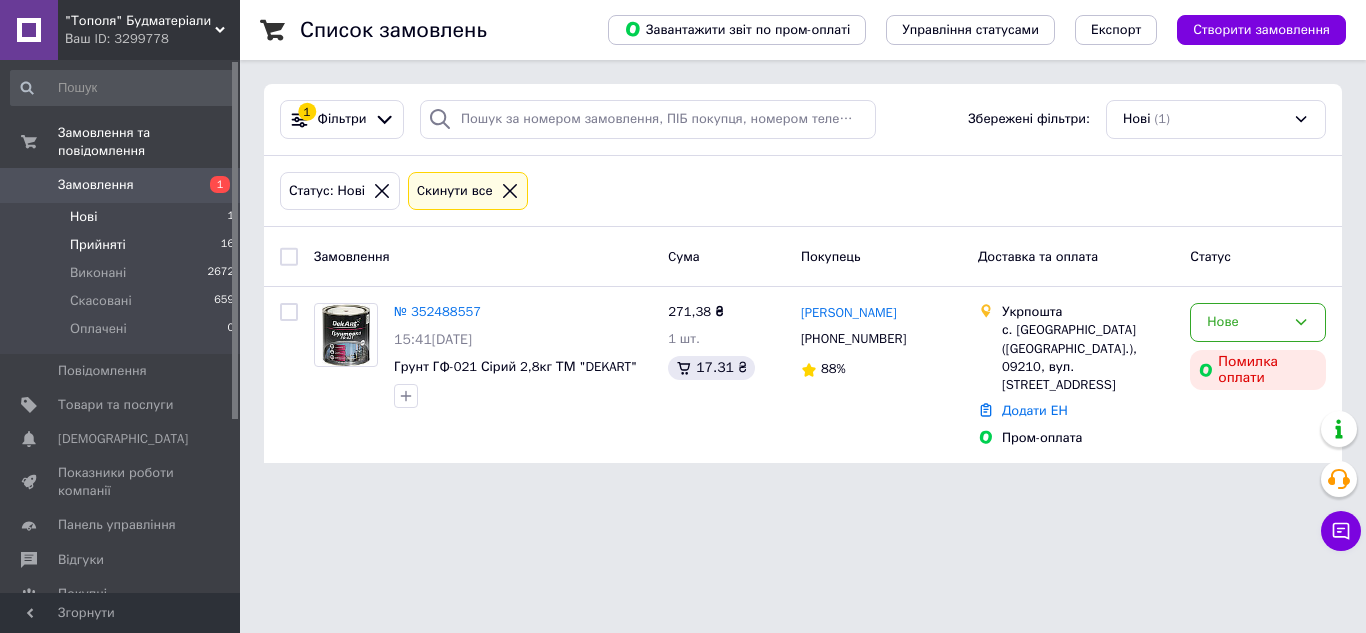 click on "Прийняті" at bounding box center [98, 245] 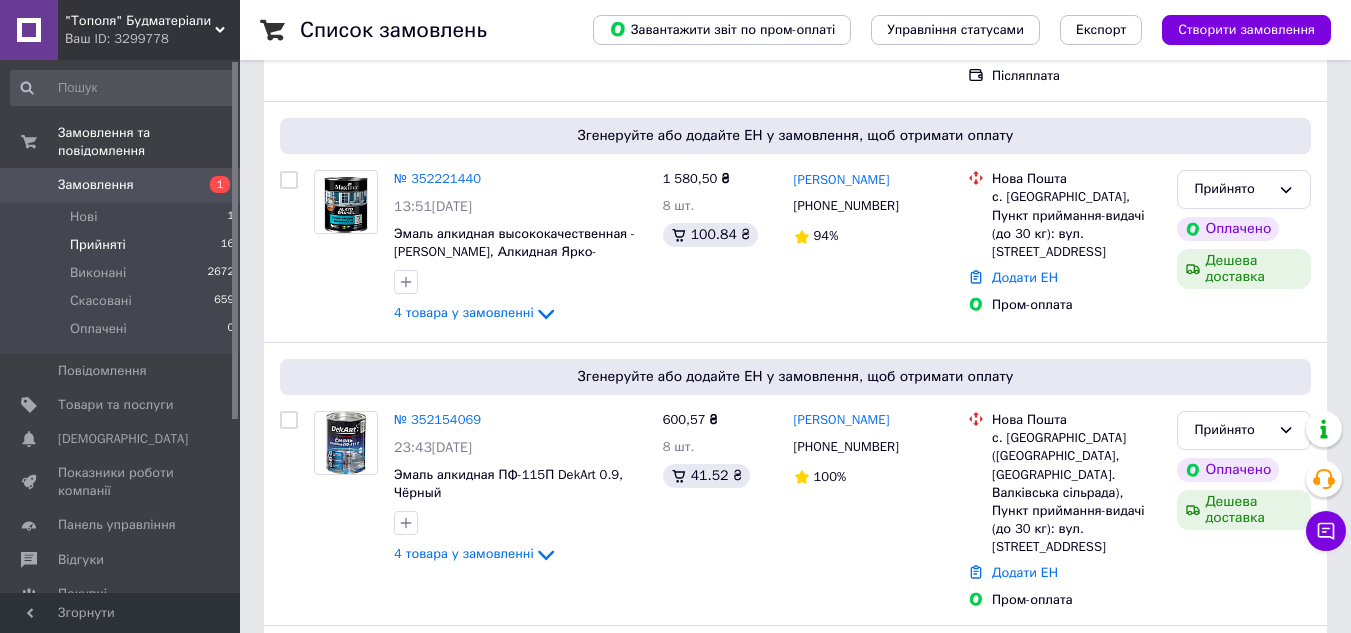 scroll, scrollTop: 2904, scrollLeft: 0, axis: vertical 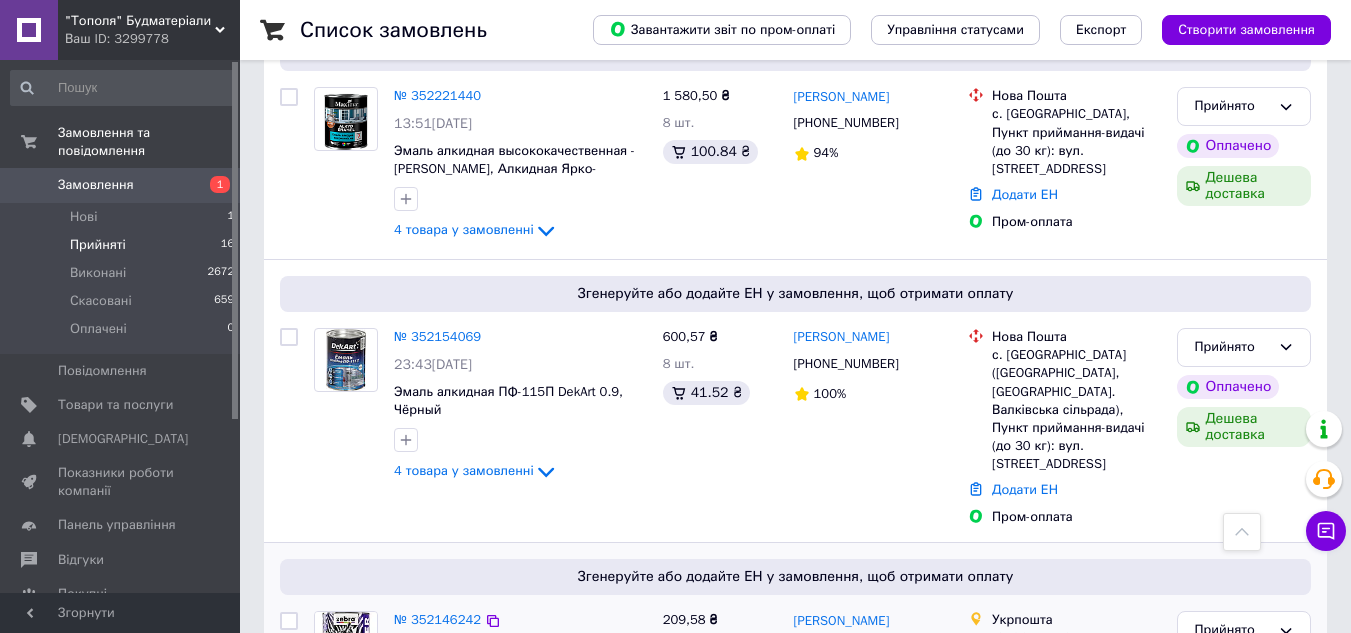 click 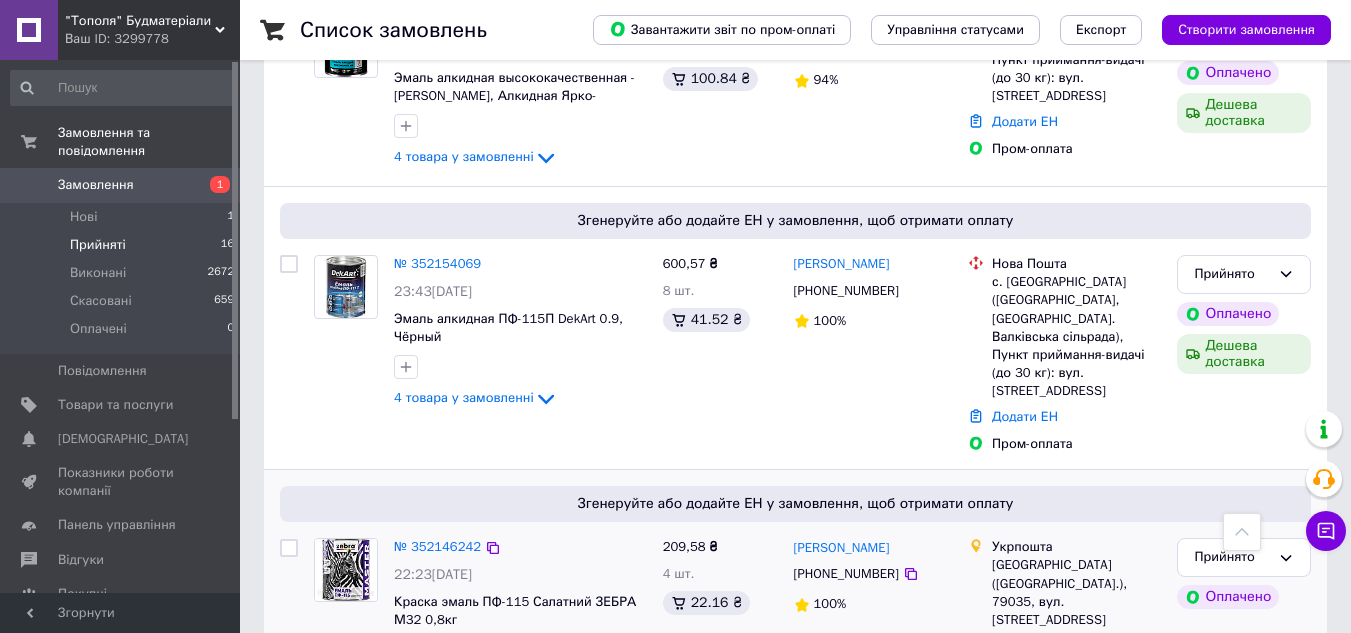 scroll, scrollTop: 2925, scrollLeft: 0, axis: vertical 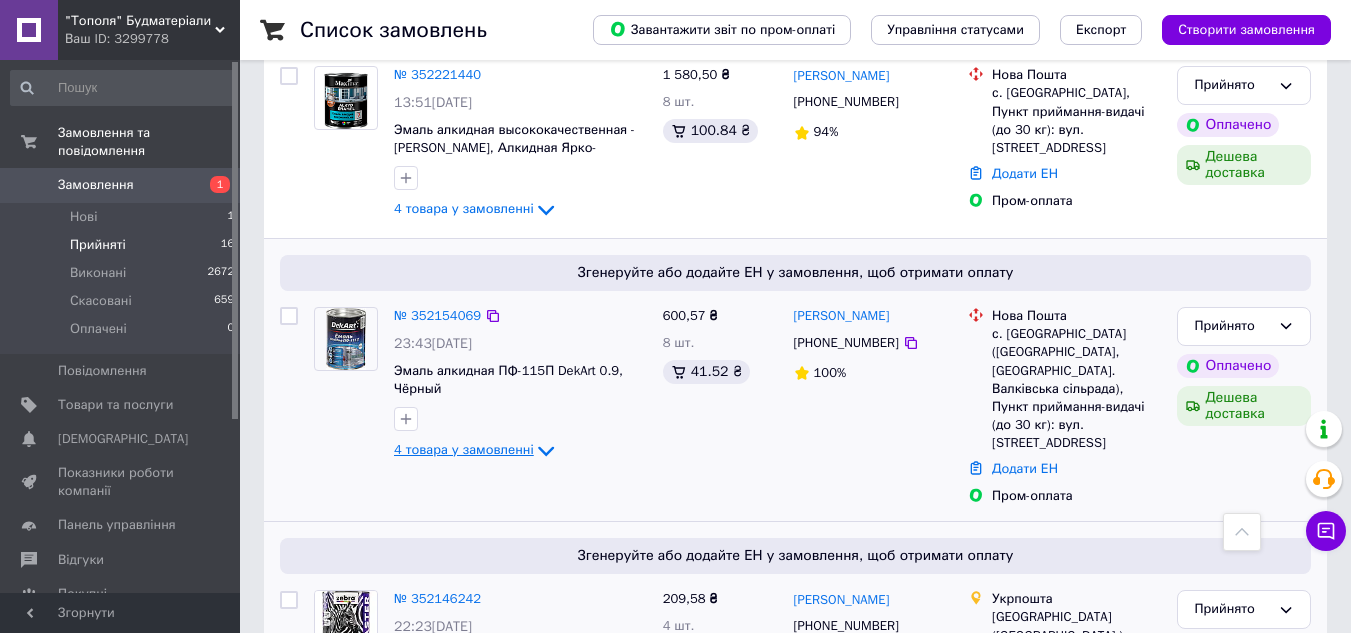 click on "4 товара у замовленні" at bounding box center [464, 449] 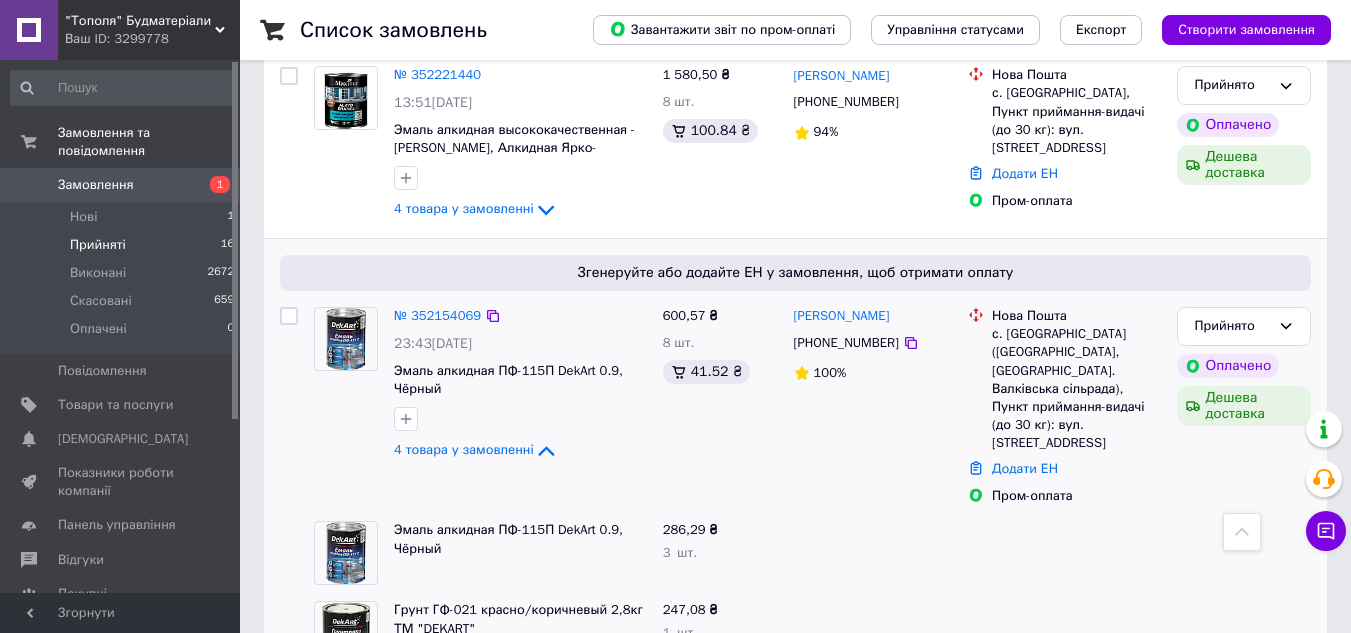 scroll, scrollTop: 3025, scrollLeft: 0, axis: vertical 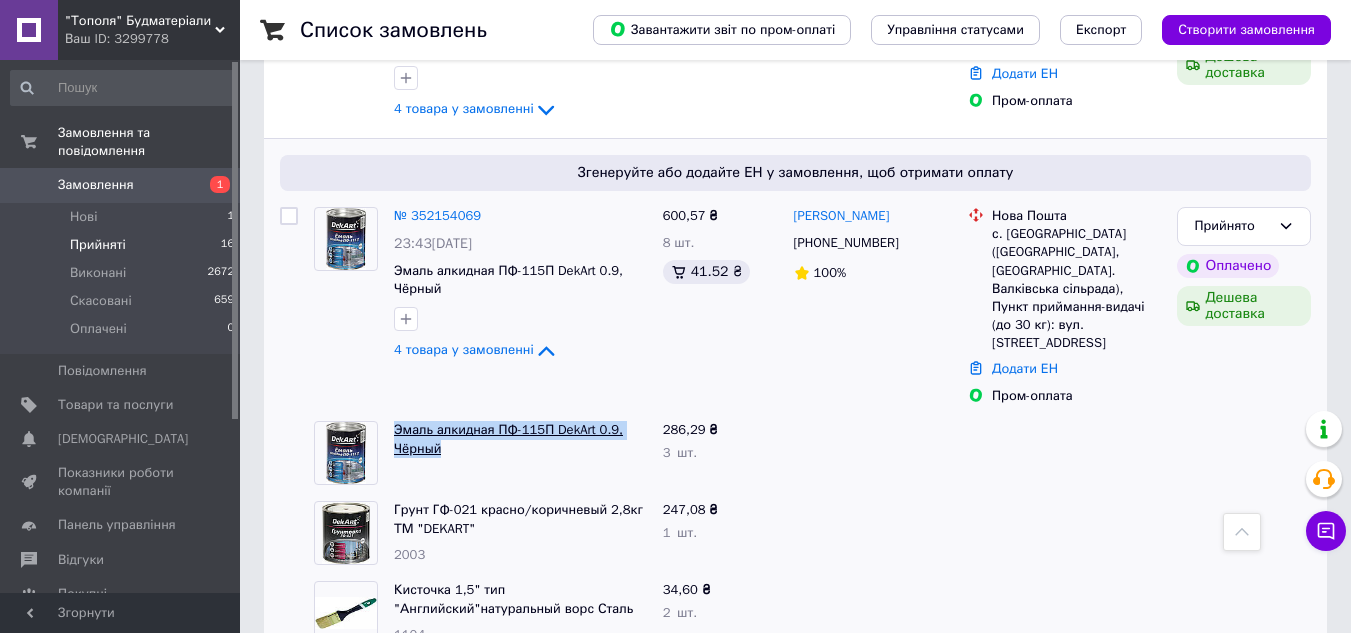 drag, startPoint x: 387, startPoint y: 245, endPoint x: 431, endPoint y: 272, distance: 51.62364 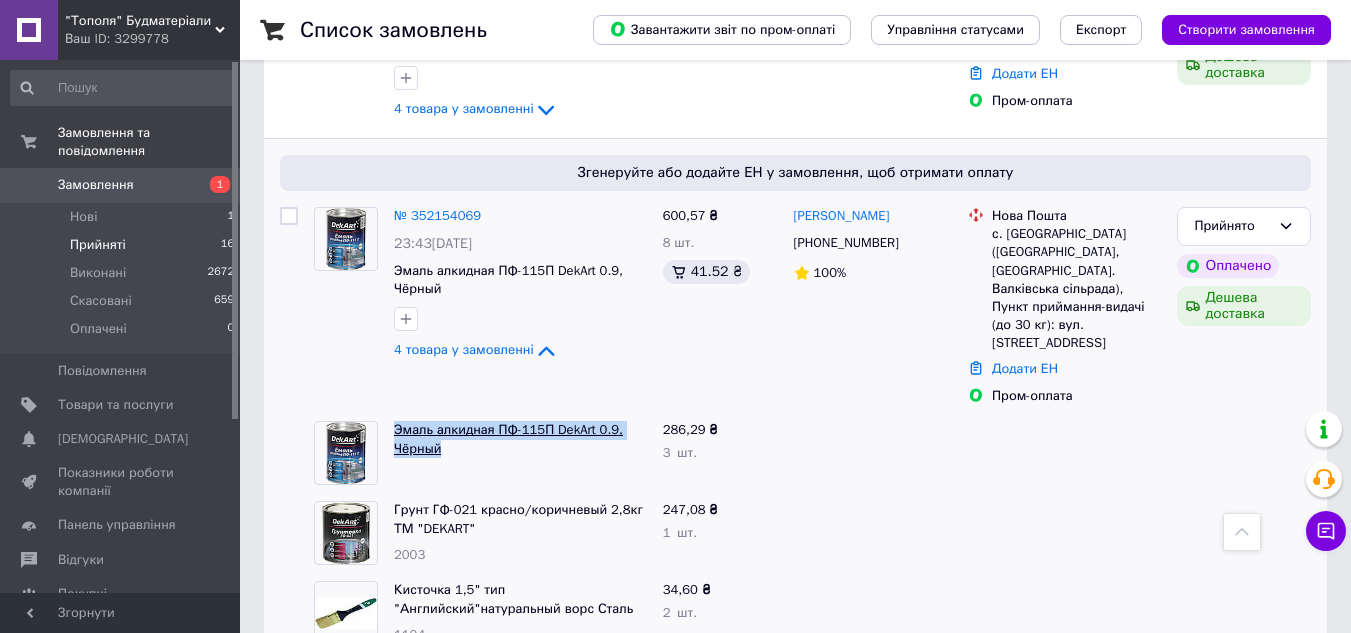 copy on "Эмаль алкидная ПФ-115П DekArt 0.9, Чёрный" 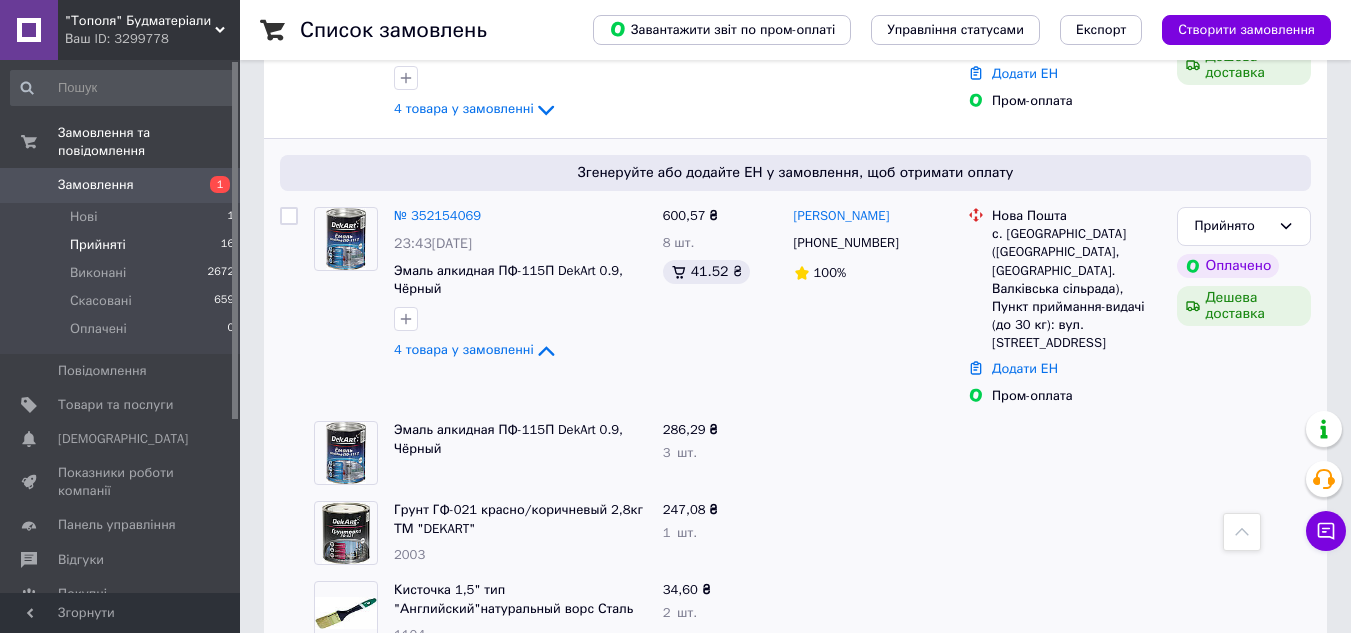 click at bounding box center (873, 453) 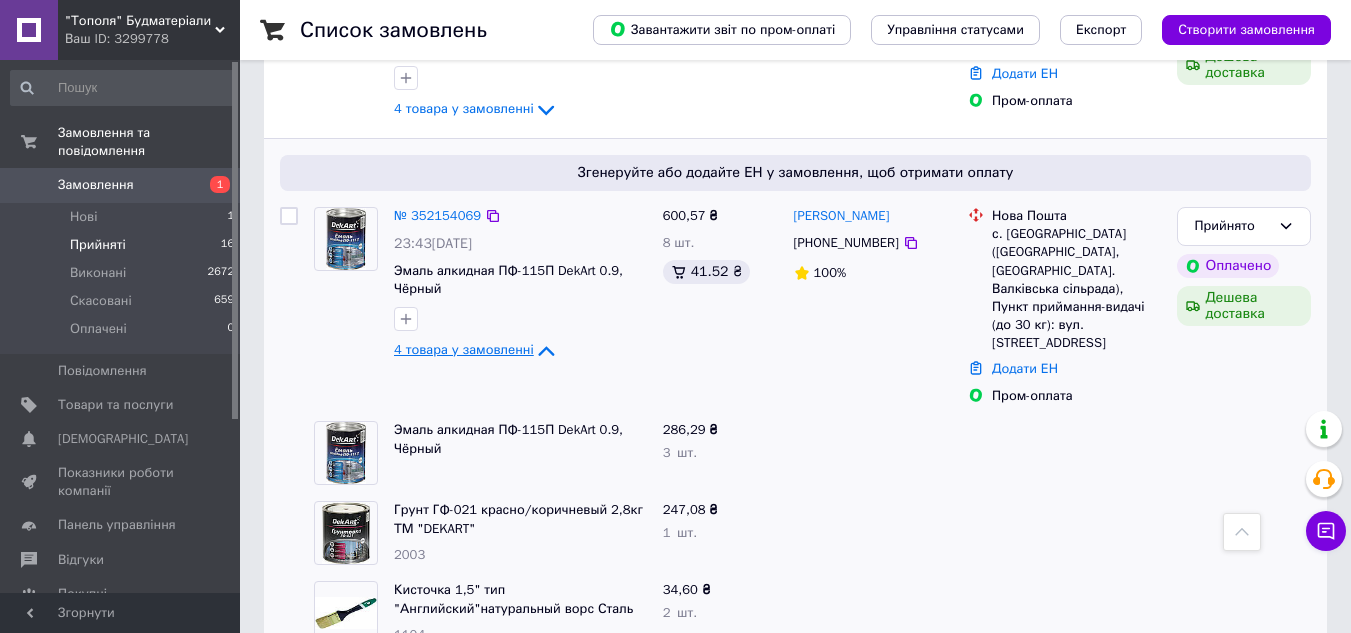 click on "4 товара у замовленні" at bounding box center [464, 349] 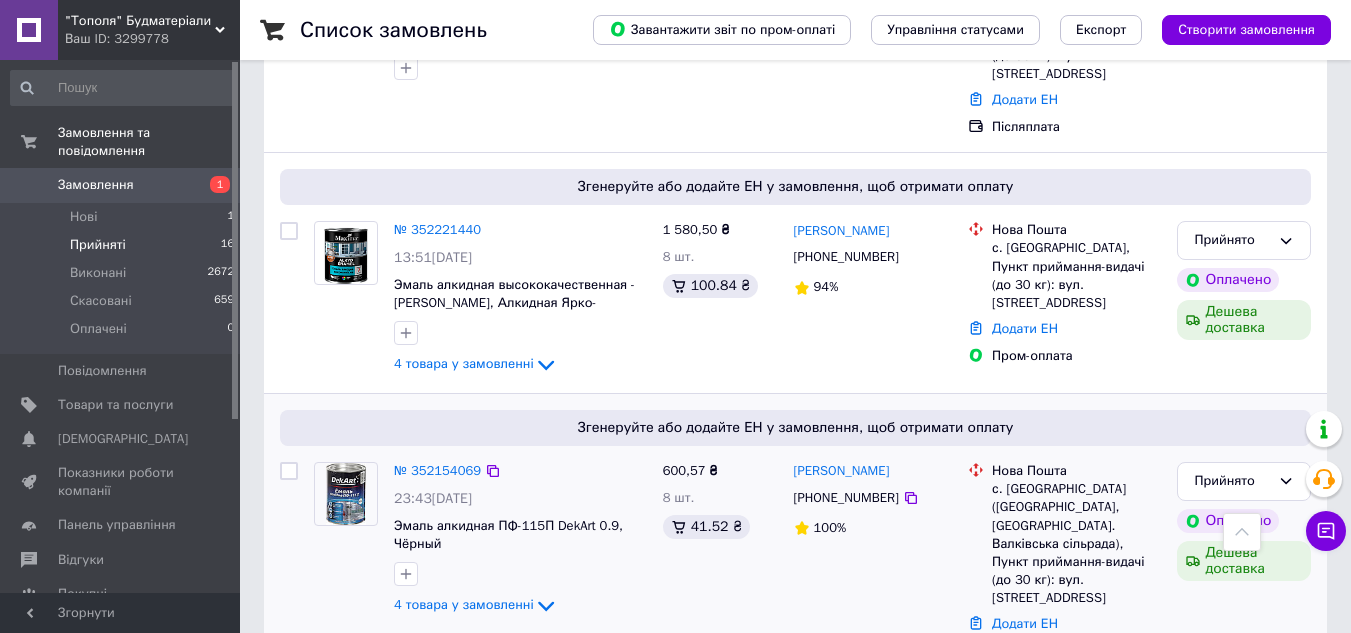 scroll, scrollTop: 2725, scrollLeft: 0, axis: vertical 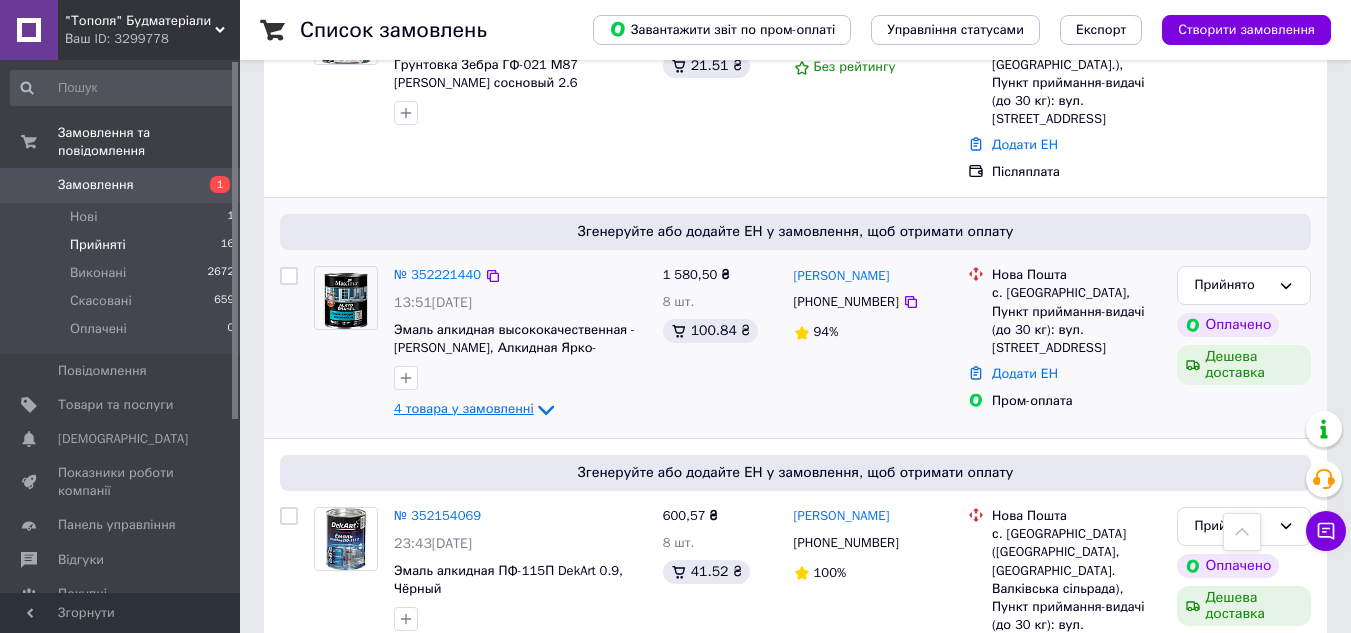 click 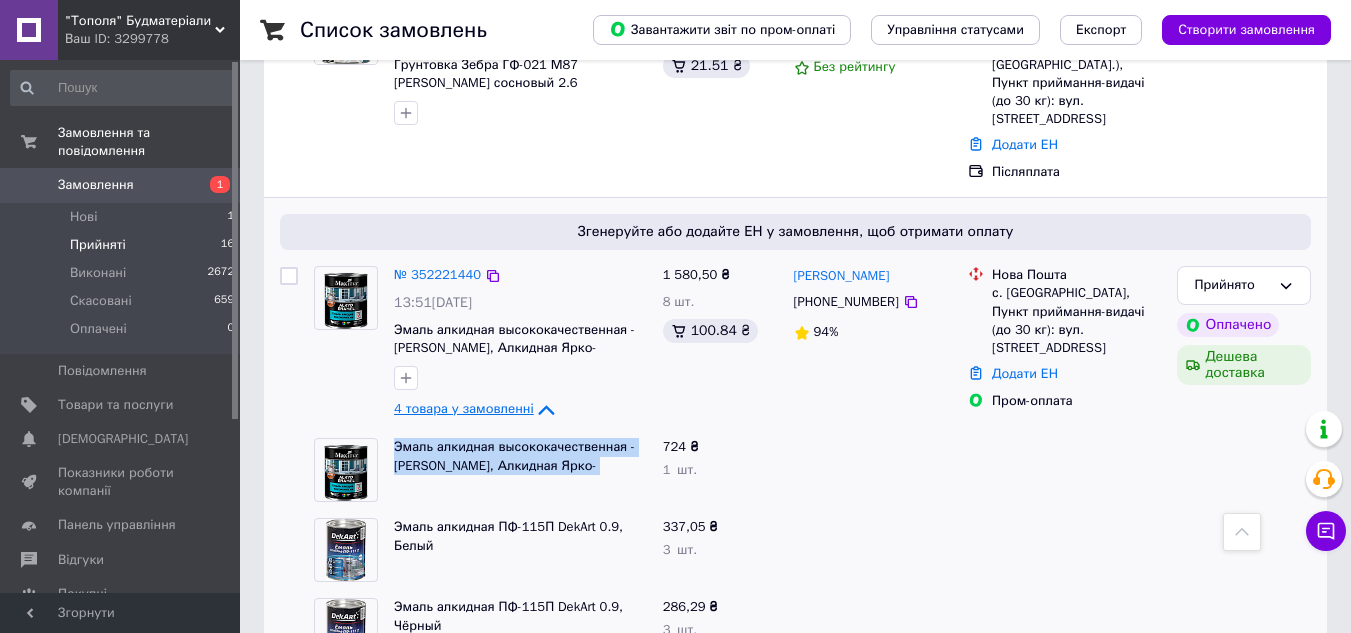 drag, startPoint x: 387, startPoint y: 299, endPoint x: 630, endPoint y: 338, distance: 246.10973 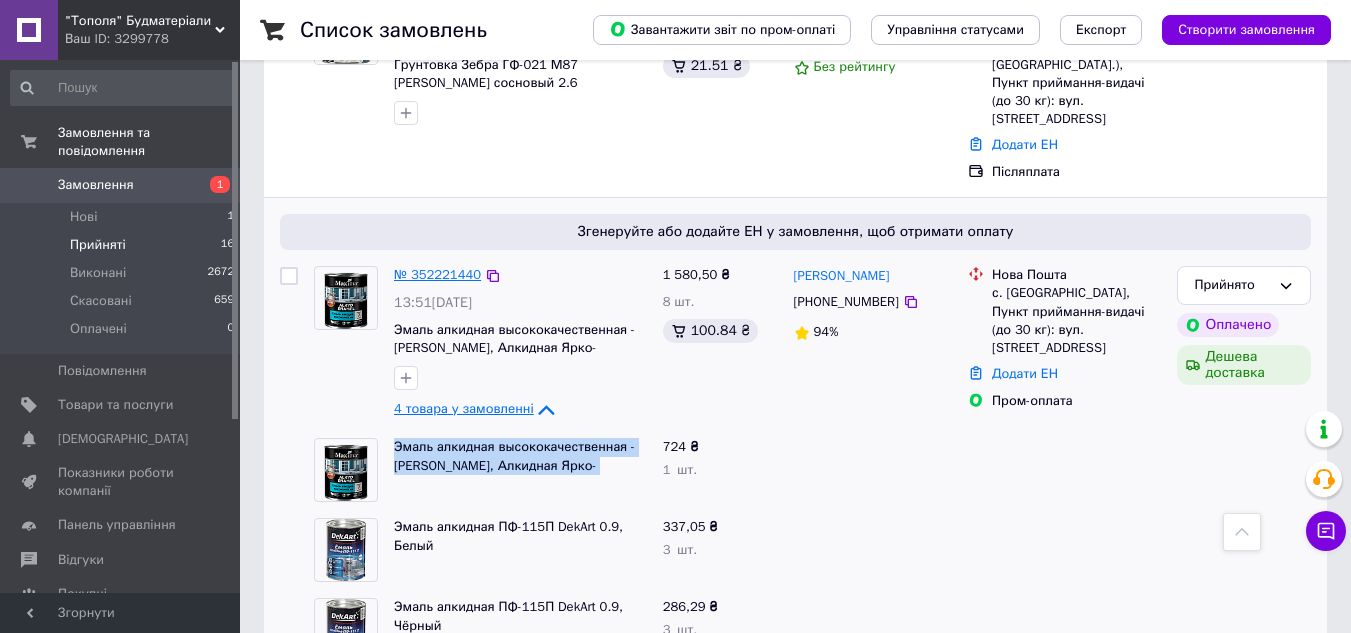 click on "№ 352221440" at bounding box center (437, 274) 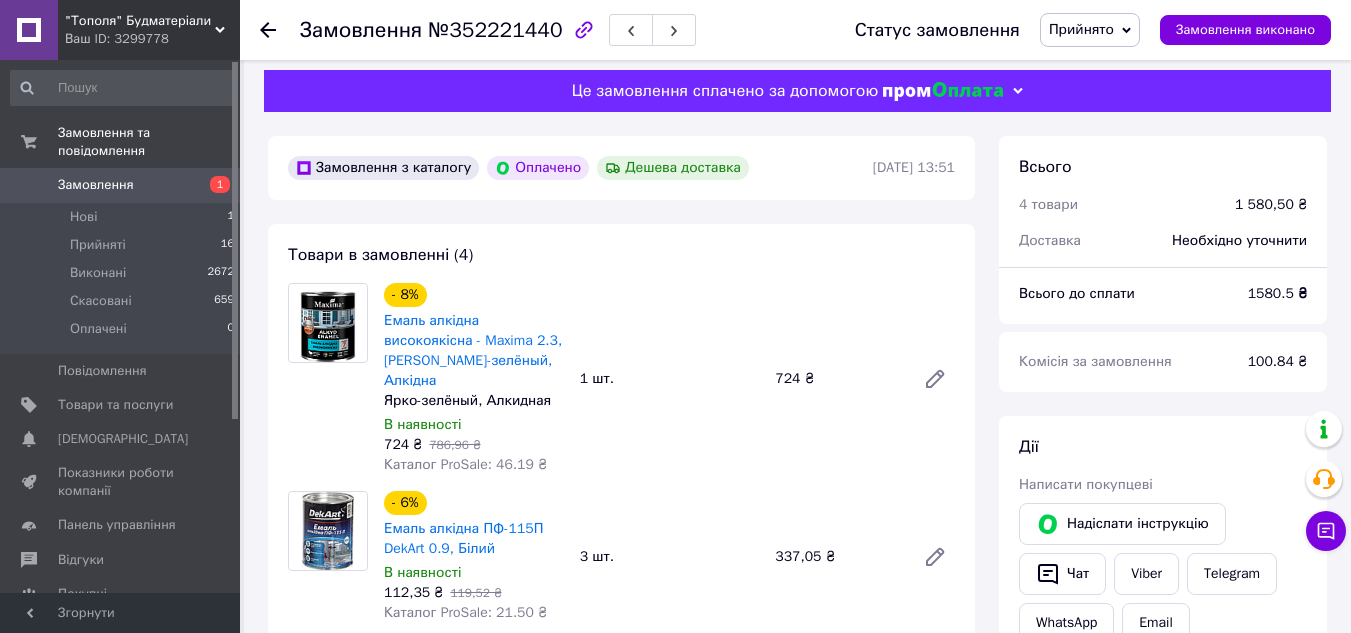 scroll, scrollTop: 110, scrollLeft: 0, axis: vertical 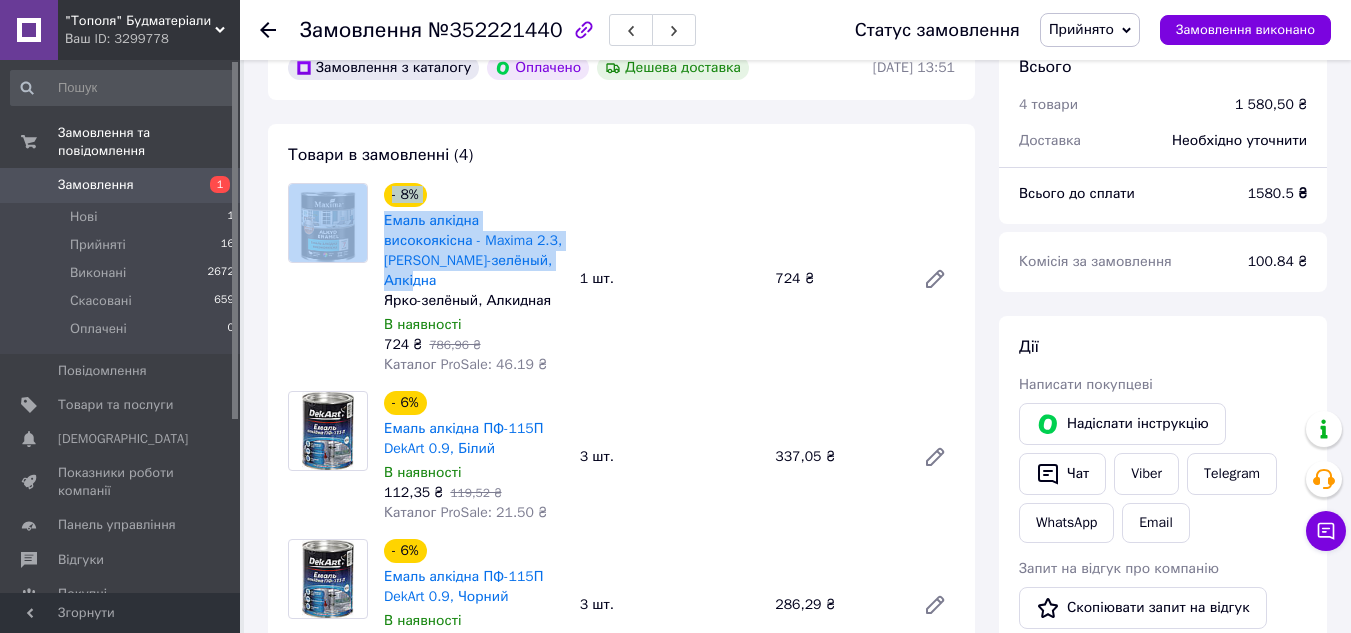 drag, startPoint x: 374, startPoint y: 213, endPoint x: 500, endPoint y: 263, distance: 135.5581 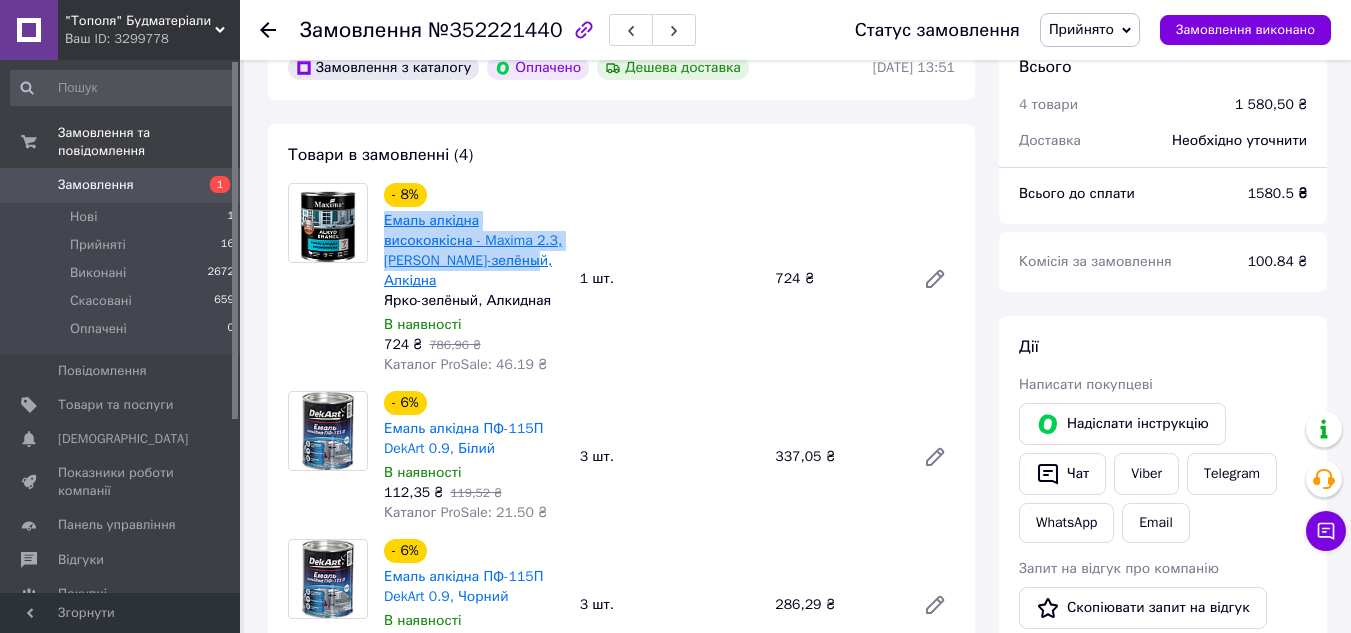 drag, startPoint x: 380, startPoint y: 215, endPoint x: 449, endPoint y: 267, distance: 86.40023 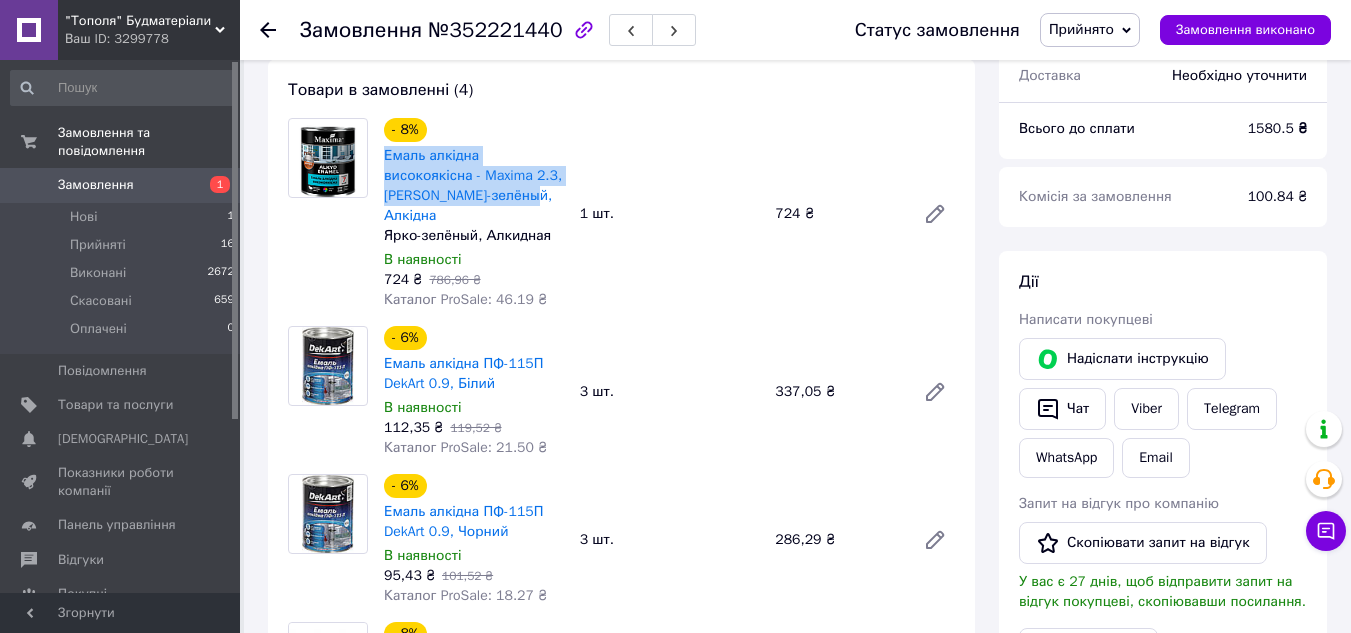scroll, scrollTop: 210, scrollLeft: 0, axis: vertical 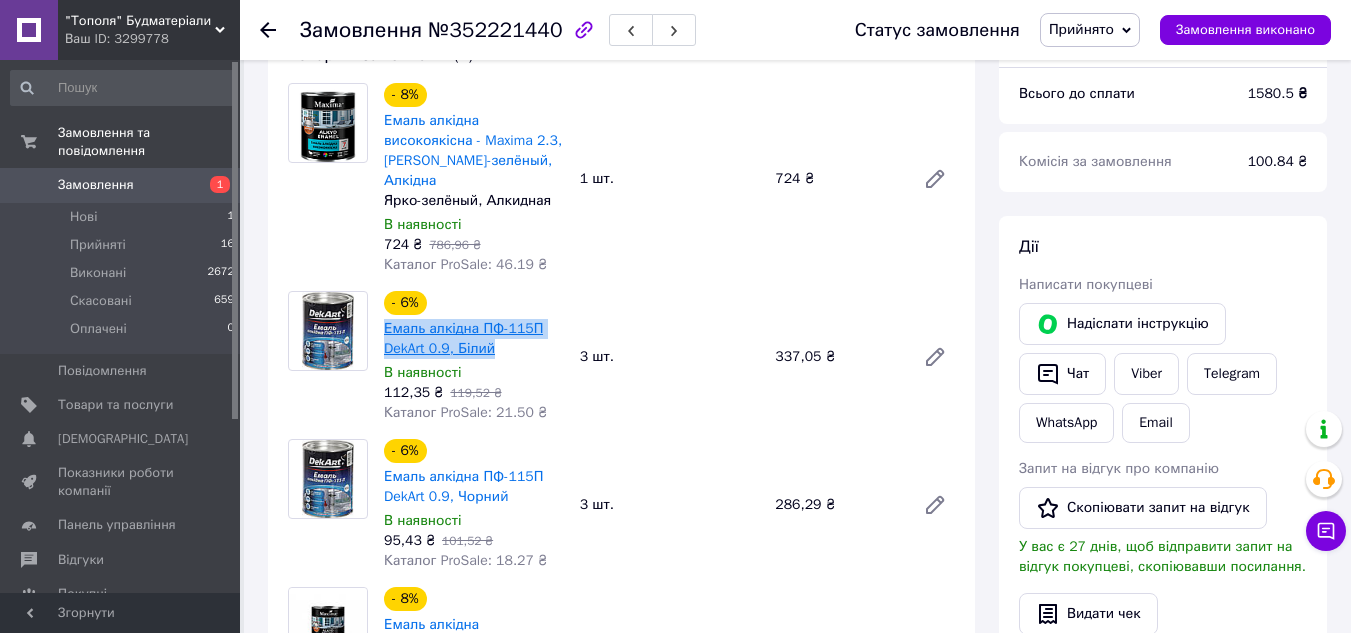 drag, startPoint x: 381, startPoint y: 305, endPoint x: 476, endPoint y: 330, distance: 98.23441 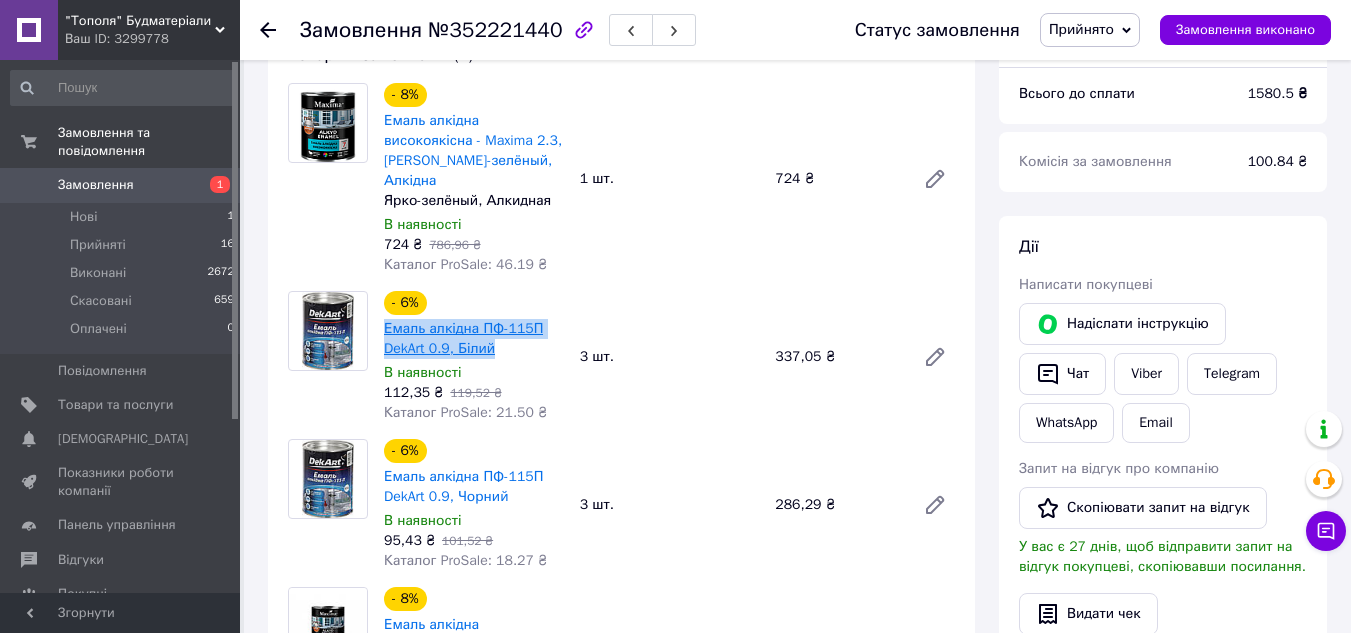 copy on "Емаль алкідна ПФ-115П DekArt 0.9, Білий" 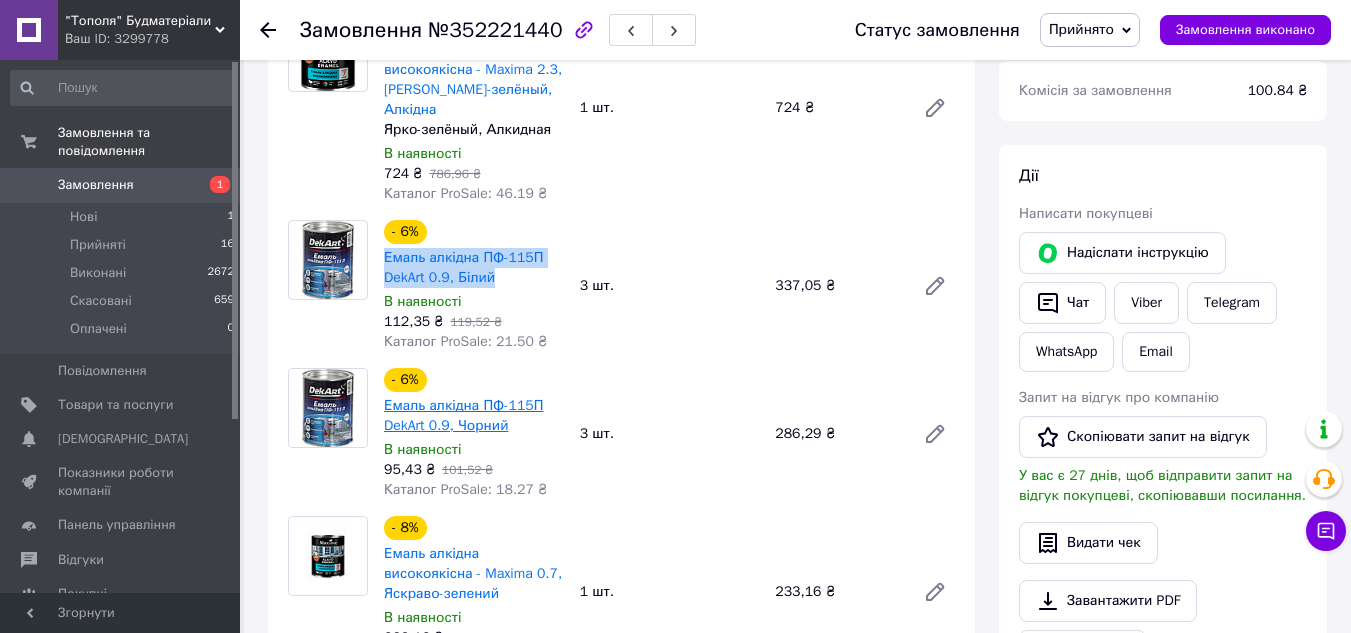 scroll, scrollTop: 310, scrollLeft: 0, axis: vertical 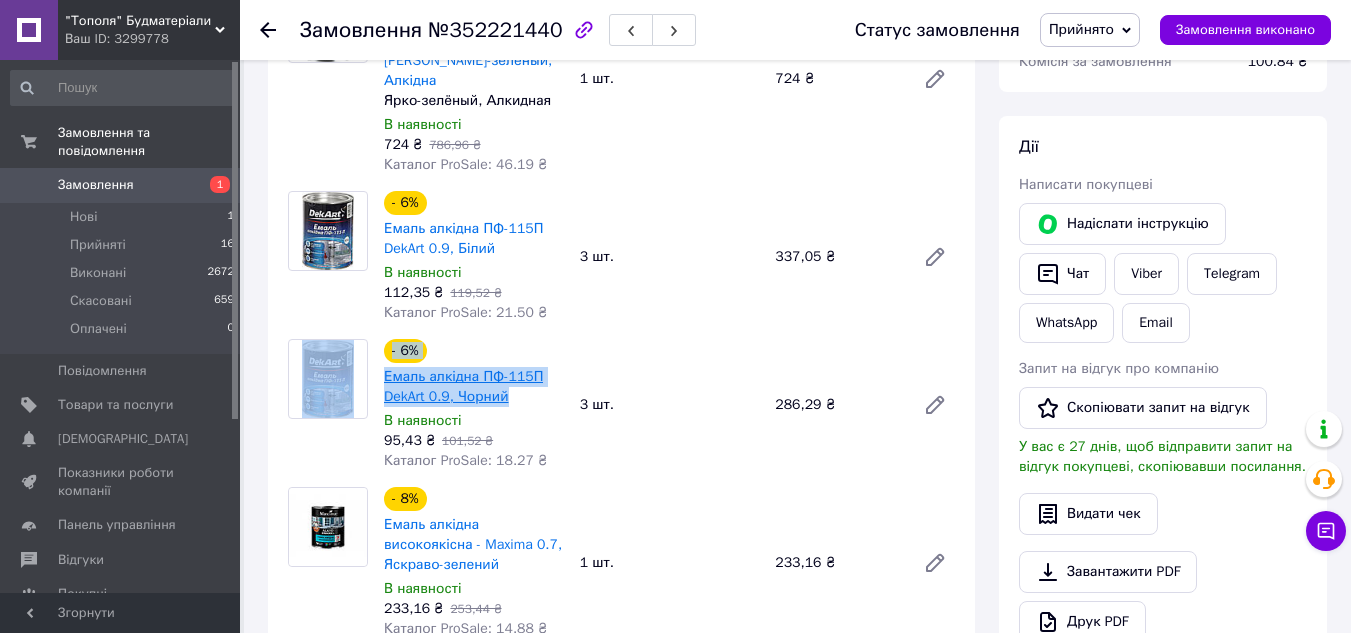 drag, startPoint x: 374, startPoint y: 352, endPoint x: 501, endPoint y: 382, distance: 130.49521 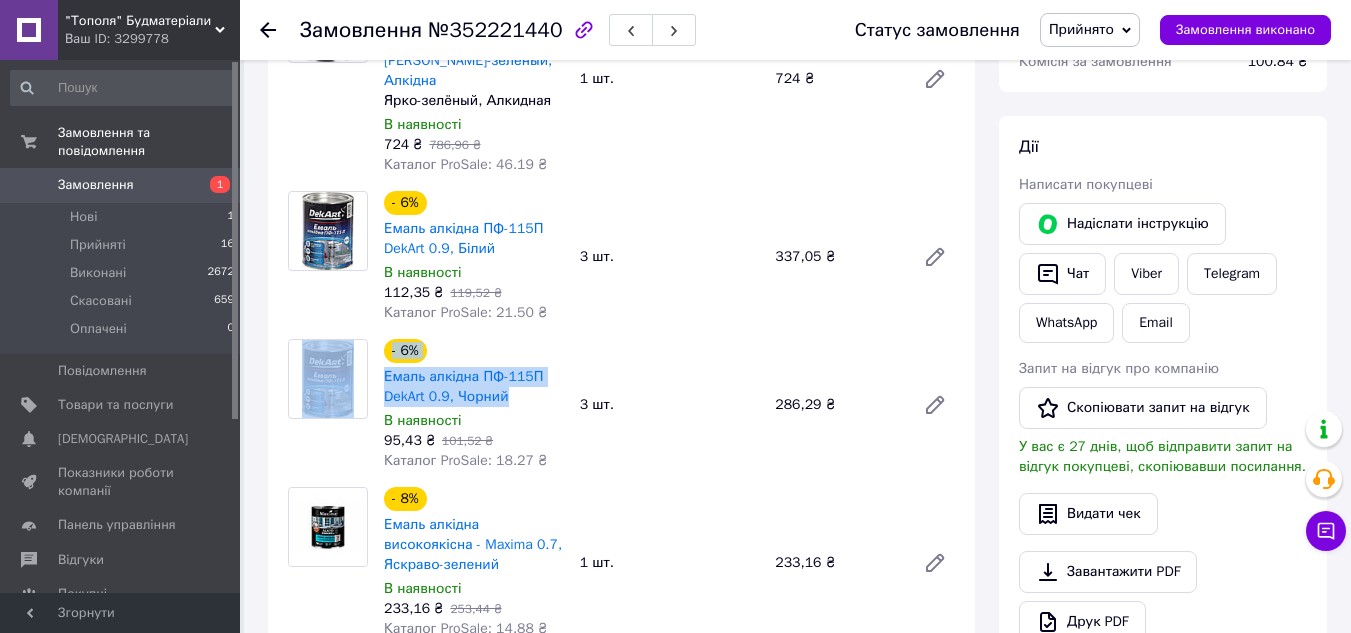 click on "Емаль алкідна ПФ-115П DekArt 0.9, Чорний" at bounding box center (474, 387) 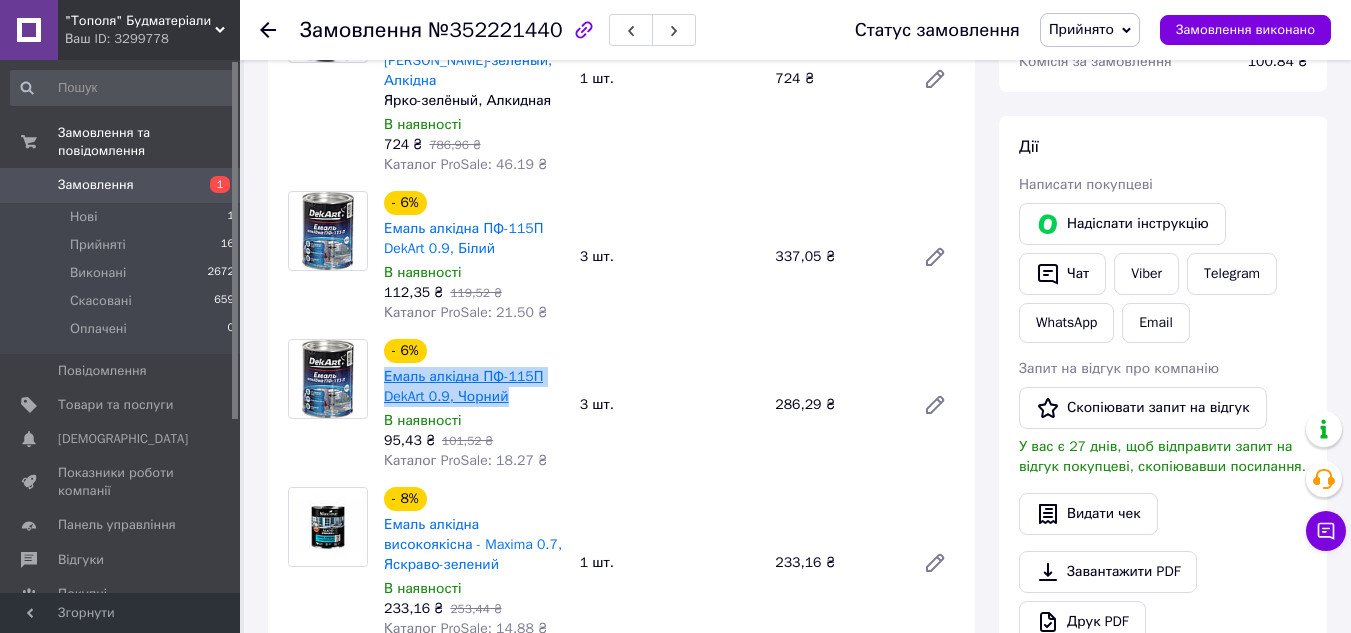 drag, startPoint x: 380, startPoint y: 355, endPoint x: 504, endPoint y: 378, distance: 126.11503 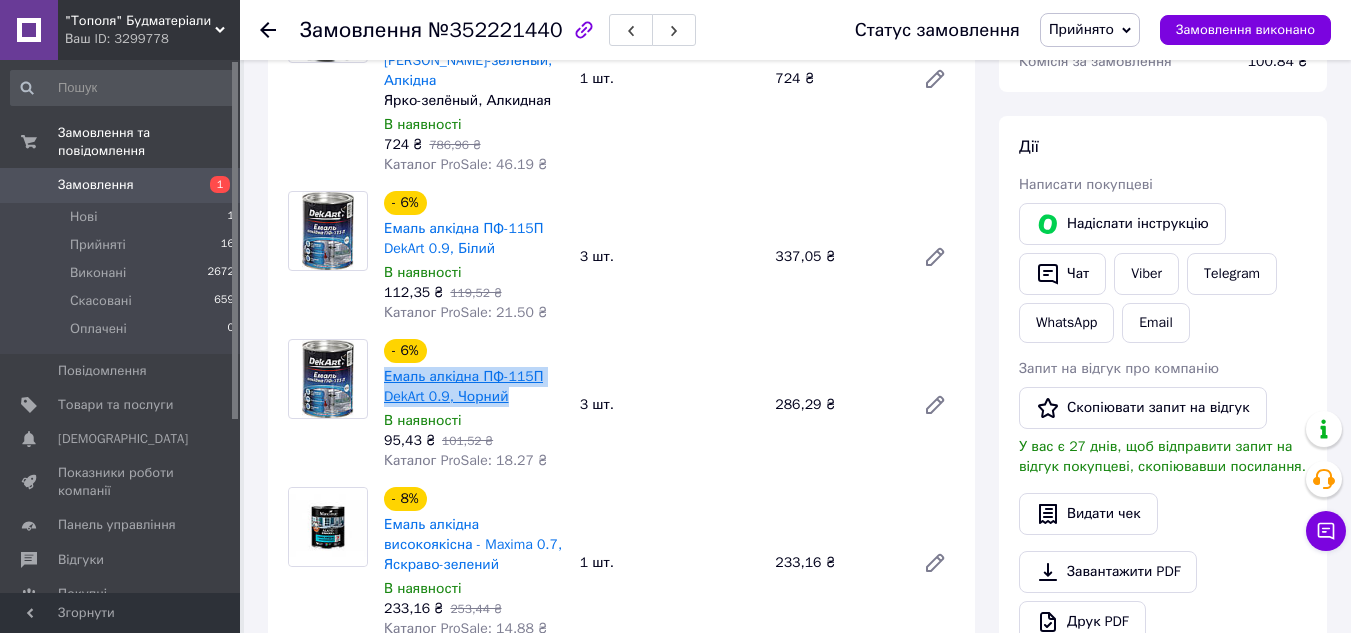 copy on "Емаль алкідна ПФ-115П DekArt 0.9, Чорний" 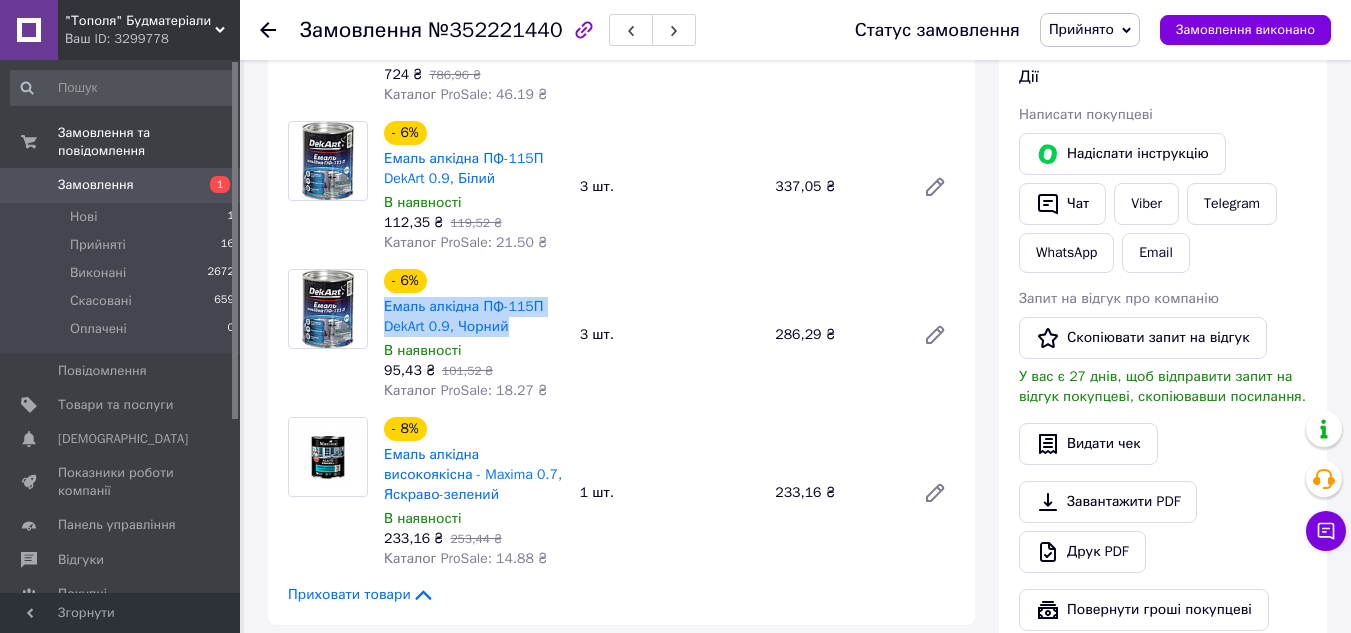 scroll, scrollTop: 410, scrollLeft: 0, axis: vertical 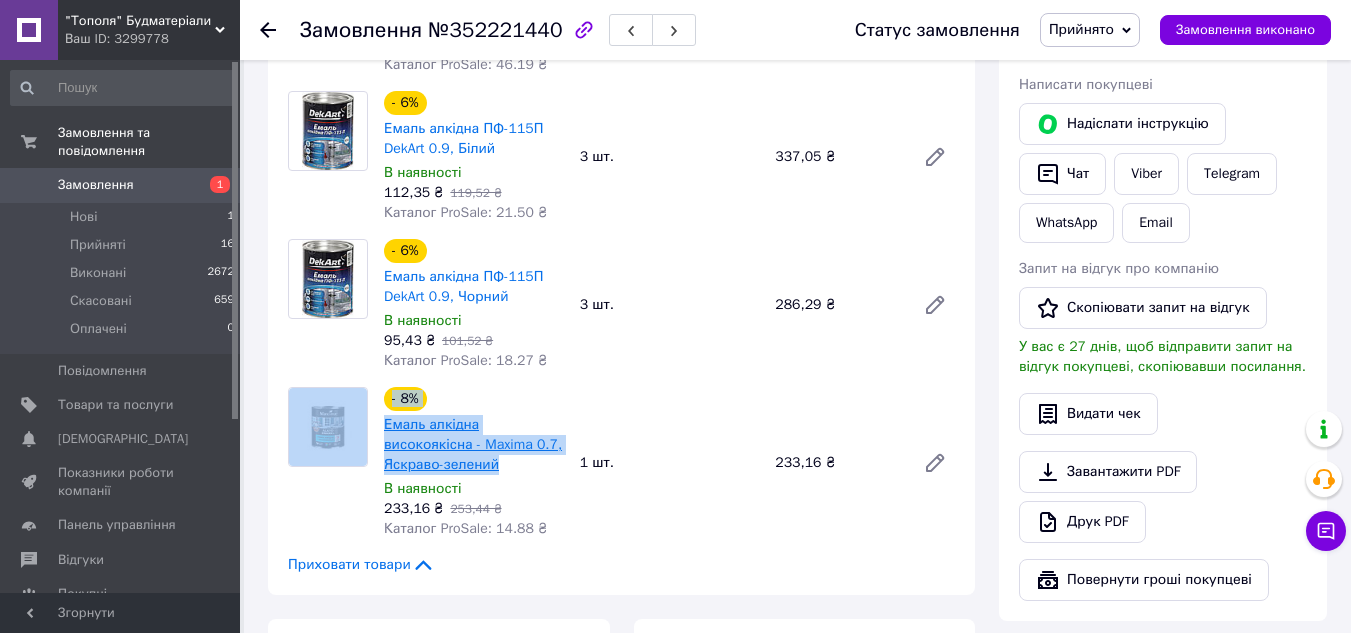 drag, startPoint x: 371, startPoint y: 398, endPoint x: 436, endPoint y: 437, distance: 75.802376 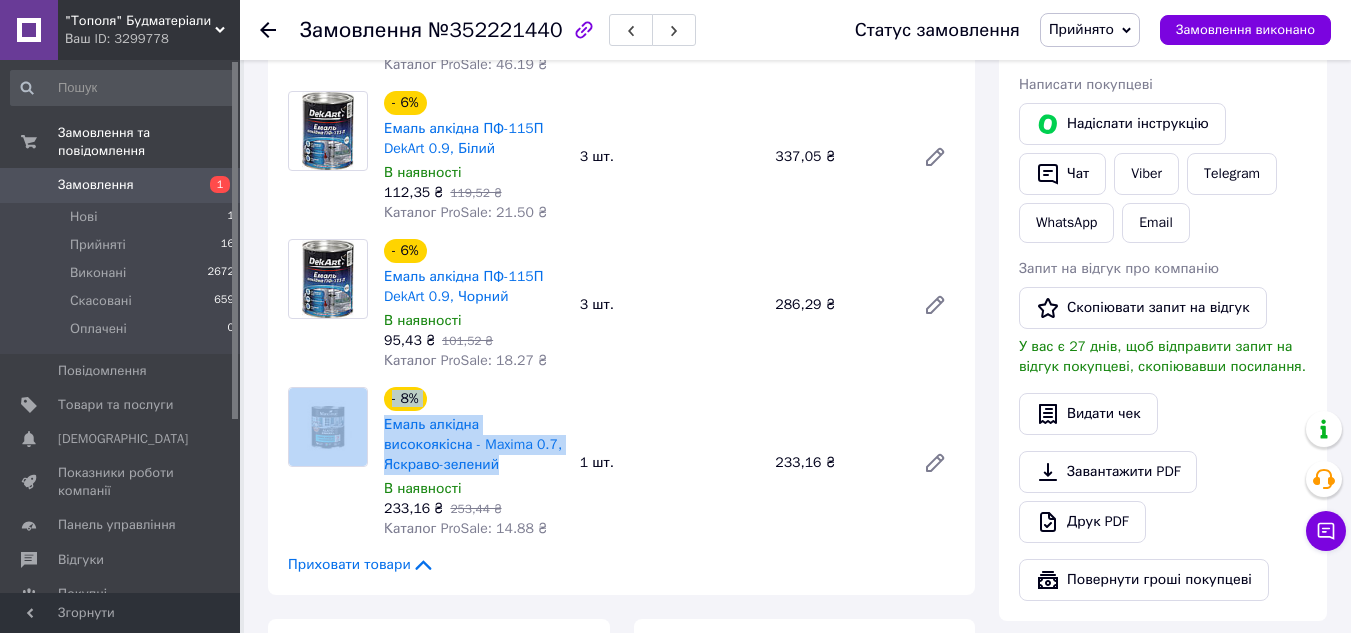 click on "Емаль алкідна високоякісна - Maxima 0.7, Яскраво-зелений" at bounding box center (474, 445) 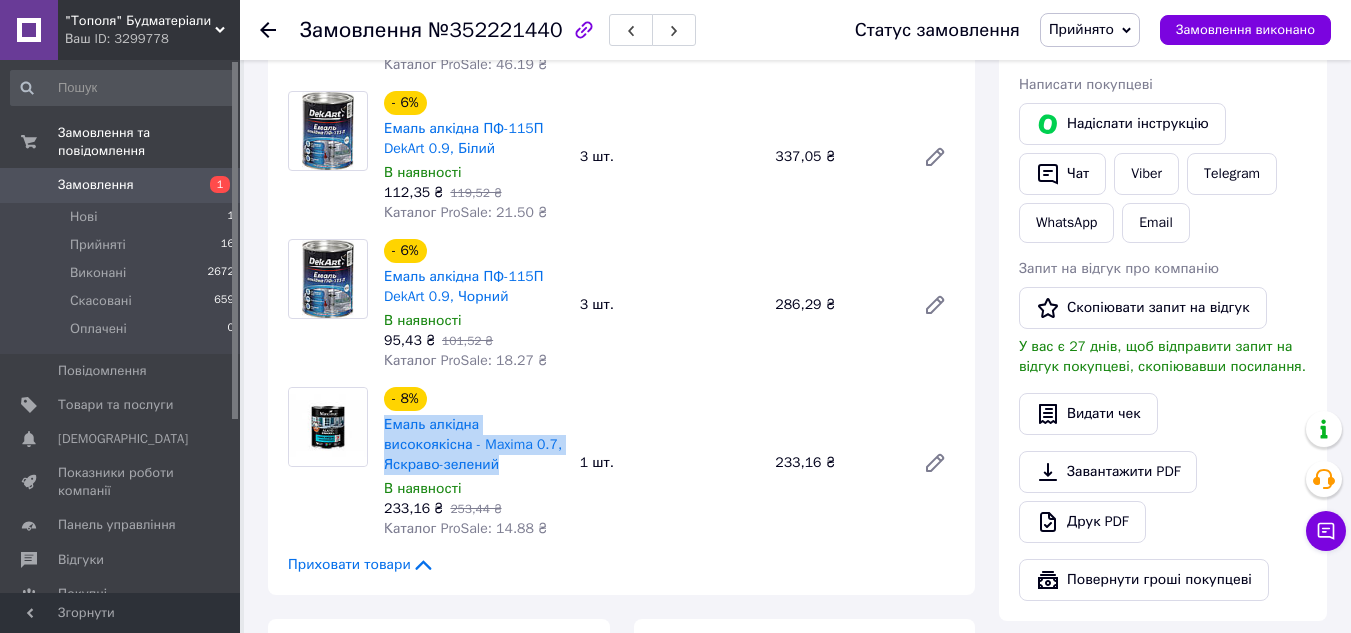 drag, startPoint x: 379, startPoint y: 399, endPoint x: 452, endPoint y: 446, distance: 86.821655 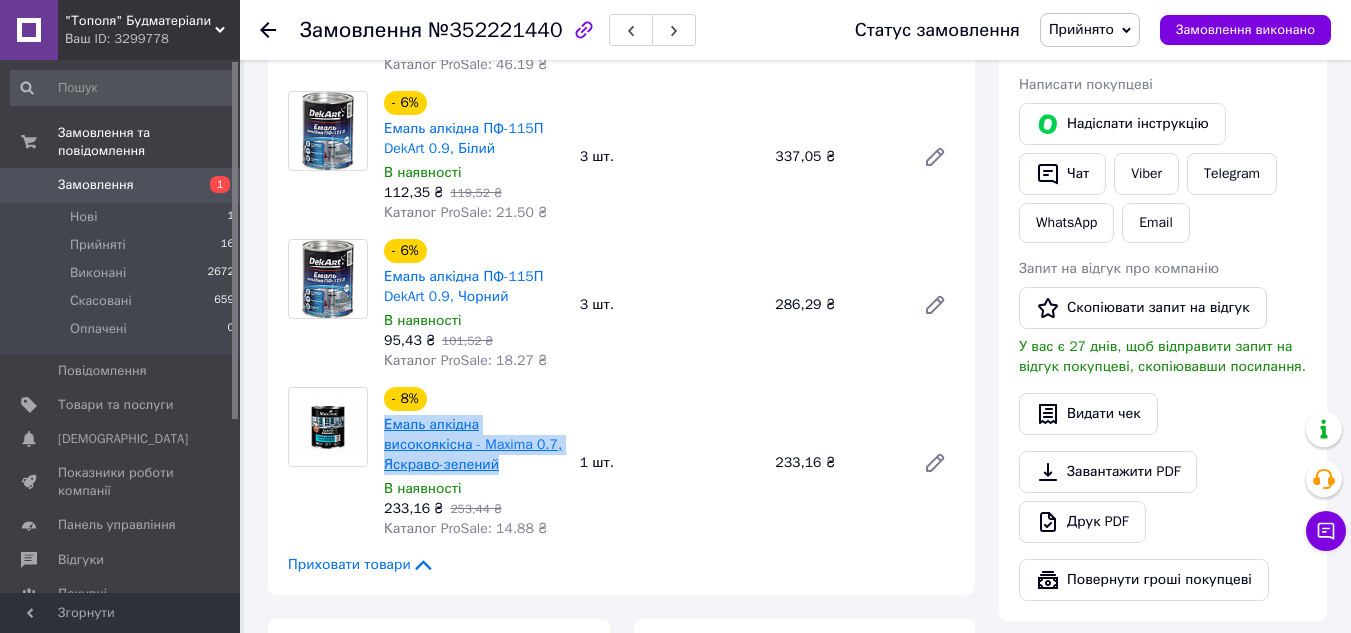 copy on "Емаль алкідна високоякісна - Maxima 0.7, Яскраво-зелений" 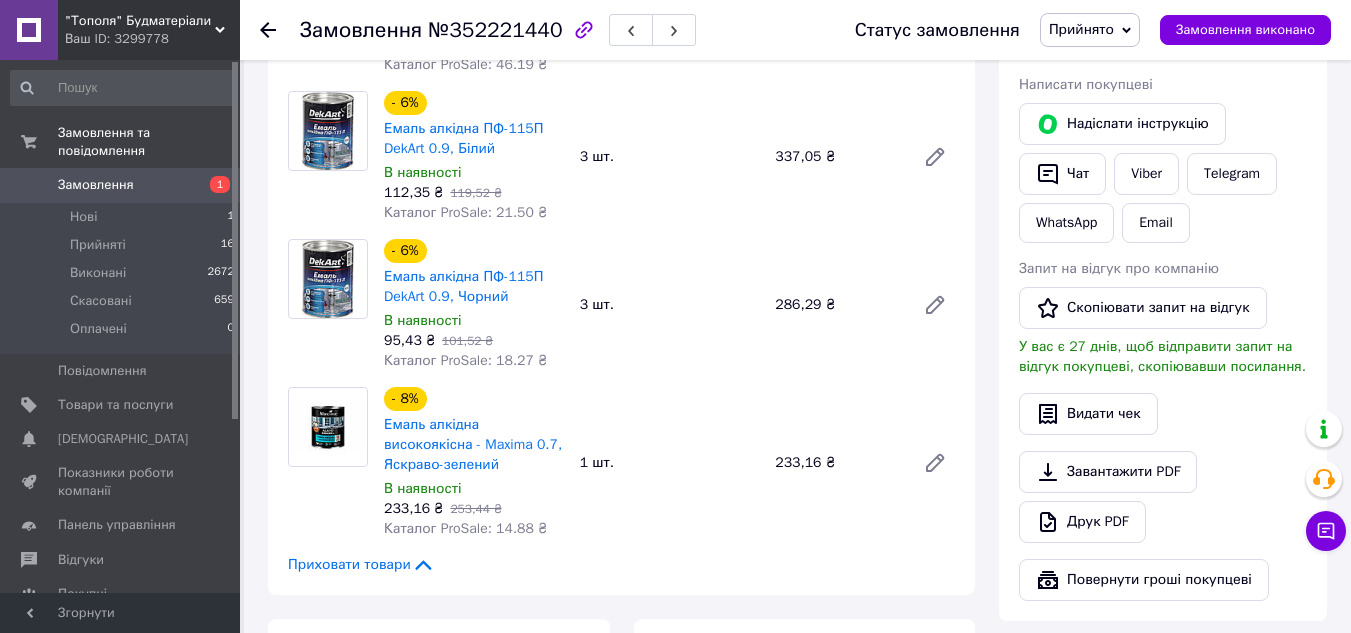 click 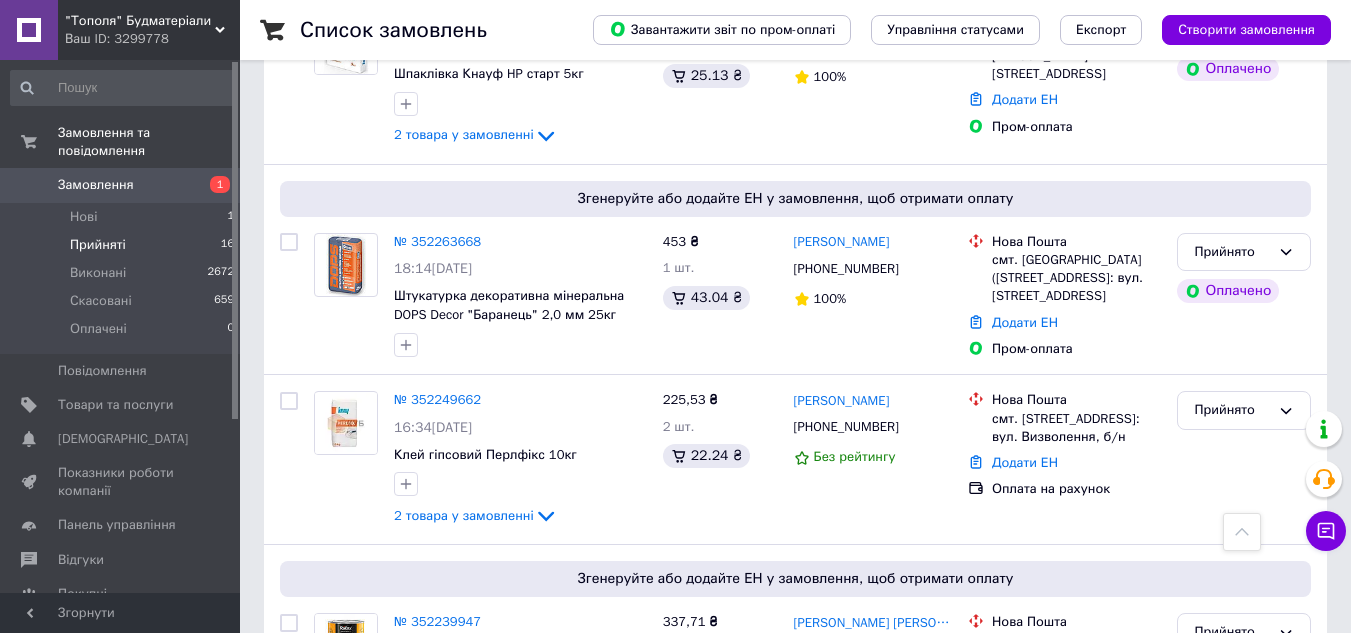 scroll, scrollTop: 1904, scrollLeft: 0, axis: vertical 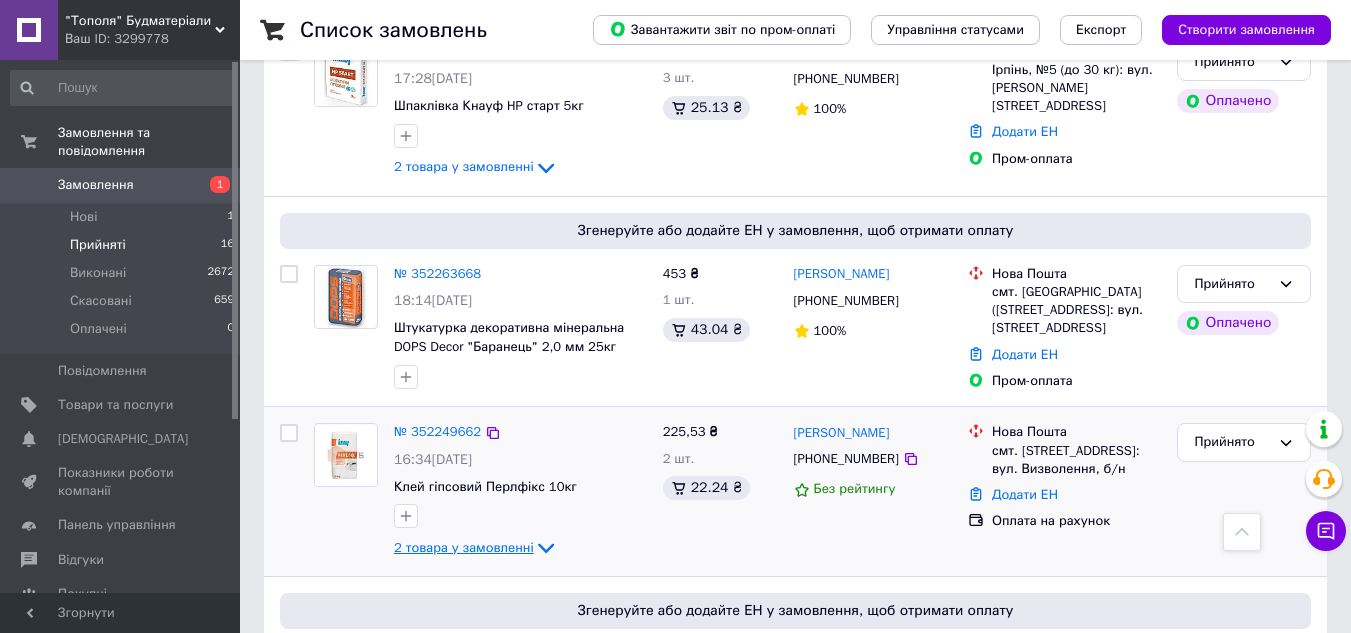 click 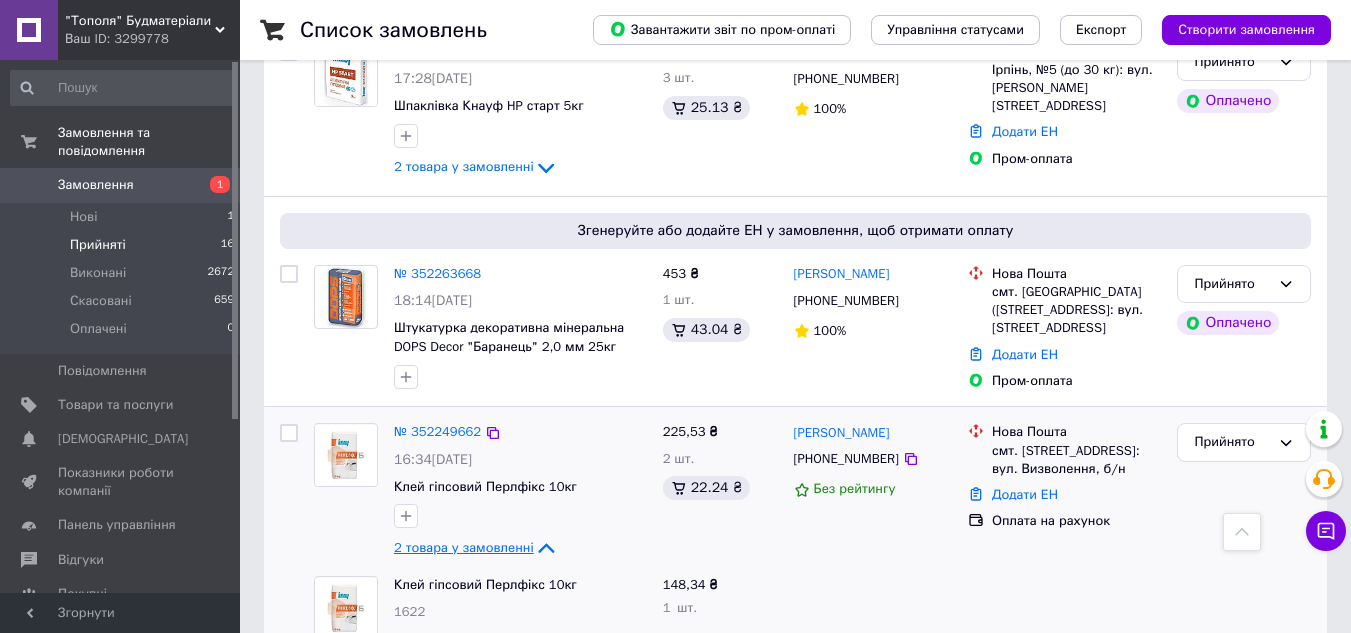 click 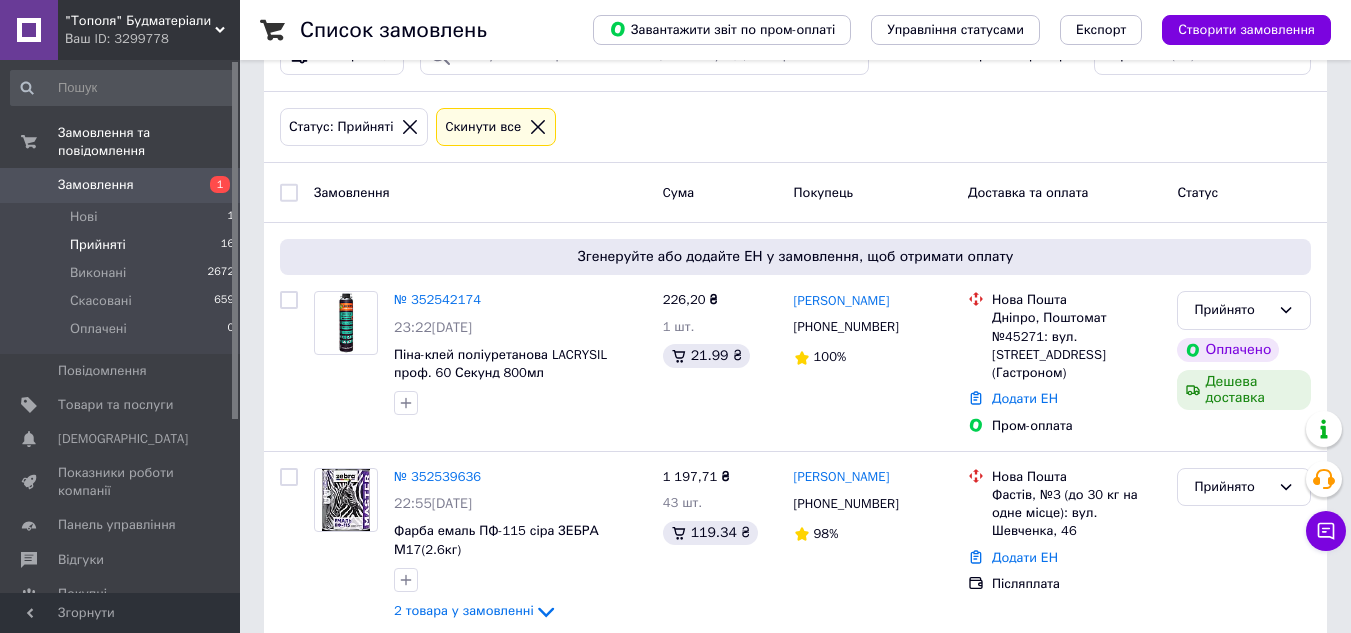 scroll, scrollTop: 4, scrollLeft: 0, axis: vertical 